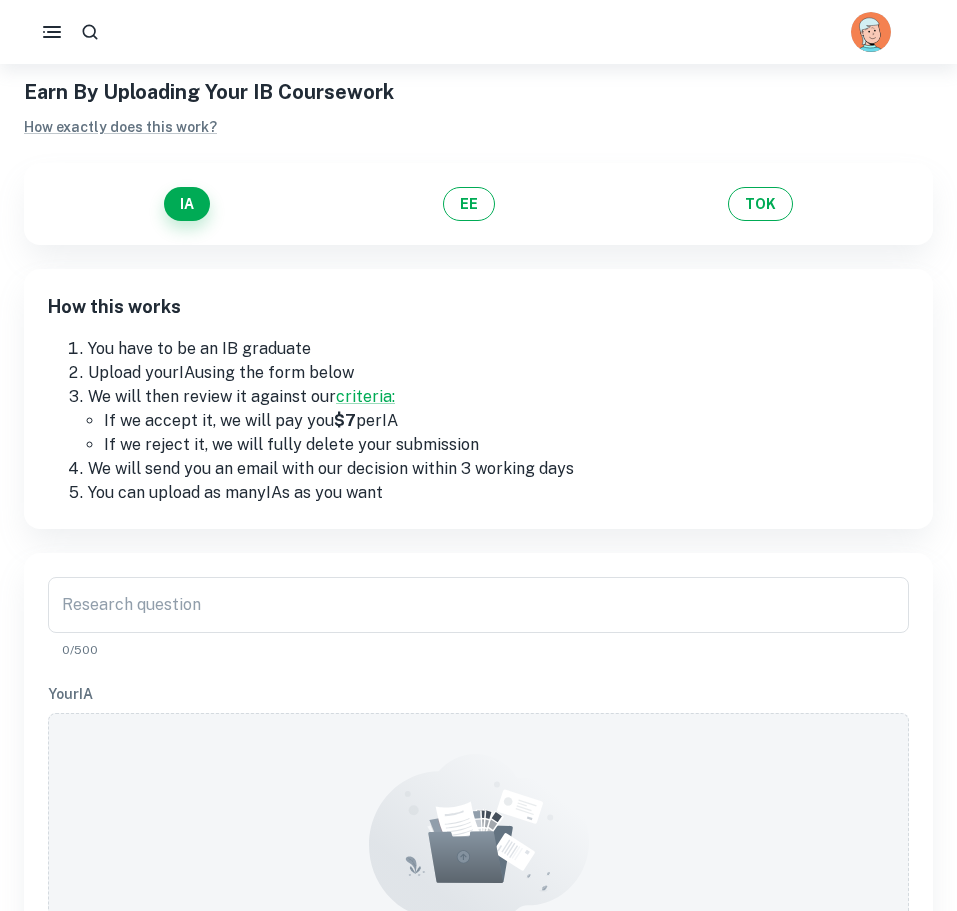 scroll, scrollTop: 0, scrollLeft: 0, axis: both 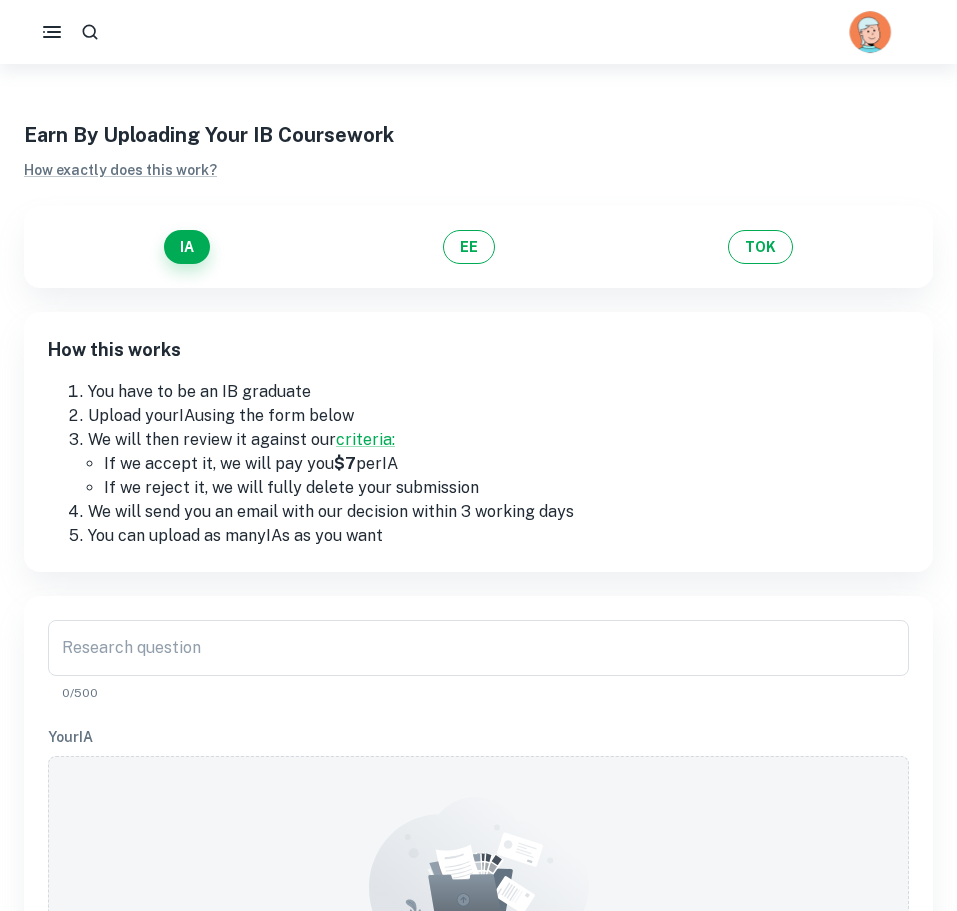 click 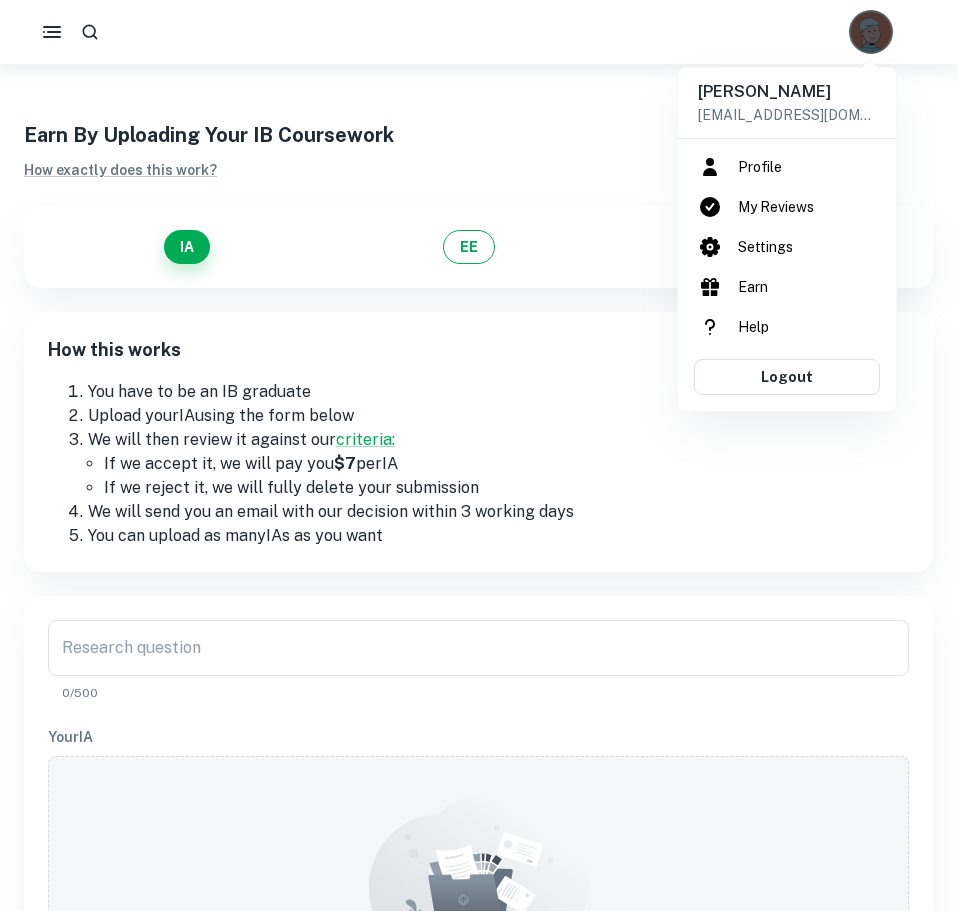 click at bounding box center (478, 455) 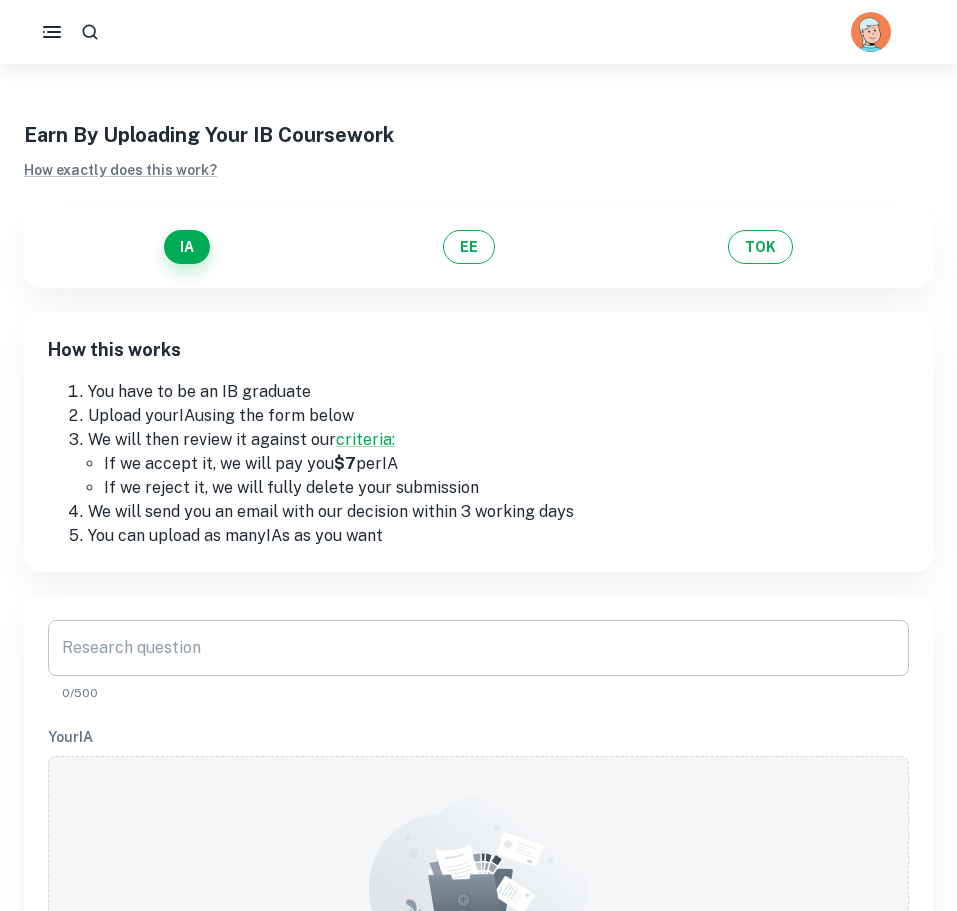 click on "Research question Research question 0/500" at bounding box center [478, 661] 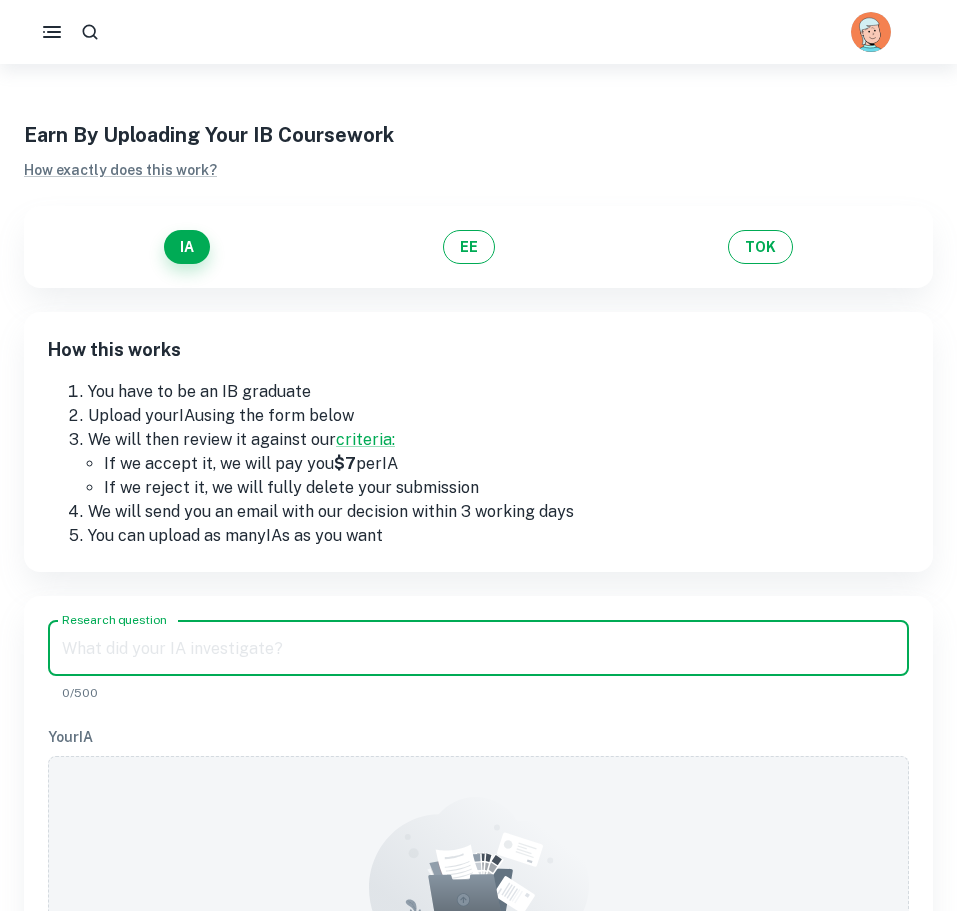 paste on "“To what extent does the River Tillingbourne conform to the [PERSON_NAME] model?”" 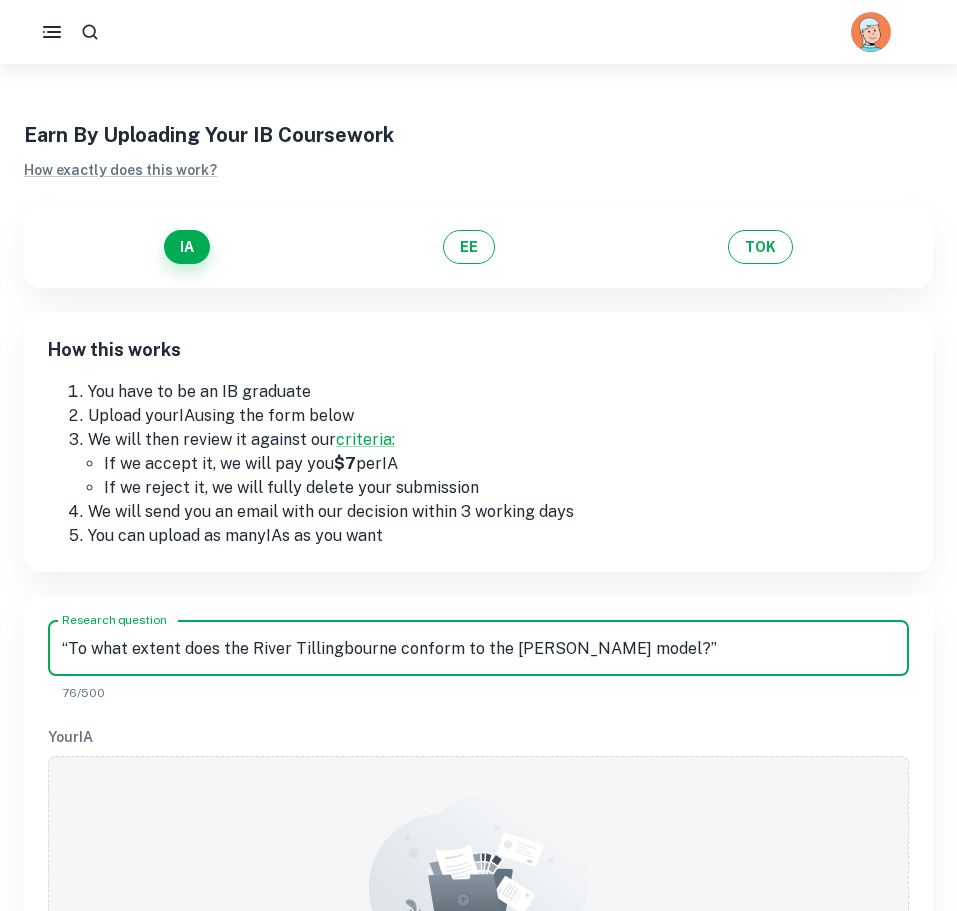 type on "“To what extent does the River Tillingbourne conform to the [PERSON_NAME] model?”" 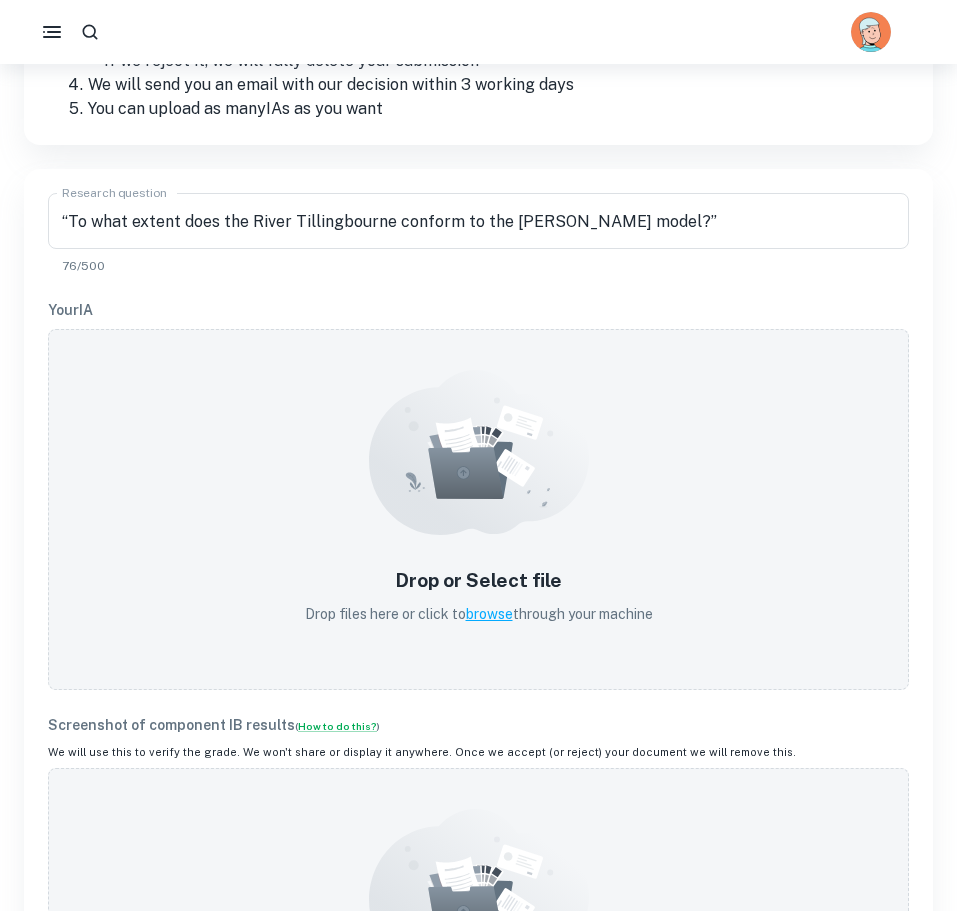 scroll, scrollTop: 480, scrollLeft: 0, axis: vertical 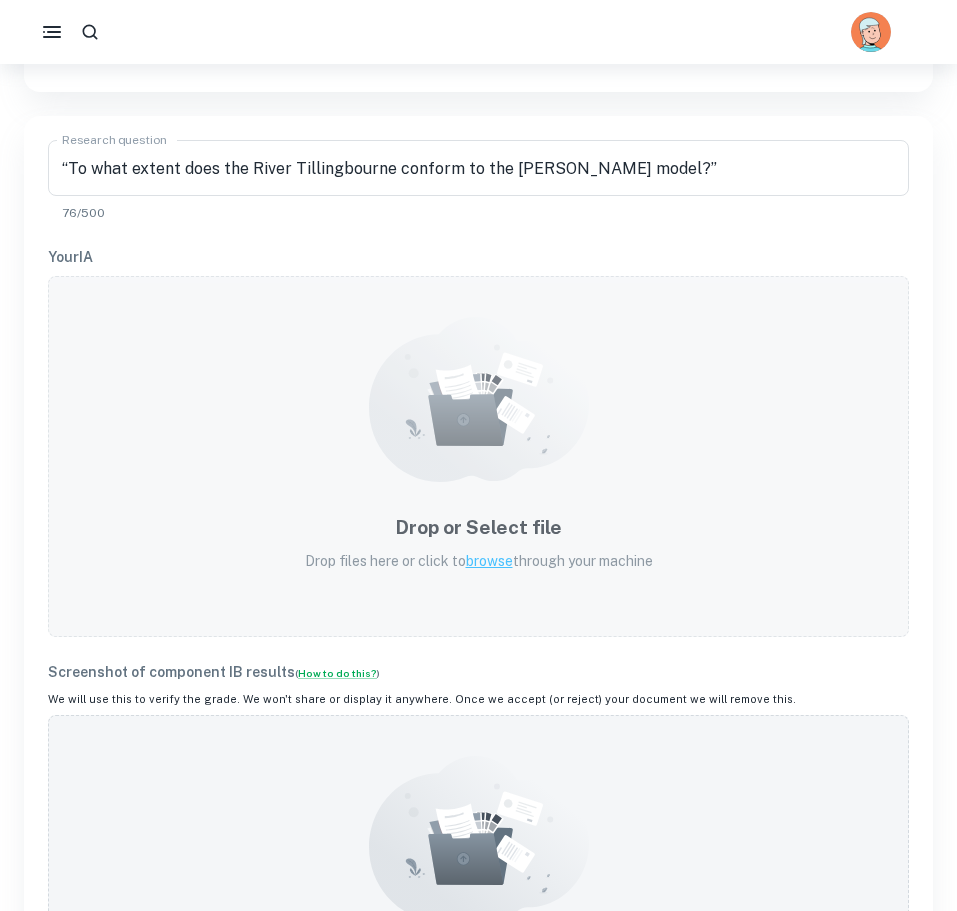 click on "Drop files here or click to  browse  through your machine" at bounding box center [479, 561] 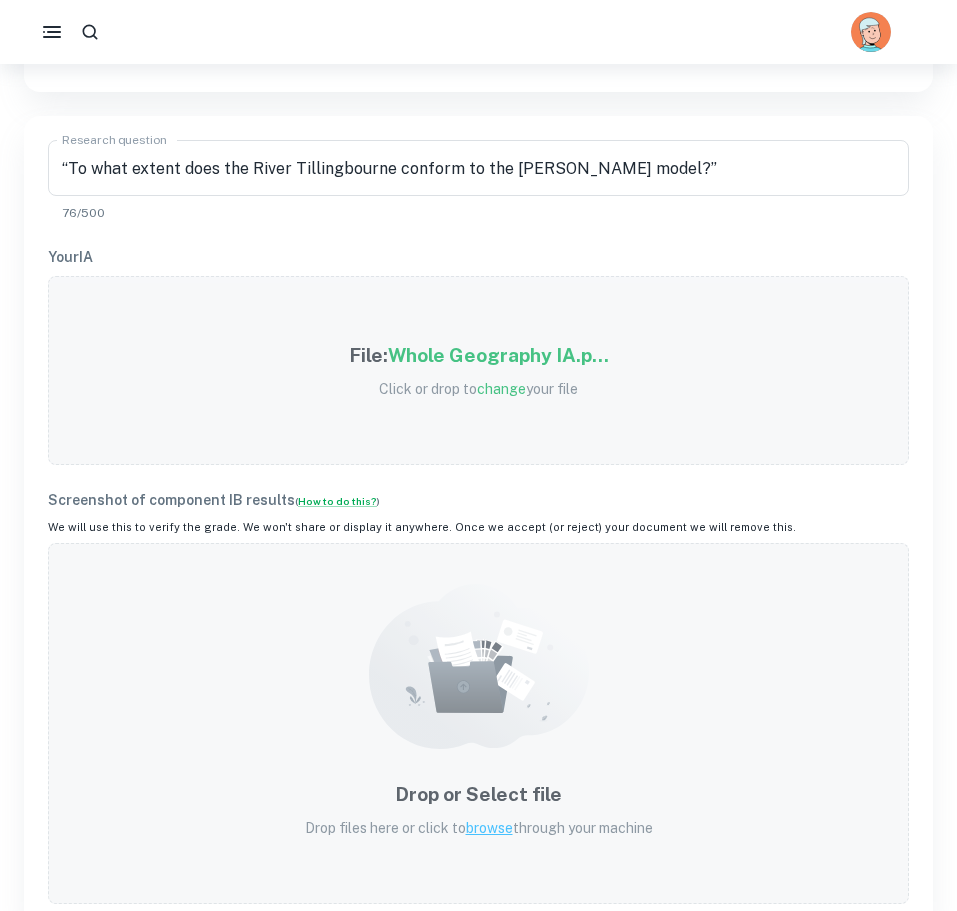 click on "Drop or Select file Drop files here or click to  browse  through your machine" at bounding box center (478, 723) 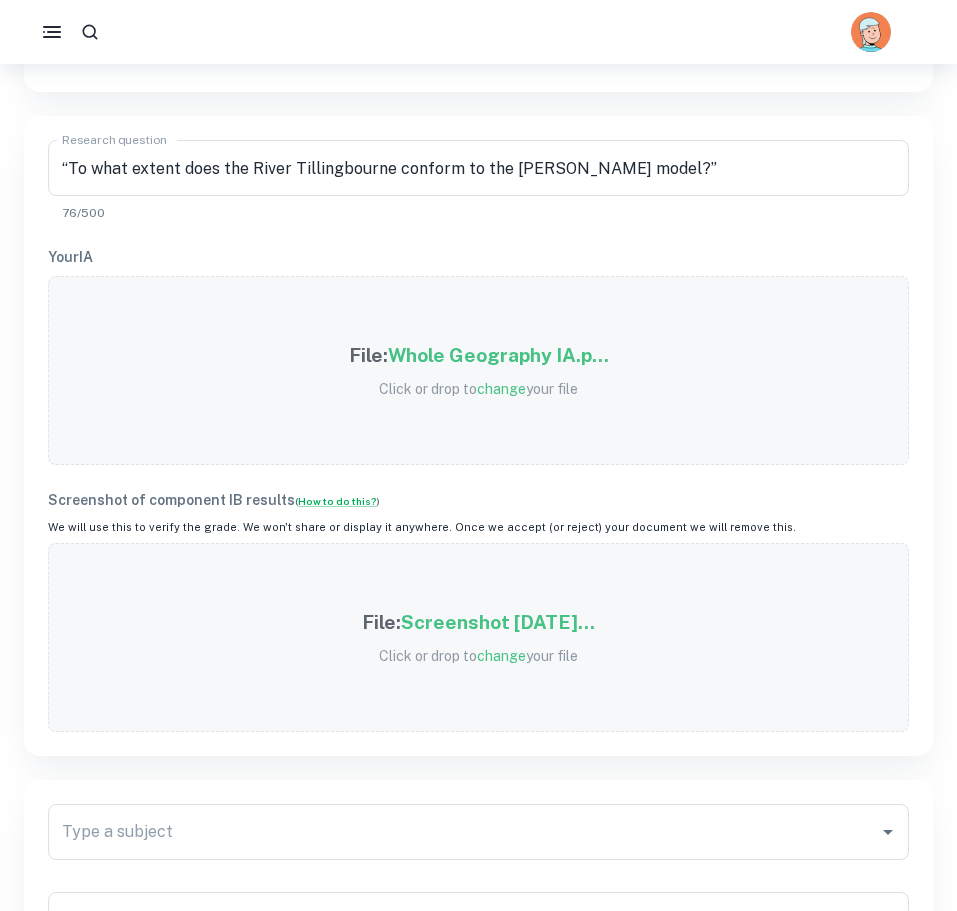 click on "Click or drop to  change  your file" at bounding box center [478, 656] 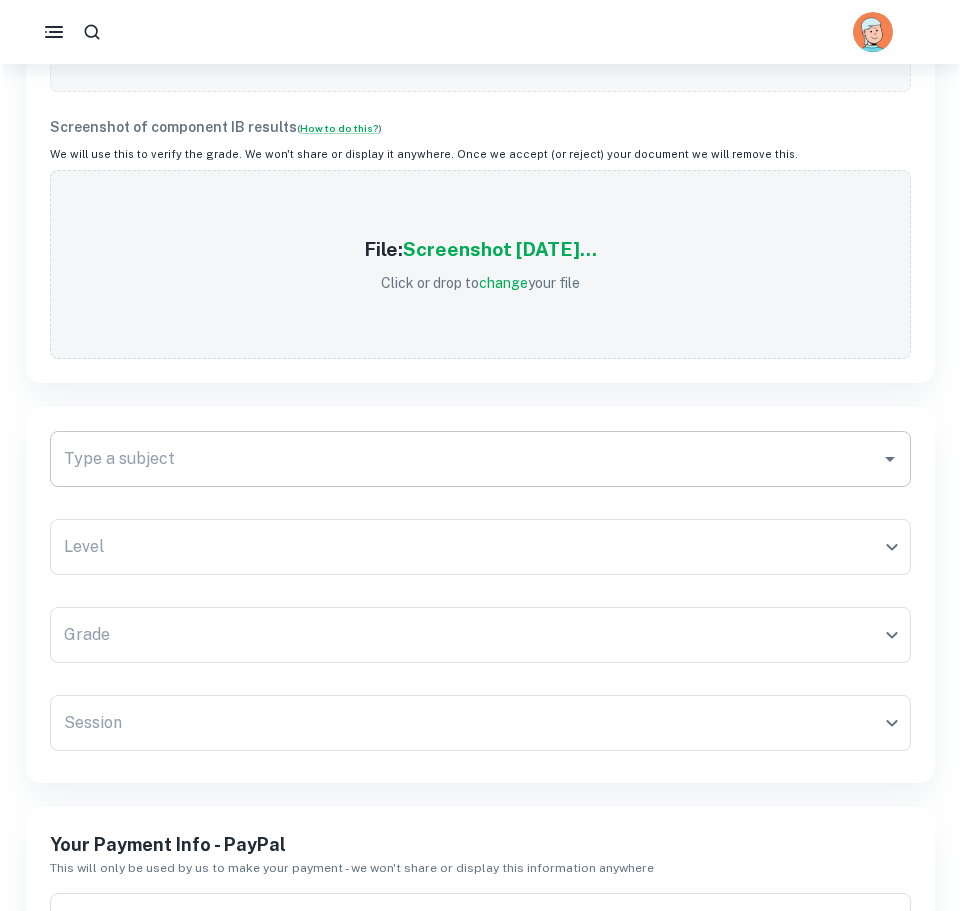 scroll, scrollTop: 960, scrollLeft: 0, axis: vertical 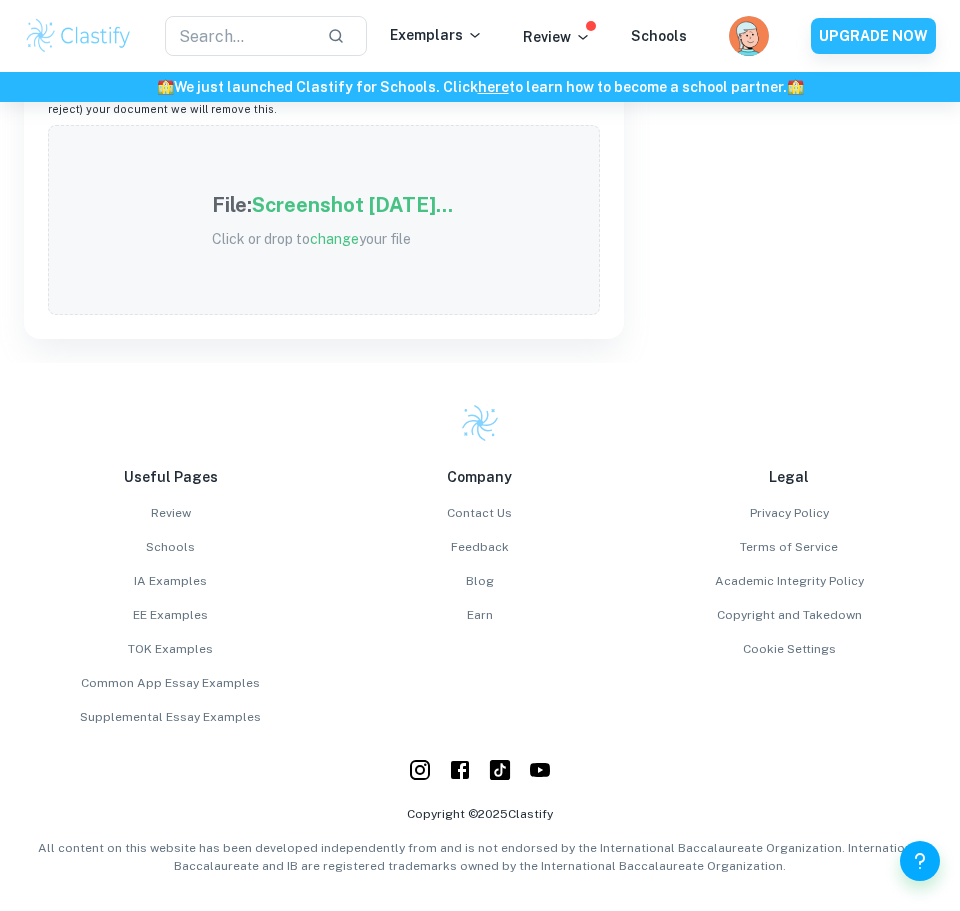 click on "Click or drop to  change  your file" at bounding box center (332, 239) 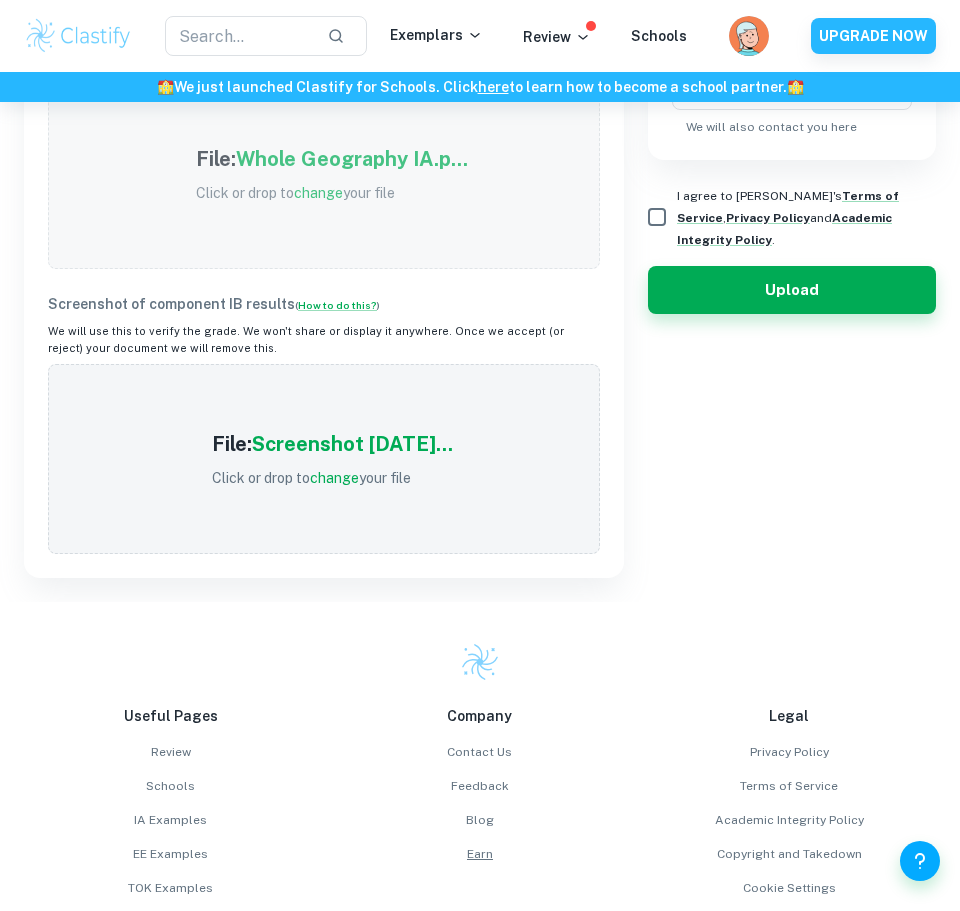 scroll, scrollTop: 720, scrollLeft: 0, axis: vertical 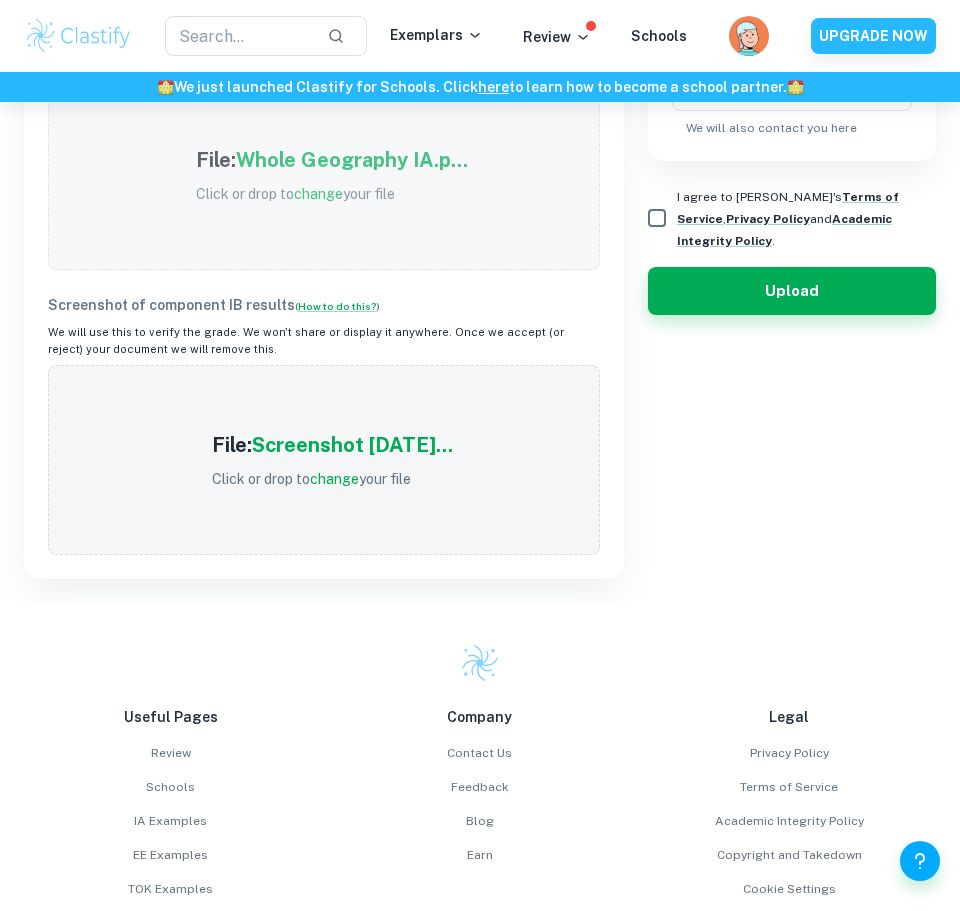 click on "I agree to [PERSON_NAME]'s  Terms of Service ,  Privacy Policy  and  Academic Integrity Policy ." at bounding box center [657, 218] 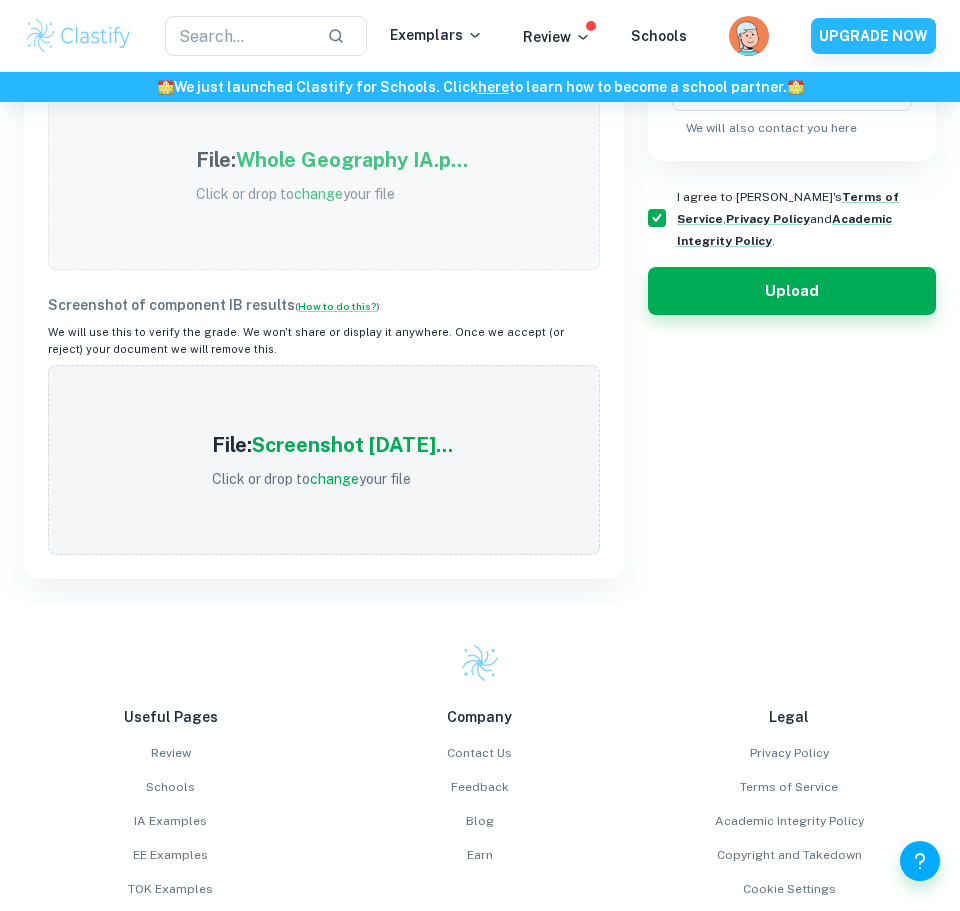 click on "Type a subject Type a subject Level ​ Level Grade ​ Grade Session ​ Session Your Payment Info - PayPal This will only be used by us to make your payment - we won't share or display this information anywhere PayPal Email PayPal Email We will also contact you here I agree to Clastify's  Terms of Service ,  Privacy Policy  and  Academic Integrity Policy . Upload" at bounding box center (780, 42) 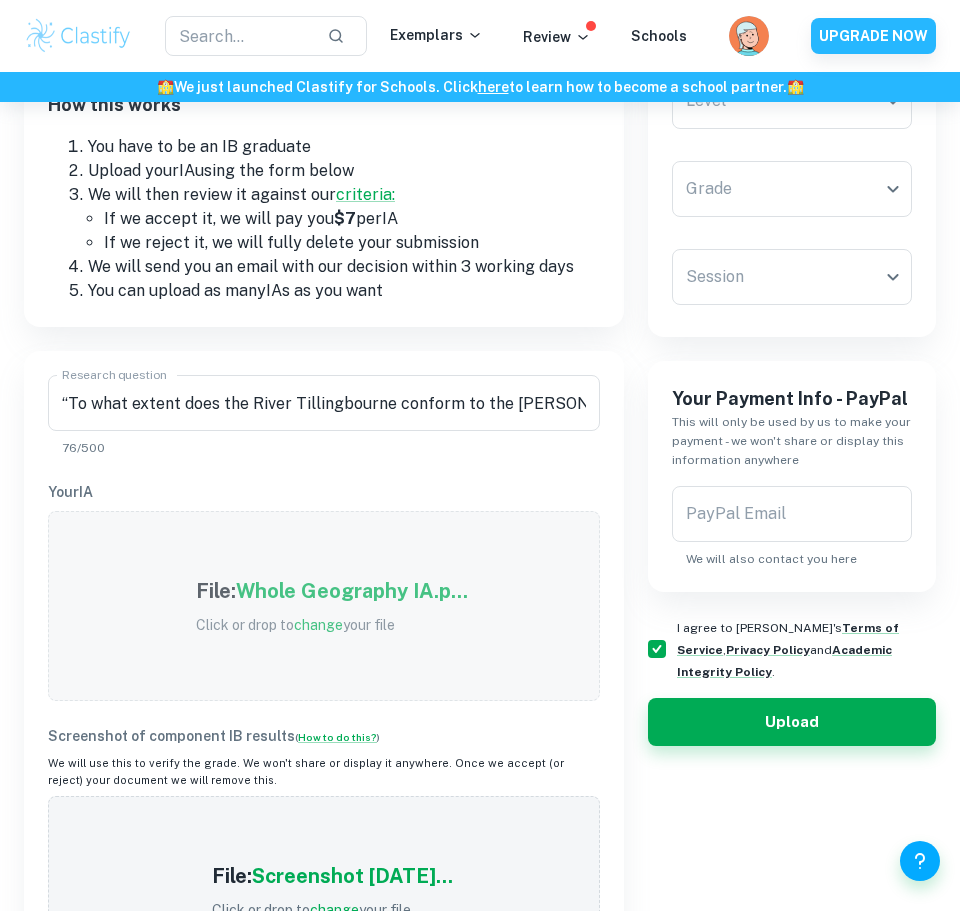 scroll, scrollTop: 280, scrollLeft: 0, axis: vertical 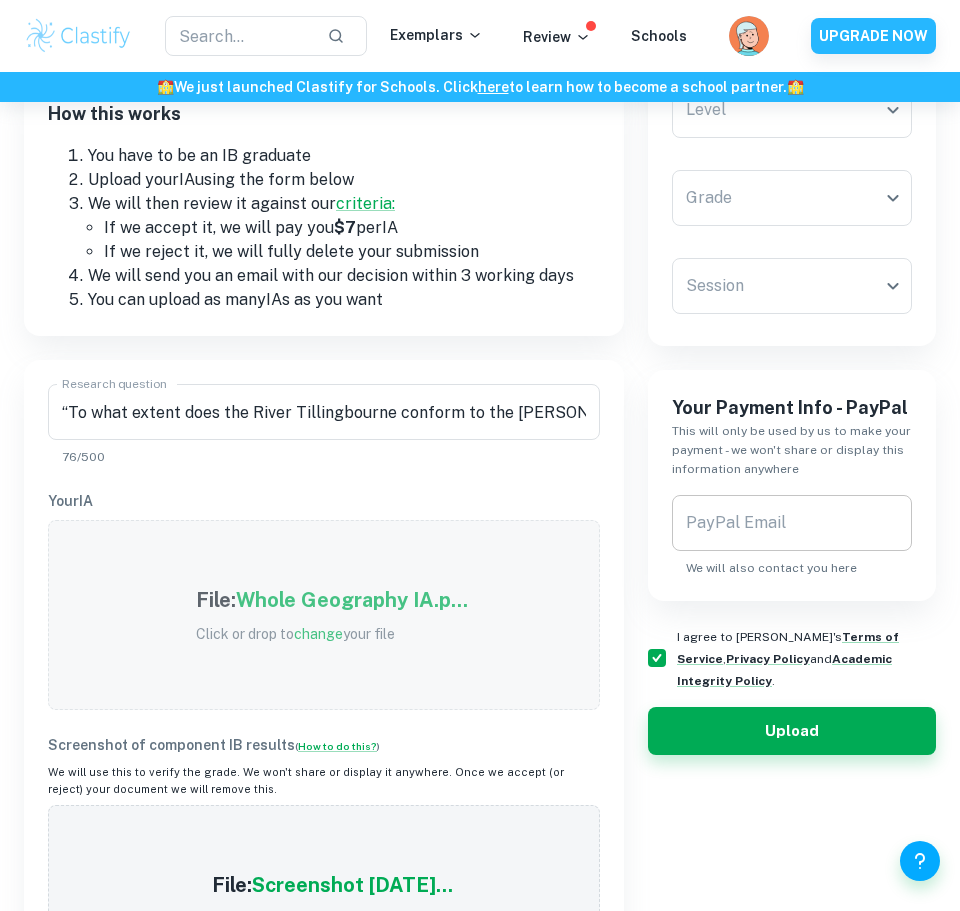 click on "PayPal Email PayPal Email We will also contact you here" at bounding box center [792, 536] 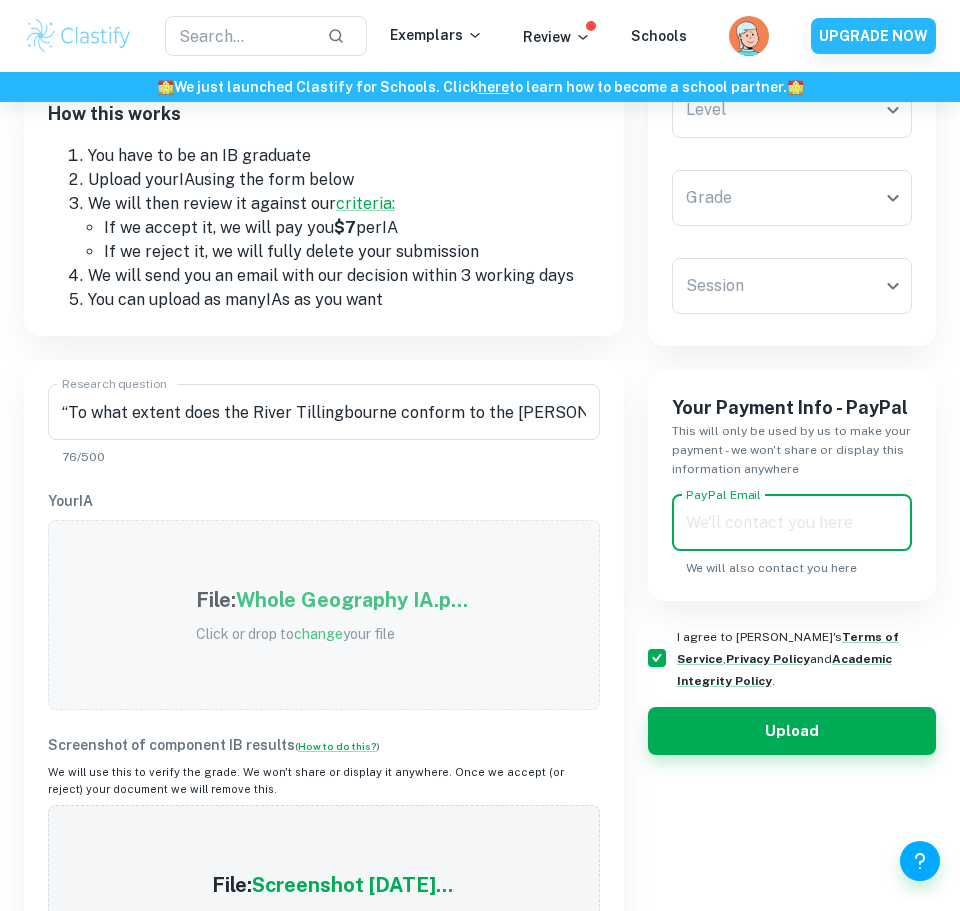 type on "[EMAIL_ADDRESS][DOMAIN_NAME]" 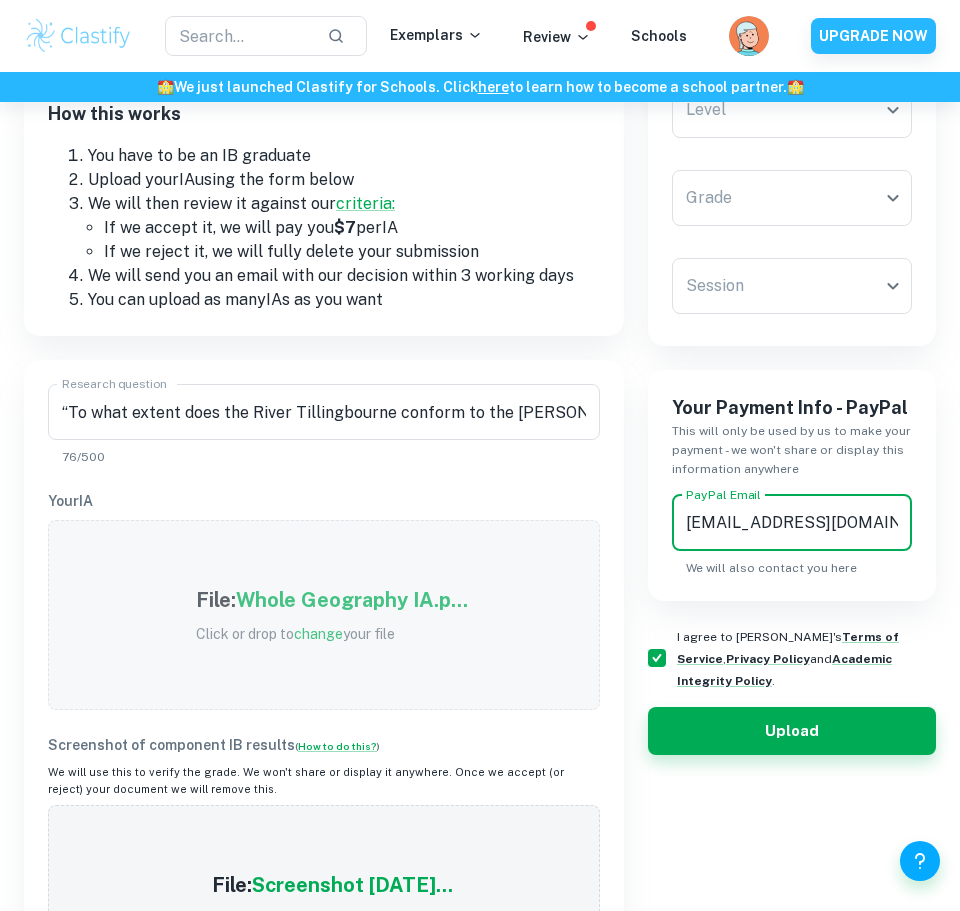 click on "Type a subject Type a subject Level ​ Level Grade ​ Grade Session ​ Session Your Payment Info - PayPal This will only be used by us to make your payment - we won't share or display this information anywhere PayPal Email [EMAIL_ADDRESS][DOMAIN_NAME] PayPal Email We will also contact you here I agree to Clastify's  Terms of Service ,  Privacy Policy  and  Academic Integrity Policy . Upload" at bounding box center [780, 482] 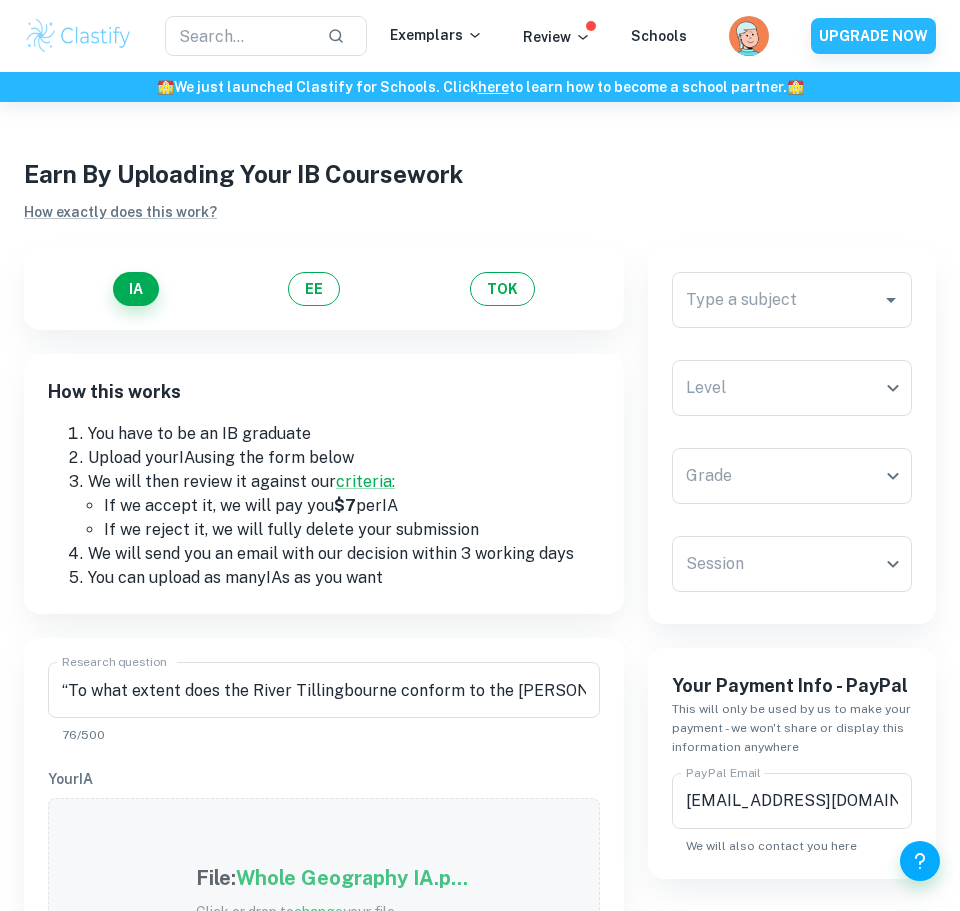 scroll, scrollTop: 0, scrollLeft: 0, axis: both 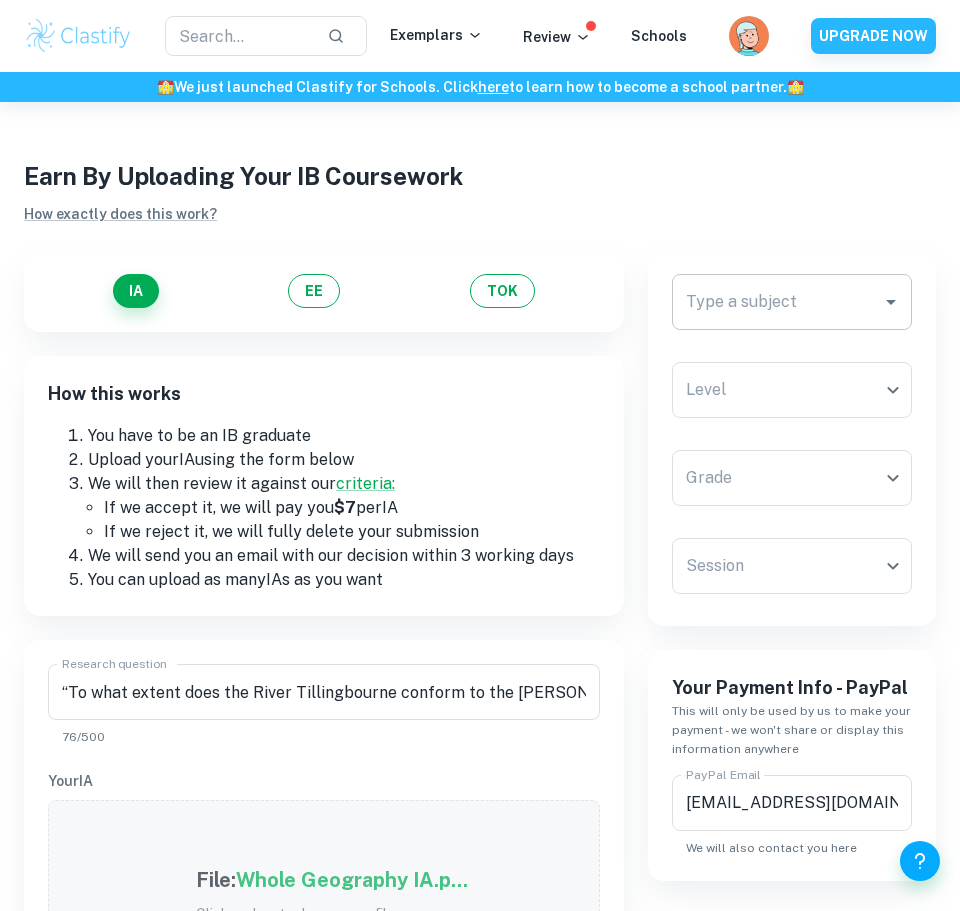 click on "Type a subject" at bounding box center [777, 302] 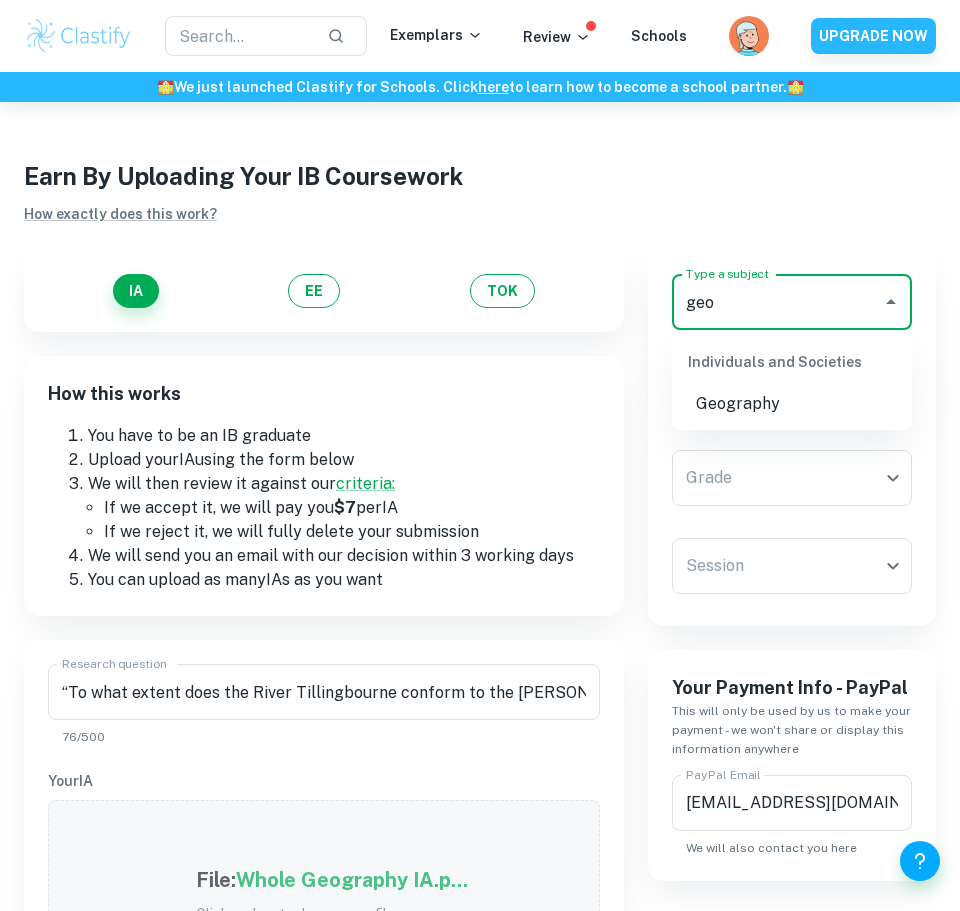 click on "Geography" at bounding box center (792, 404) 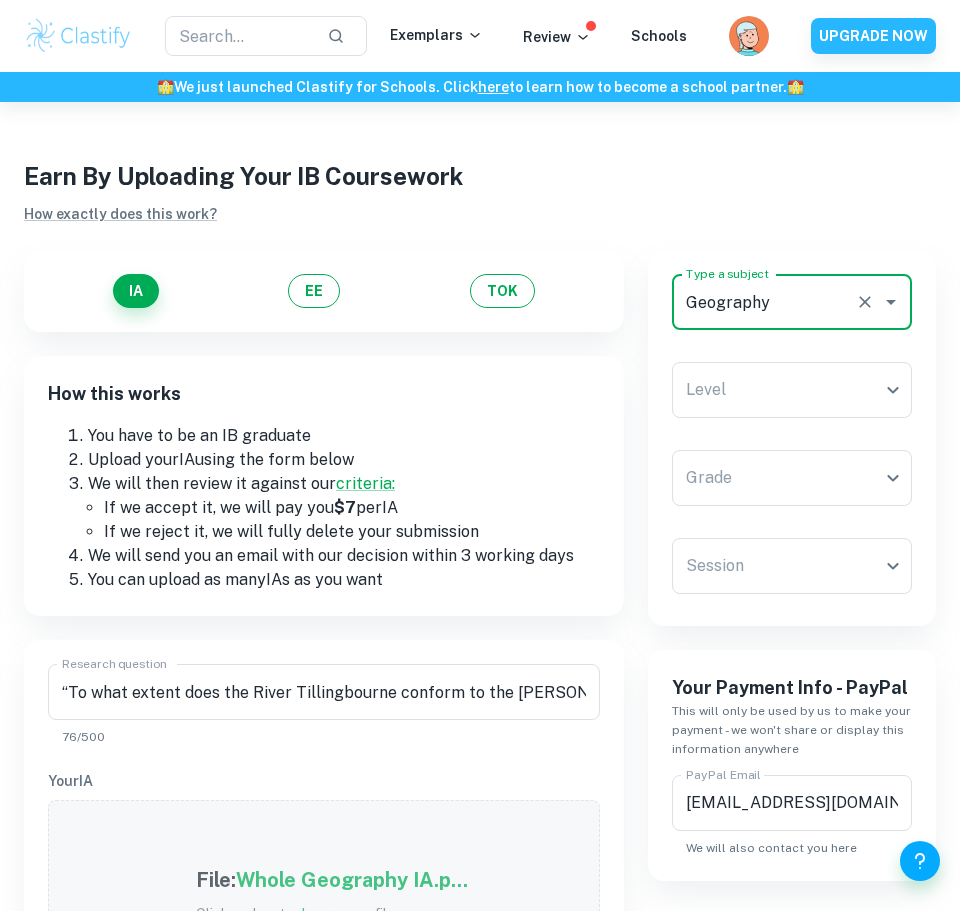 type on "Geography" 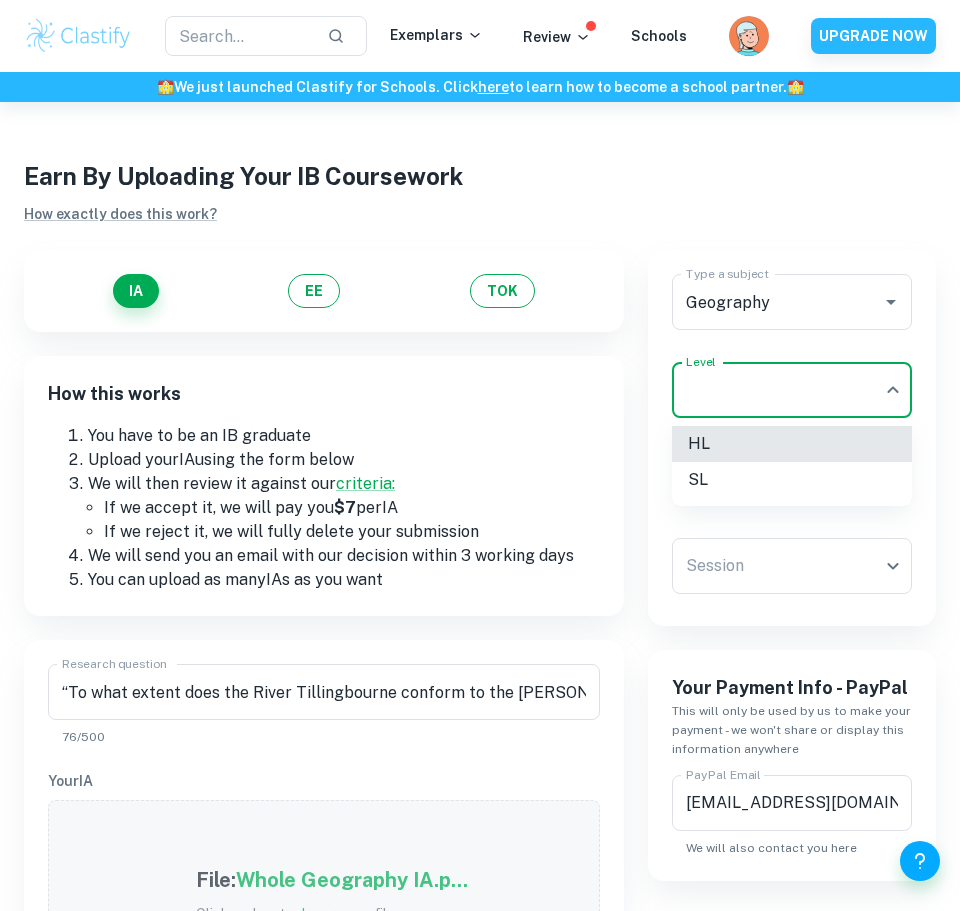 click on "SL" at bounding box center [792, 480] 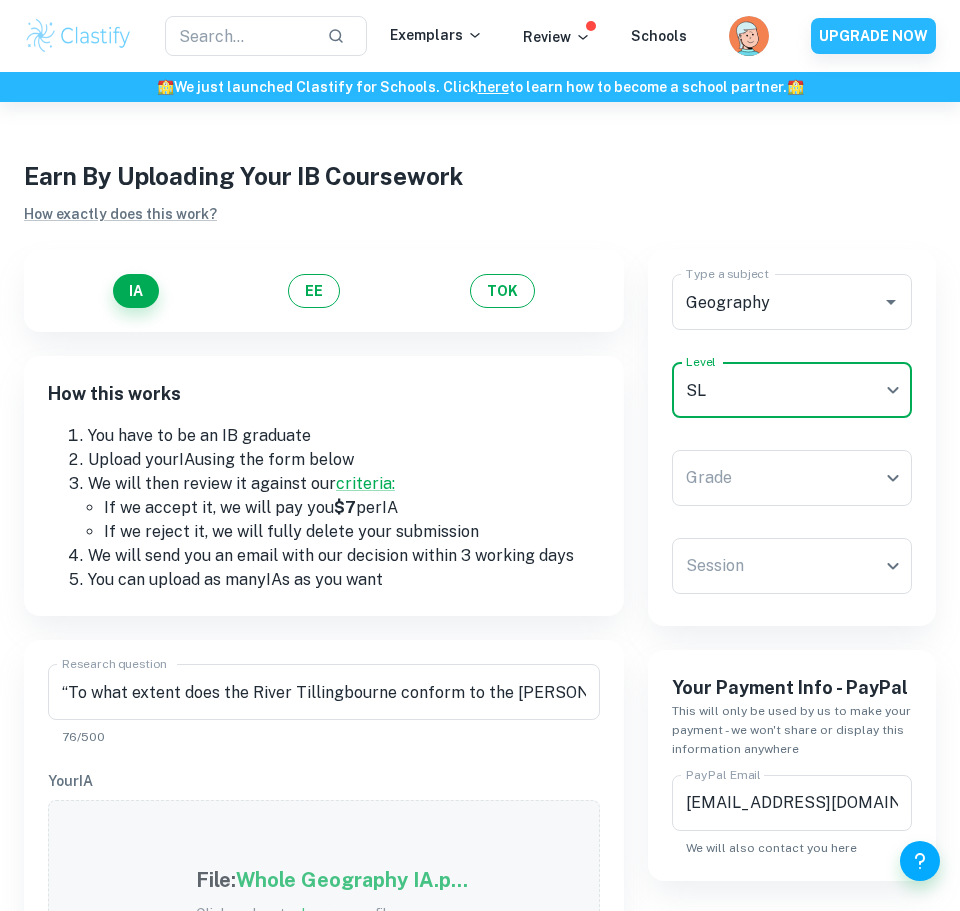 click on "We value your privacy We use cookies to enhance your browsing experience, serve personalised ads or content, and analyse our traffic. By clicking "Accept All", you consent to our use of cookies.   Cookie Policy Customise   Reject All   Accept All   Customise Consent Preferences   We use cookies to help you navigate efficiently and perform certain functions. You will find detailed information about all cookies under each consent category below. The cookies that are categorised as "Necessary" are stored on your browser as they are essential for enabling the basic functionalities of the site. ...  Show more For more information on how Google's third-party cookies operate and handle your data, see:   Google Privacy Policy Necessary Always Active Necessary cookies are required to enable the basic features of this site, such as providing secure log-in or adjusting your consent preferences. These cookies do not store any personally identifiable data. Functional Analytics Performance Advertisement Uncategorised" at bounding box center [480, 557] 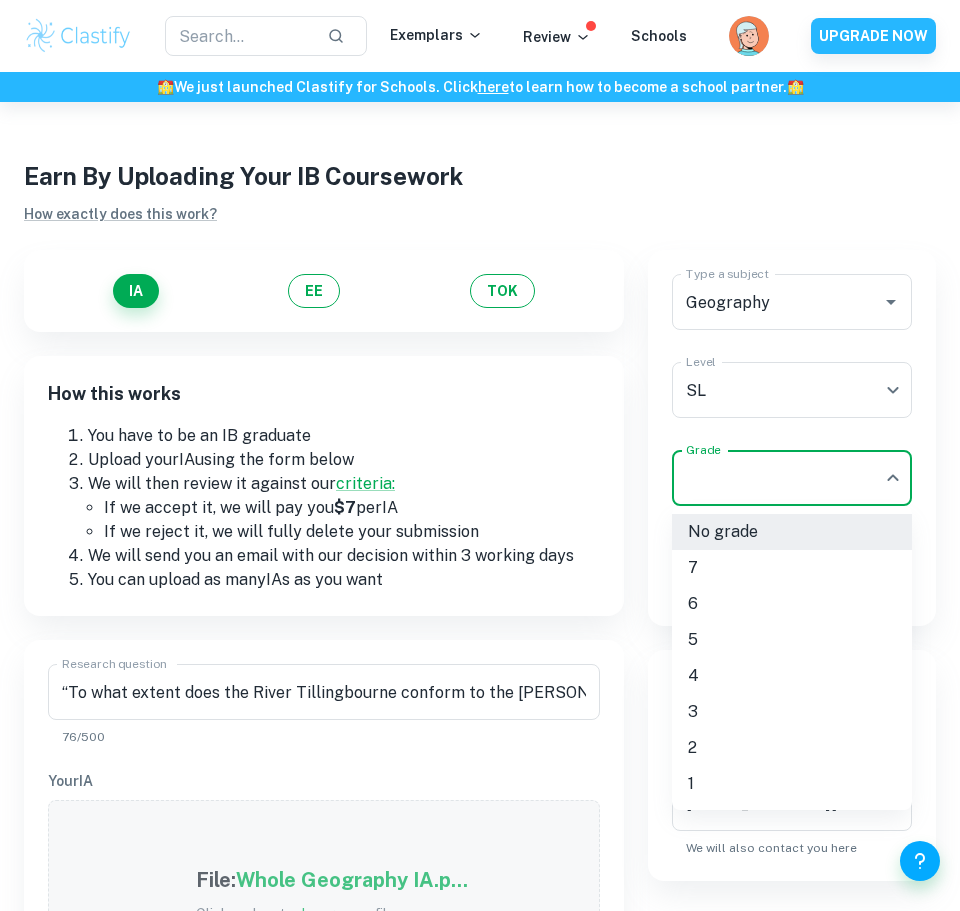 click on "6" at bounding box center (792, 604) 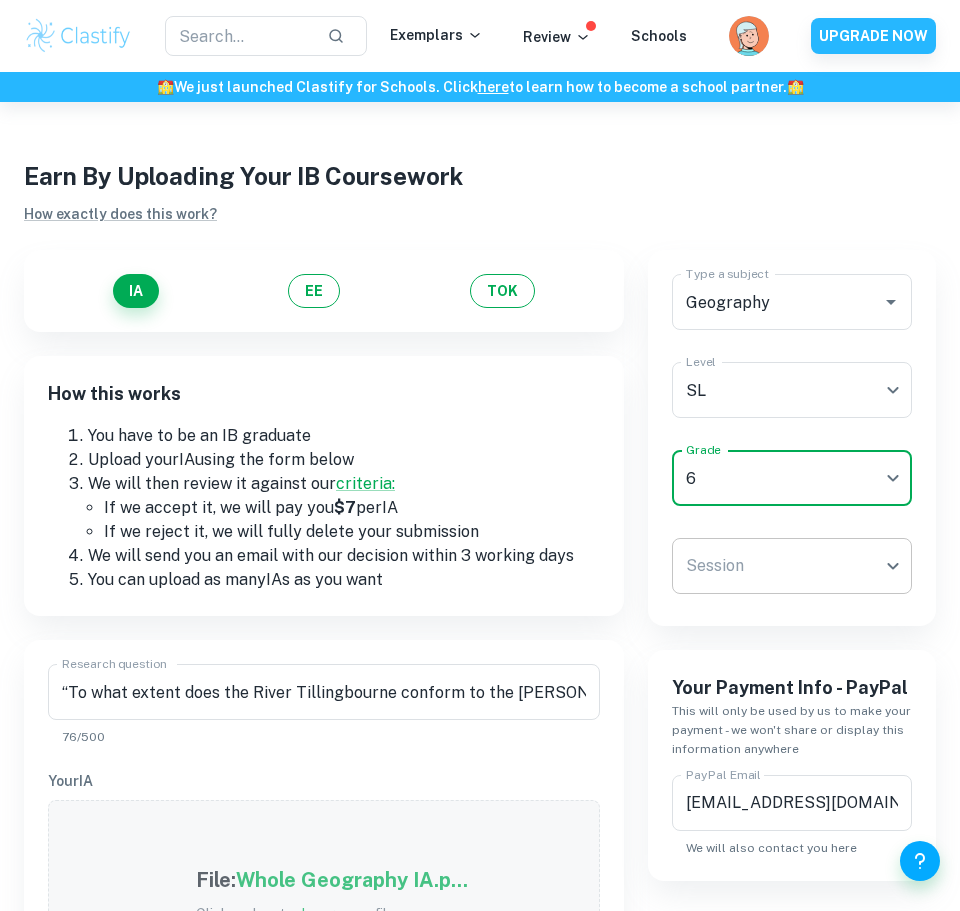 click on "We value your privacy We use cookies to enhance your browsing experience, serve personalised ads or content, and analyse our traffic. By clicking "Accept All", you consent to our use of cookies.   Cookie Policy Customise   Reject All   Accept All   Customise Consent Preferences   We use cookies to help you navigate efficiently and perform certain functions. You will find detailed information about all cookies under each consent category below. The cookies that are categorised as "Necessary" are stored on your browser as they are essential for enabling the basic functionalities of the site. ...  Show more For more information on how Google's third-party cookies operate and handle your data, see:   Google Privacy Policy Necessary Always Active Necessary cookies are required to enable the basic features of this site, such as providing secure log-in or adjusting your consent preferences. These cookies do not store any personally identifiable data. Functional Analytics Performance Advertisement Uncategorised" at bounding box center (480, 557) 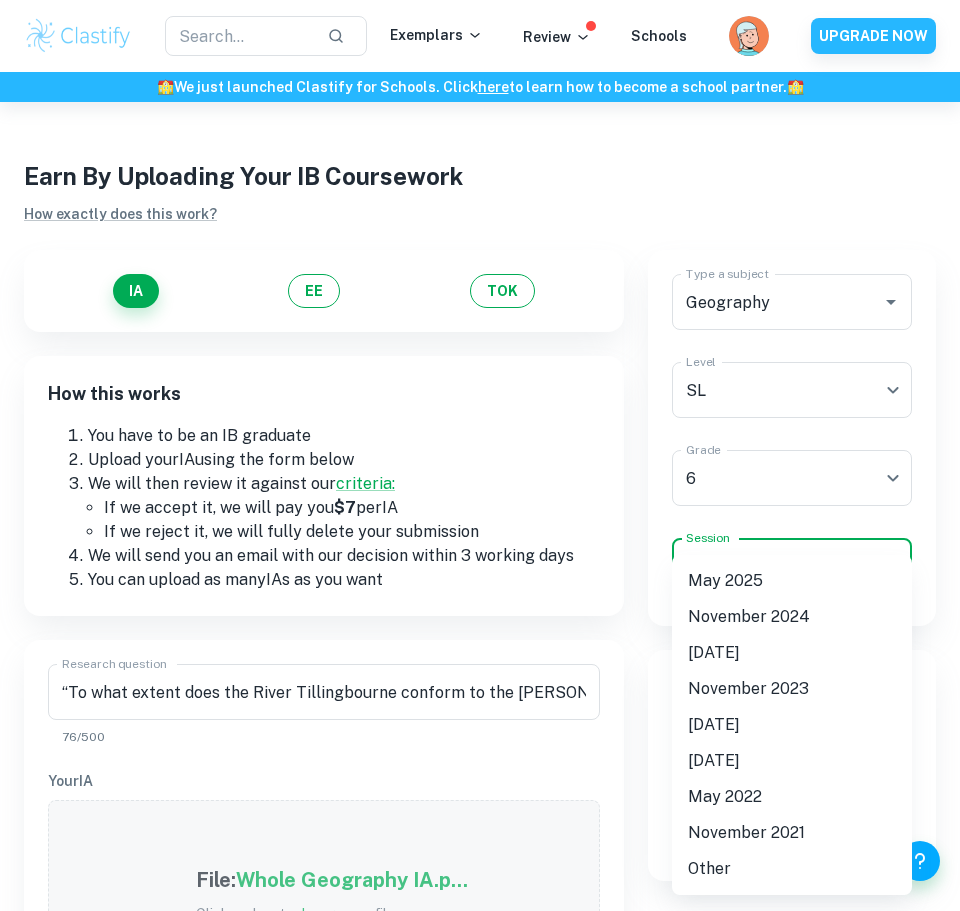 click on "May 2025" at bounding box center [792, 581] 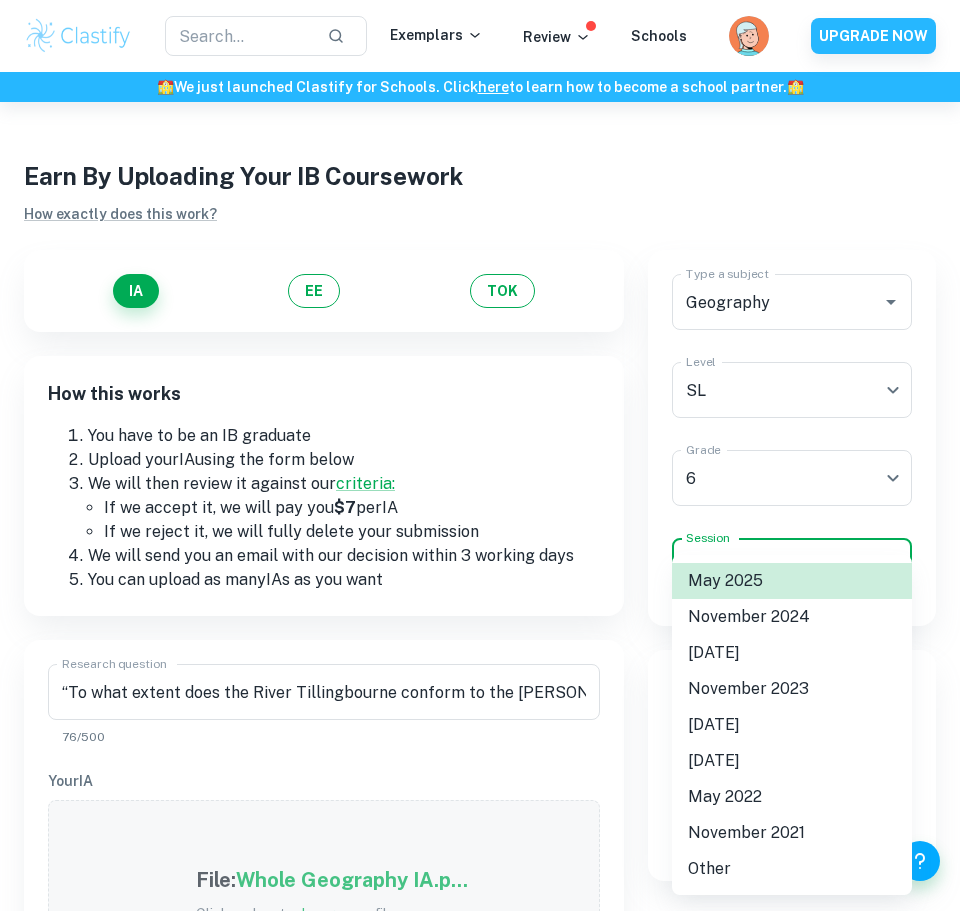 type 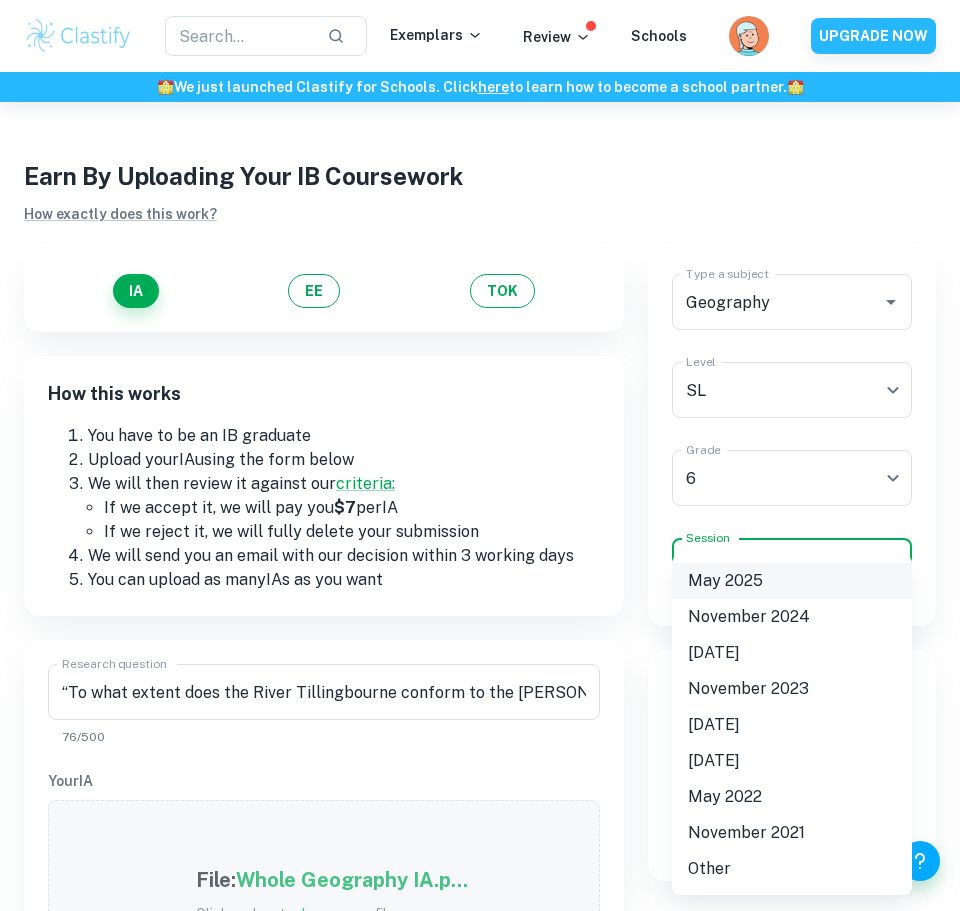 click on "May 2025" at bounding box center (792, 581) 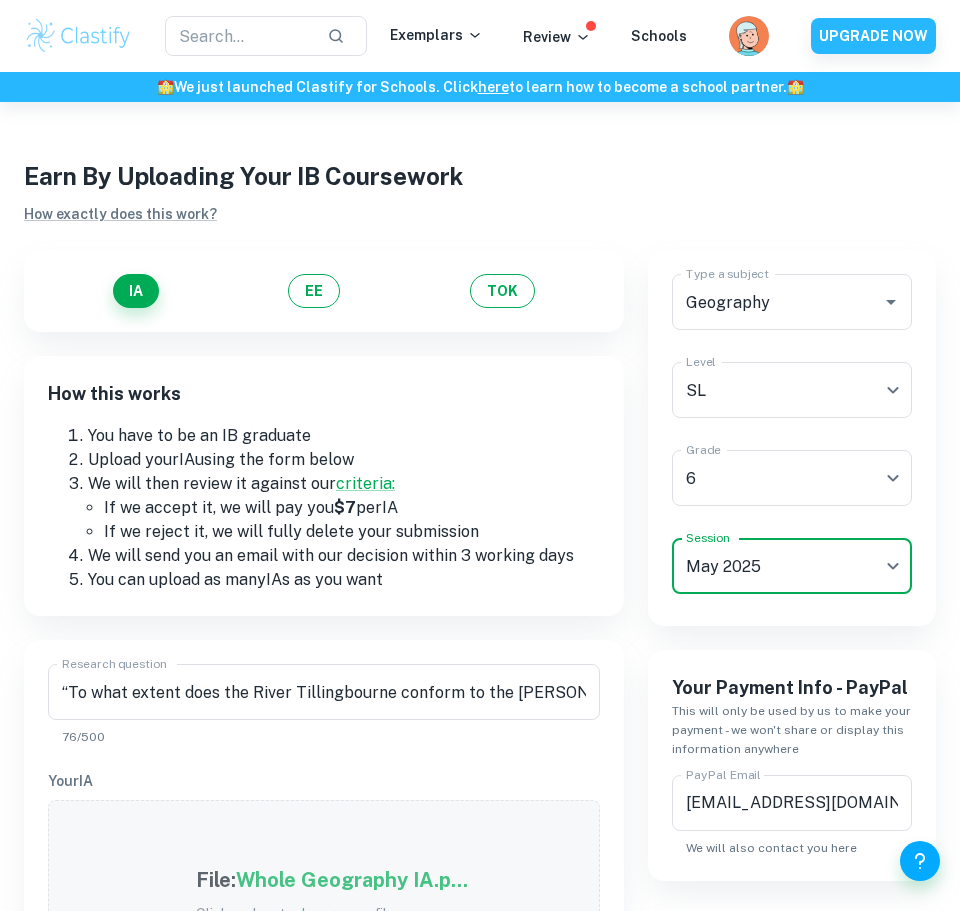 click on "Earn By Uploading Your IB Coursework How exactly does this work?" at bounding box center [480, 192] 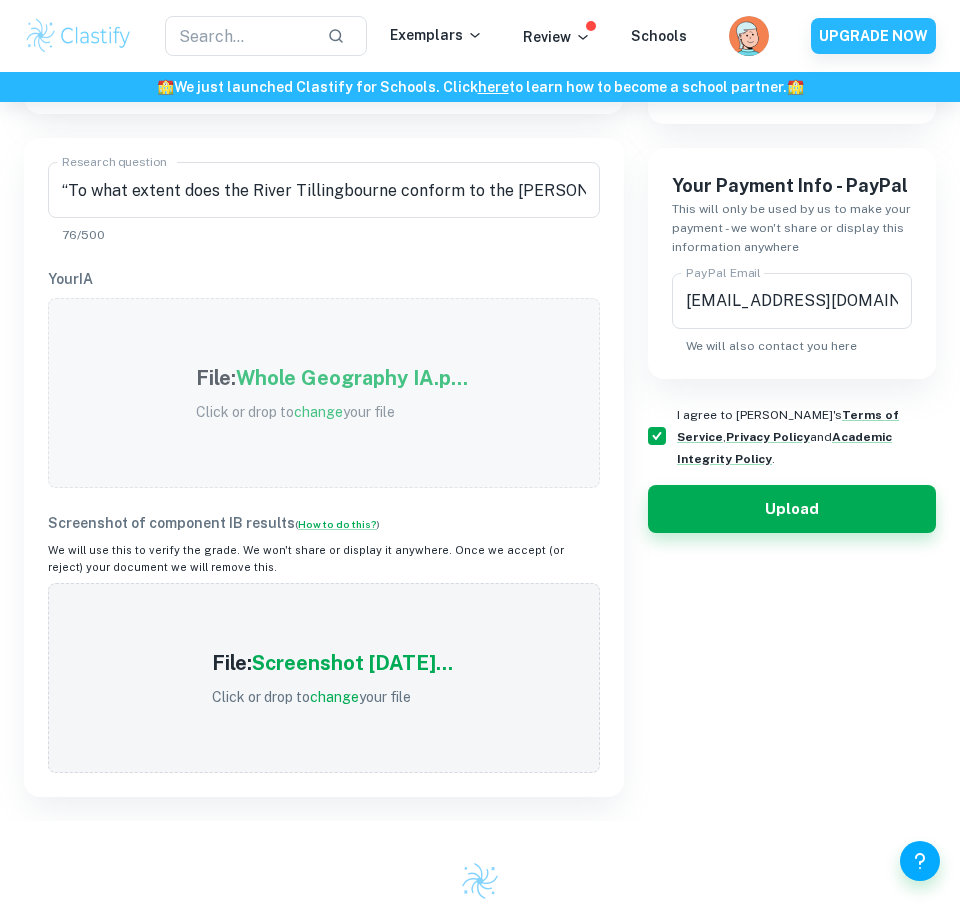 scroll, scrollTop: 520, scrollLeft: 0, axis: vertical 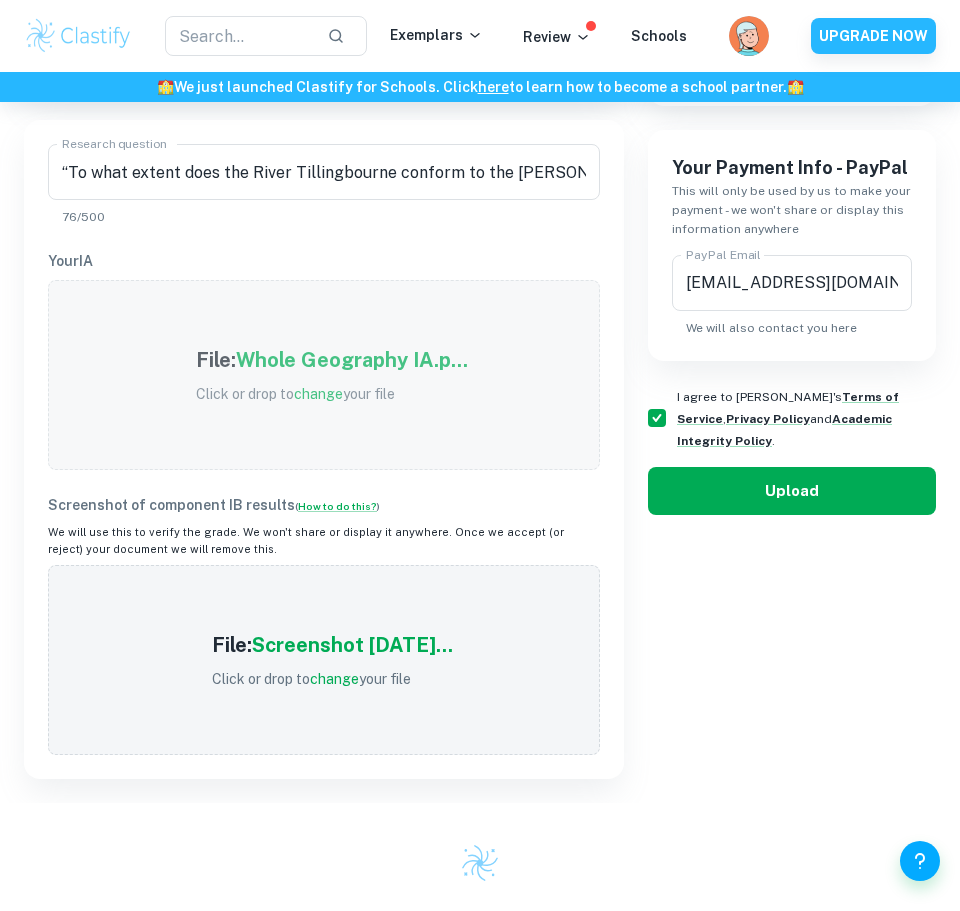 click on "Upload" at bounding box center (792, 491) 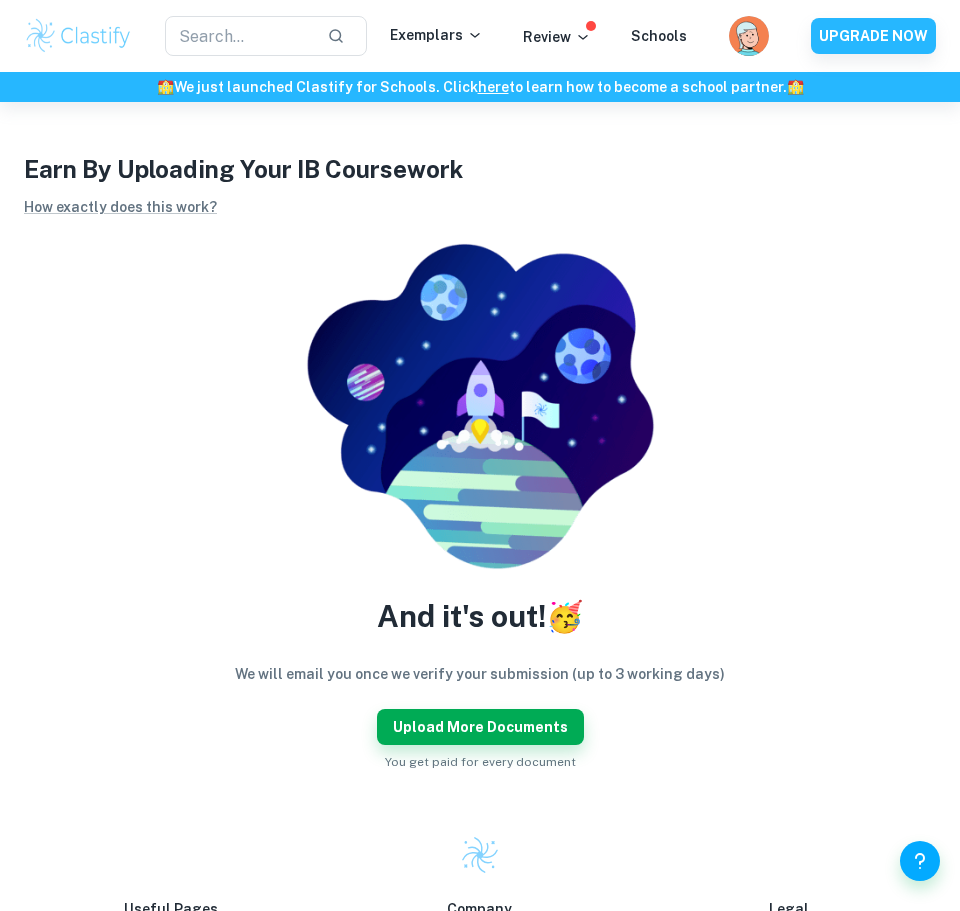 scroll, scrollTop: 3, scrollLeft: 0, axis: vertical 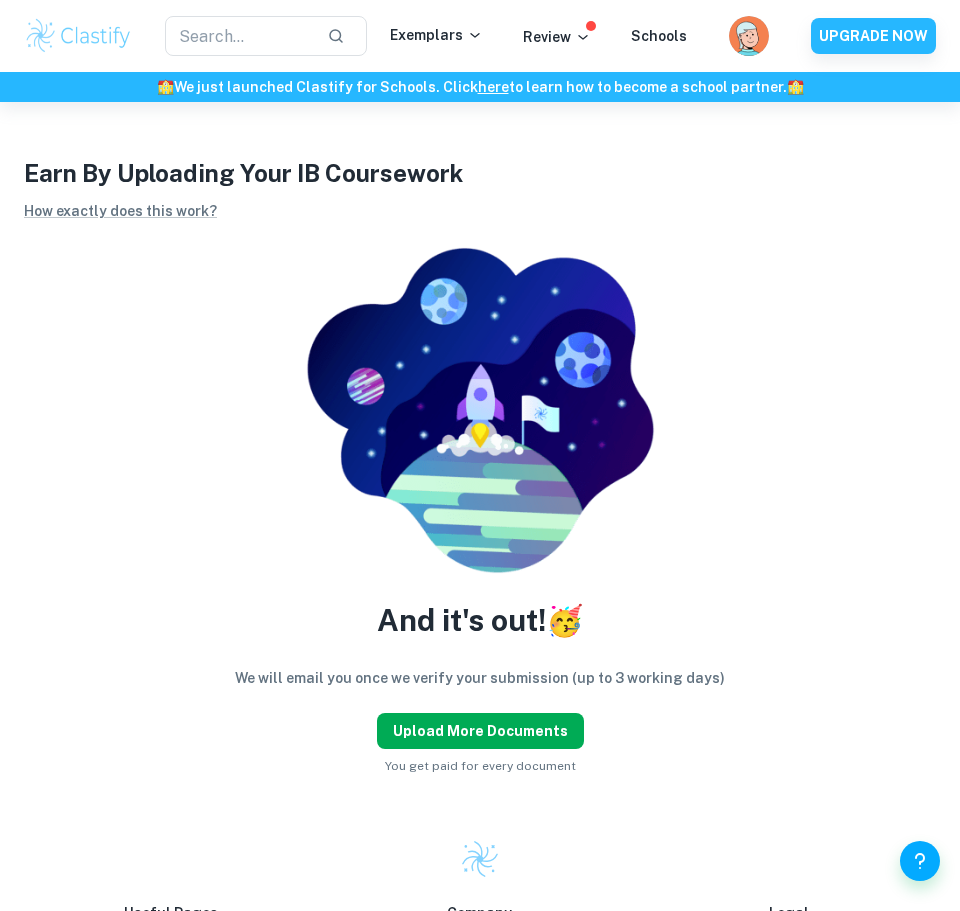 click on "Upload more documents" at bounding box center [480, 731] 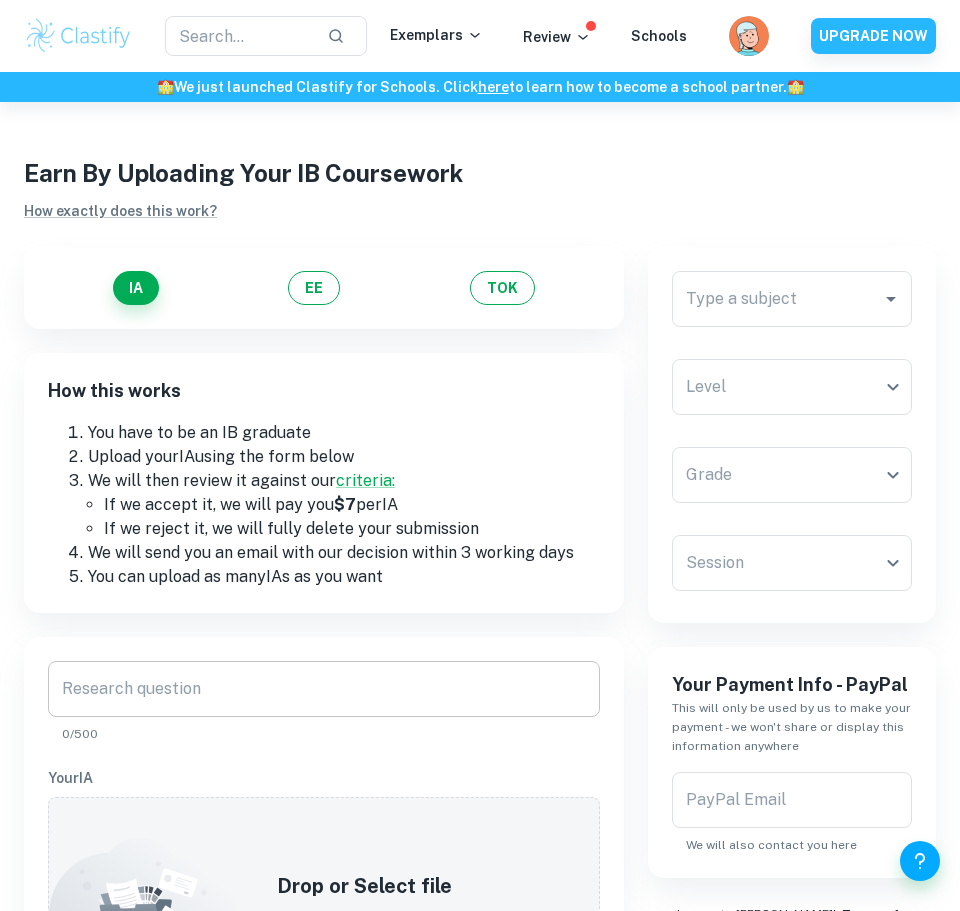 click on "Research question" at bounding box center (324, 689) 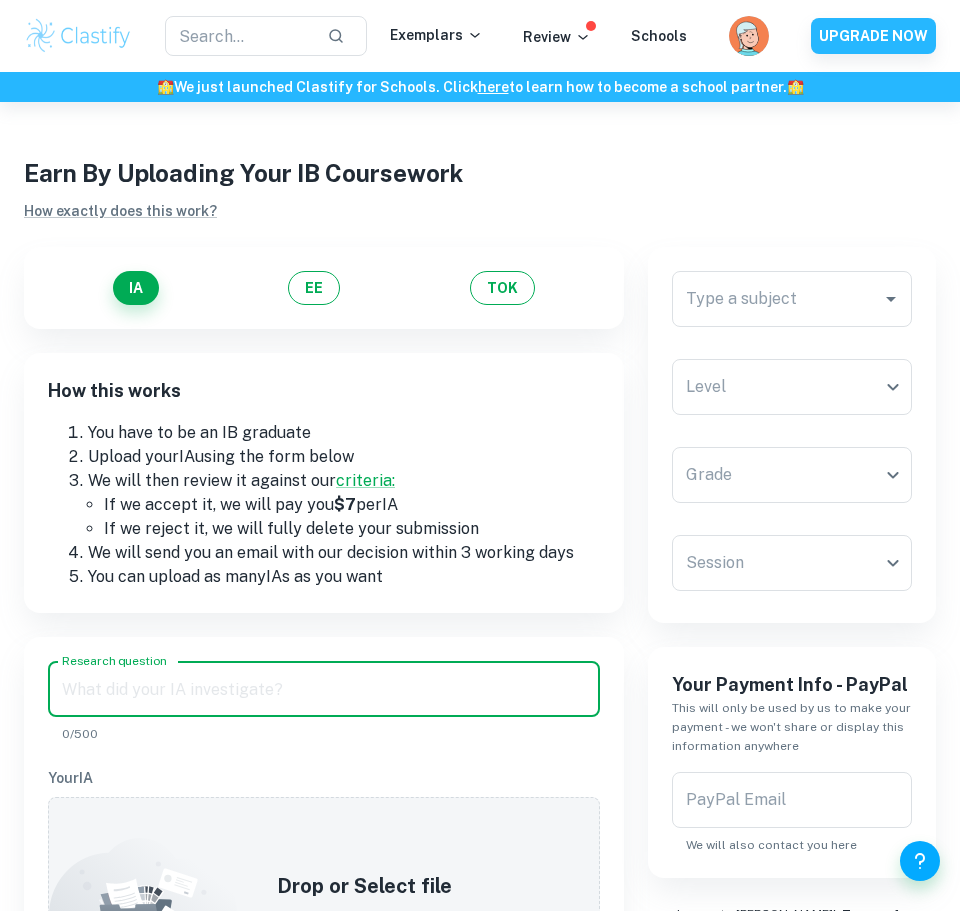 paste on "The Mathematics Behind the Security of the RSA Algorithm and the [PERSON_NAME] Key Exchange Protocol" 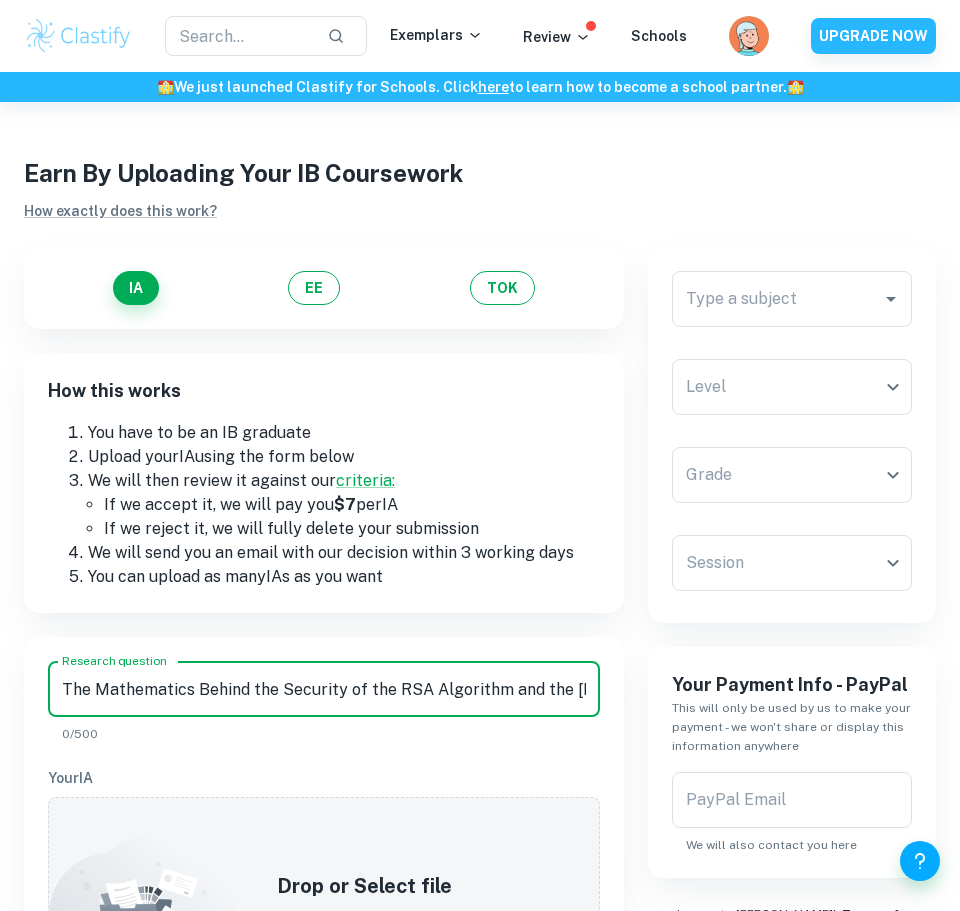 scroll, scrollTop: 0, scrollLeft: 264, axis: horizontal 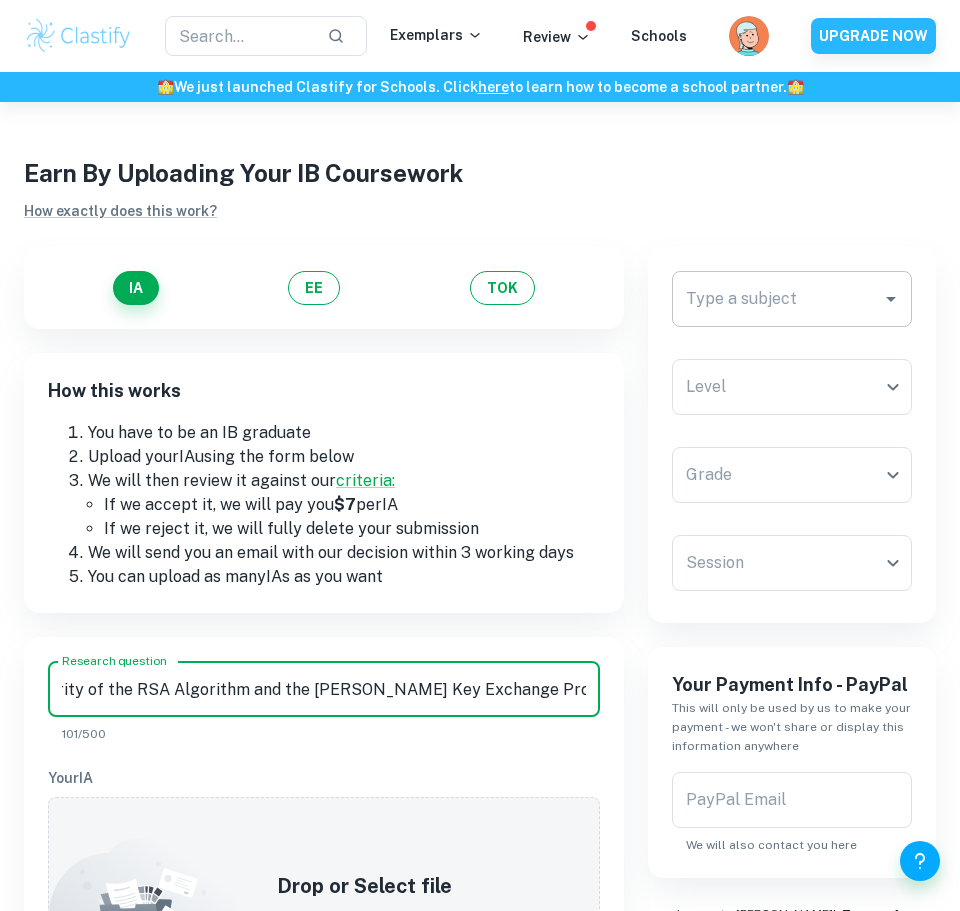 type on "The Mathematics Behind the Security of the RSA Algorithm and the [PERSON_NAME] Key Exchange Protocol" 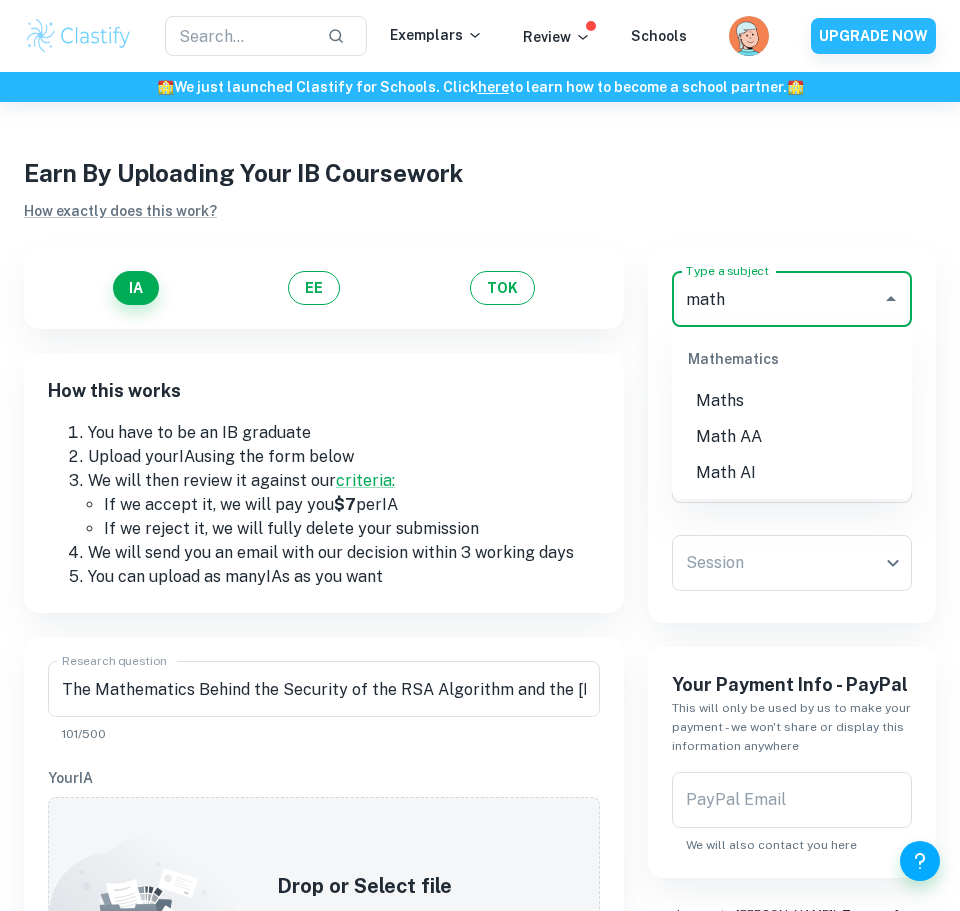 click on "Math AA" at bounding box center (792, 437) 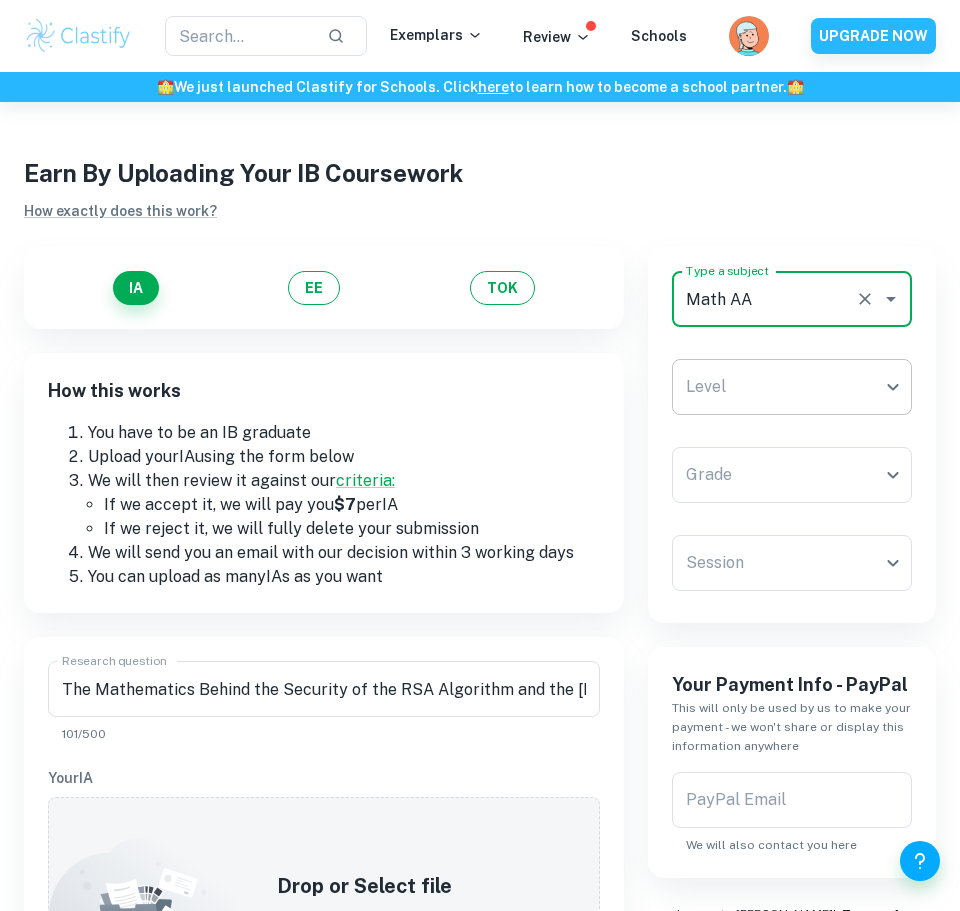 type on "Math AA" 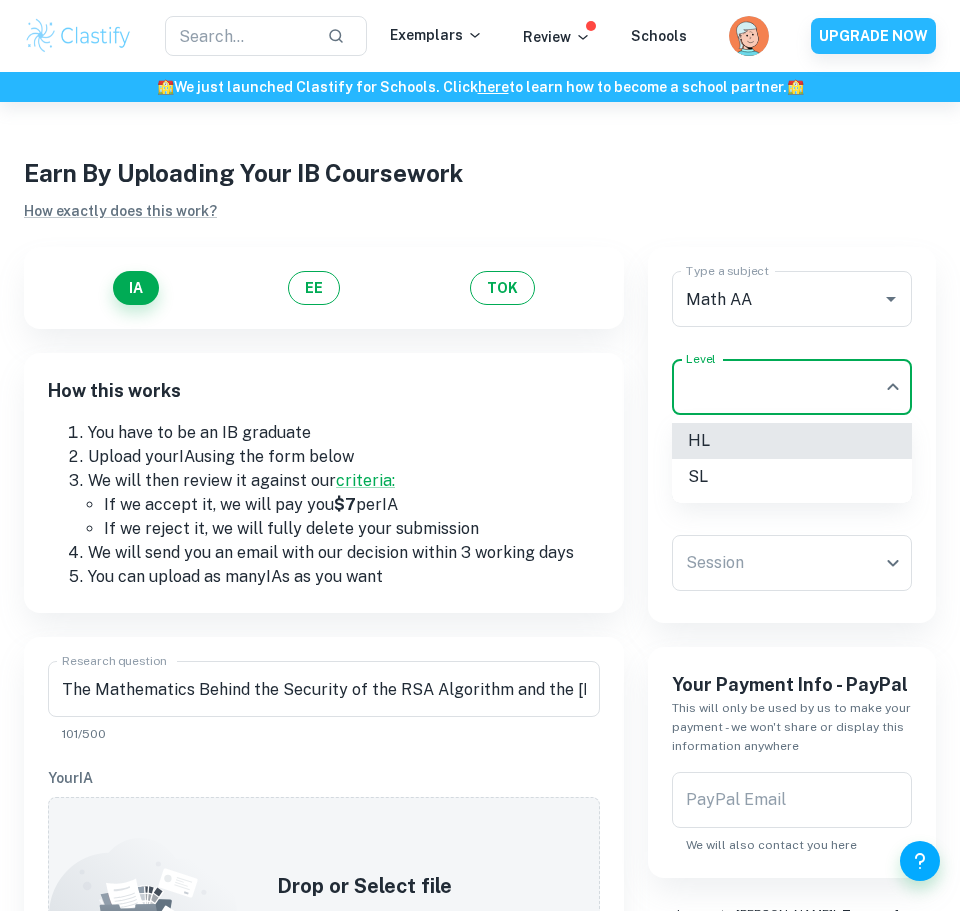 click on "HL" at bounding box center (792, 441) 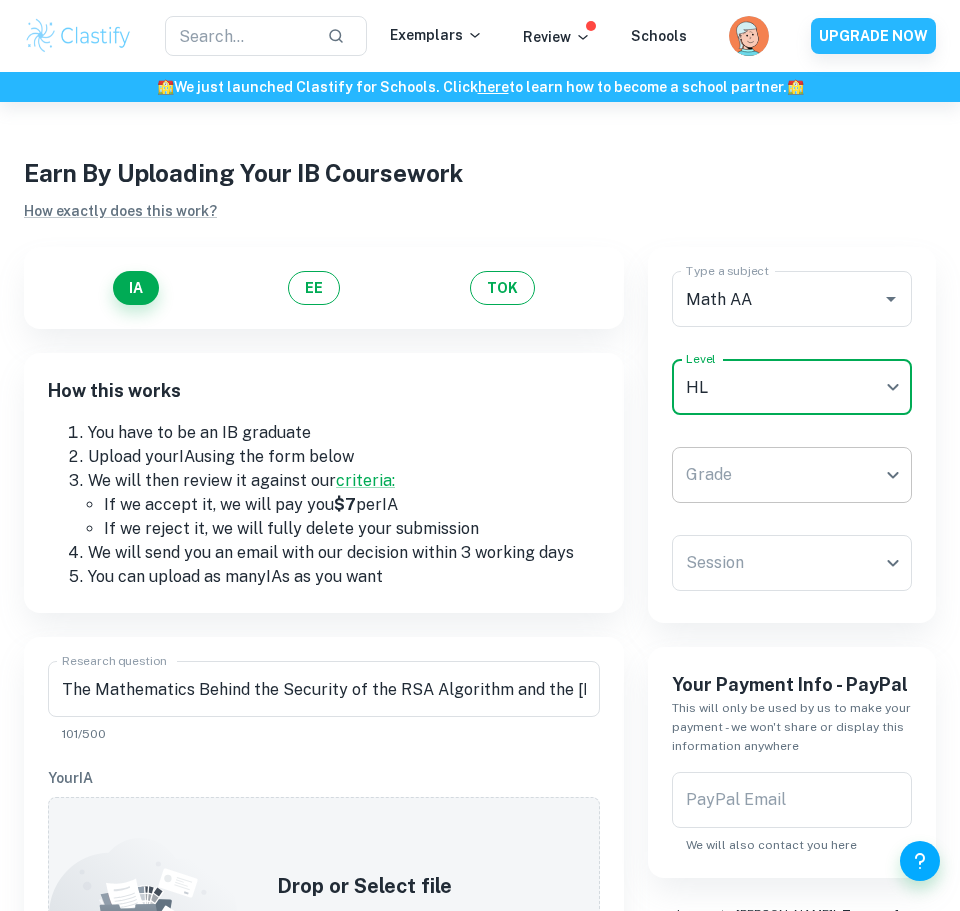 click on "We value your privacy We use cookies to enhance your browsing experience, serve personalised ads or content, and analyse our traffic. By clicking "Accept All", you consent to our use of cookies.   Cookie Policy Customise   Reject All   Accept All   Customise Consent Preferences   We use cookies to help you navigate efficiently and perform certain functions. You will find detailed information about all cookies under each consent category below. The cookies that are categorised as "Necessary" are stored on your browser as they are essential for enabling the basic functionalities of the site. ...  Show more For more information on how Google's third-party cookies operate and handle your data, see:   Google Privacy Policy Necessary Always Active Necessary cookies are required to enable the basic features of this site, such as providing secure log-in or adjusting your consent preferences. These cookies do not store any personally identifiable data. Functional Analytics Performance Advertisement Uncategorised" at bounding box center (480, 554) 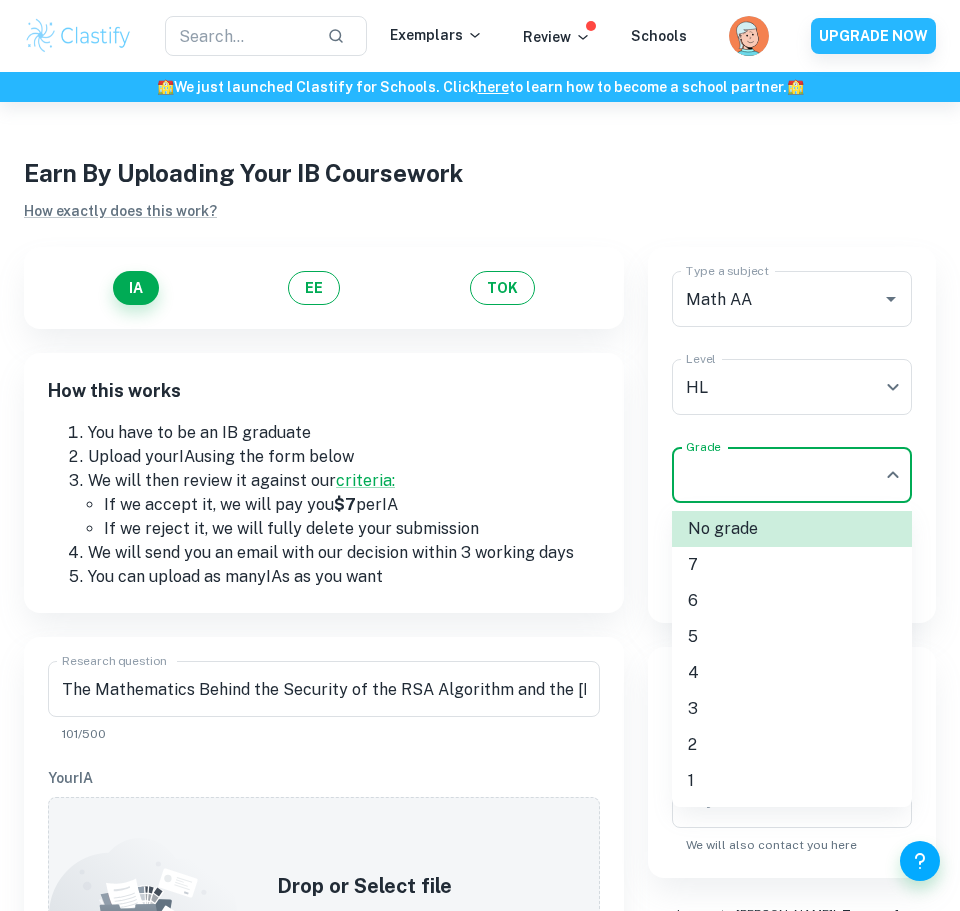 click on "4" at bounding box center (792, 673) 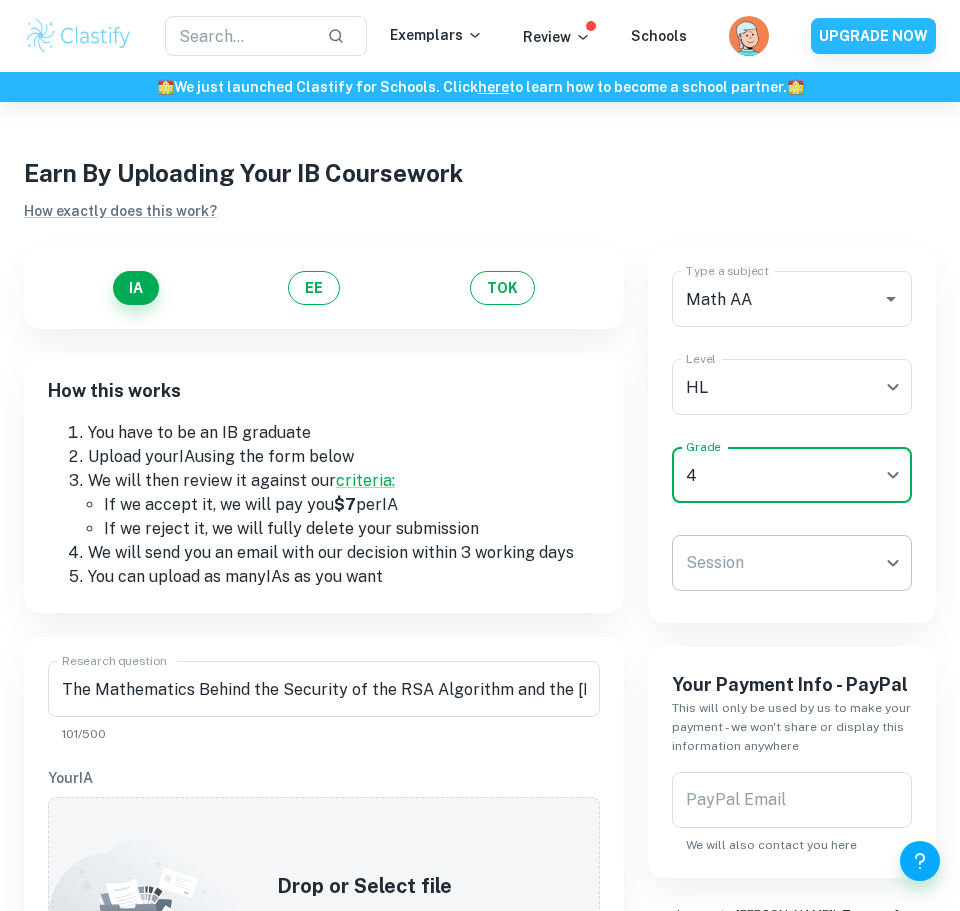 click on "We value your privacy We use cookies to enhance your browsing experience, serve personalised ads or content, and analyse our traffic. By clicking "Accept All", you consent to our use of cookies.   Cookie Policy Customise   Reject All   Accept All   Customise Consent Preferences   We use cookies to help you navigate efficiently and perform certain functions. You will find detailed information about all cookies under each consent category below. The cookies that are categorised as "Necessary" are stored on your browser as they are essential for enabling the basic functionalities of the site. ...  Show more For more information on how Google's third-party cookies operate and handle your data, see:   Google Privacy Policy Necessary Always Active Necessary cookies are required to enable the basic features of this site, such as providing secure log-in or adjusting your consent preferences. These cookies do not store any personally identifiable data. Functional Analytics Performance Advertisement Uncategorised" at bounding box center (480, 554) 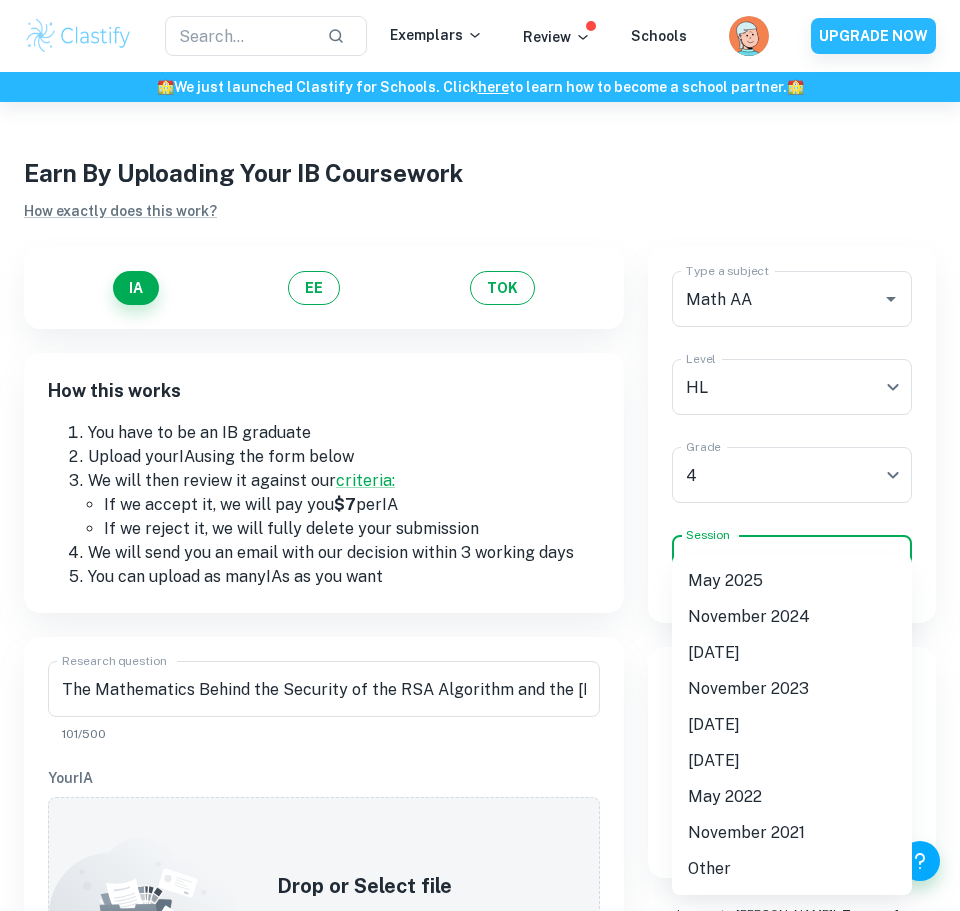 click on "May 2025" at bounding box center [792, 581] 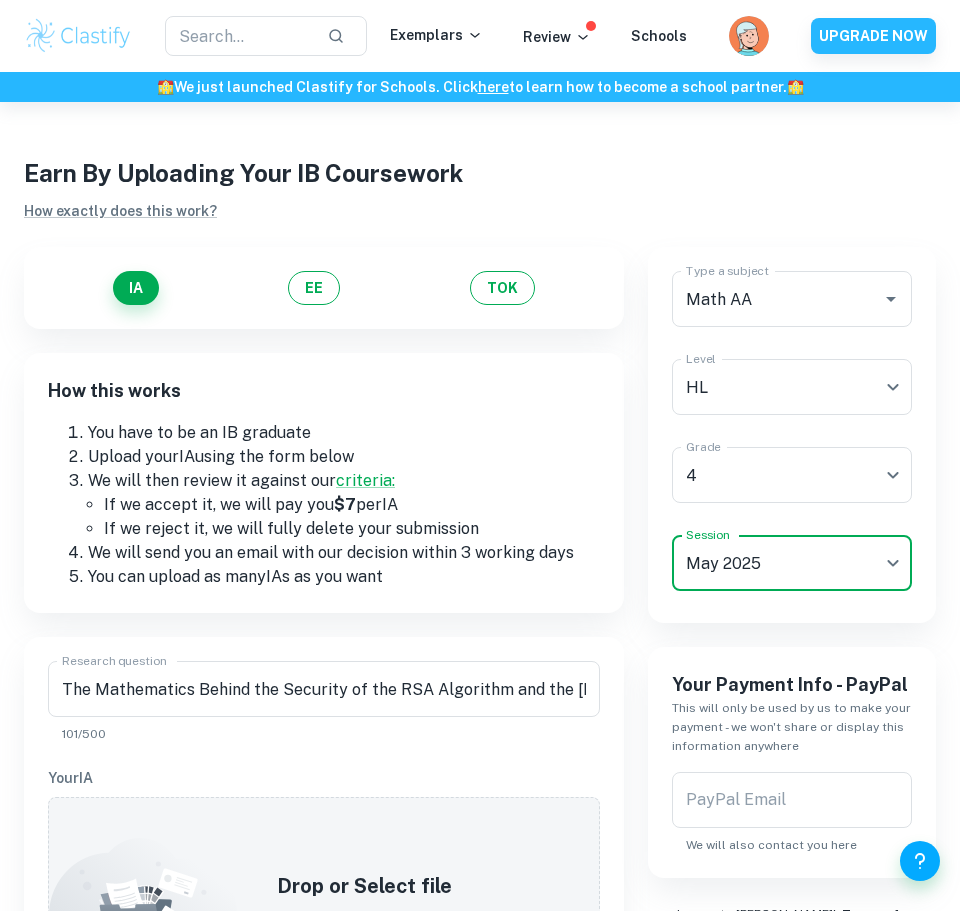 click on "How this works You have to be an IB graduate Upload your  IA  using the form below We will then review it against our  criteria: If we accept it, we will pay you  $7  per  IA If we reject it, we will fully delete your submission We will send you an email with our decision within 3 working days You can upload as many  IA s as you want" at bounding box center (324, 483) 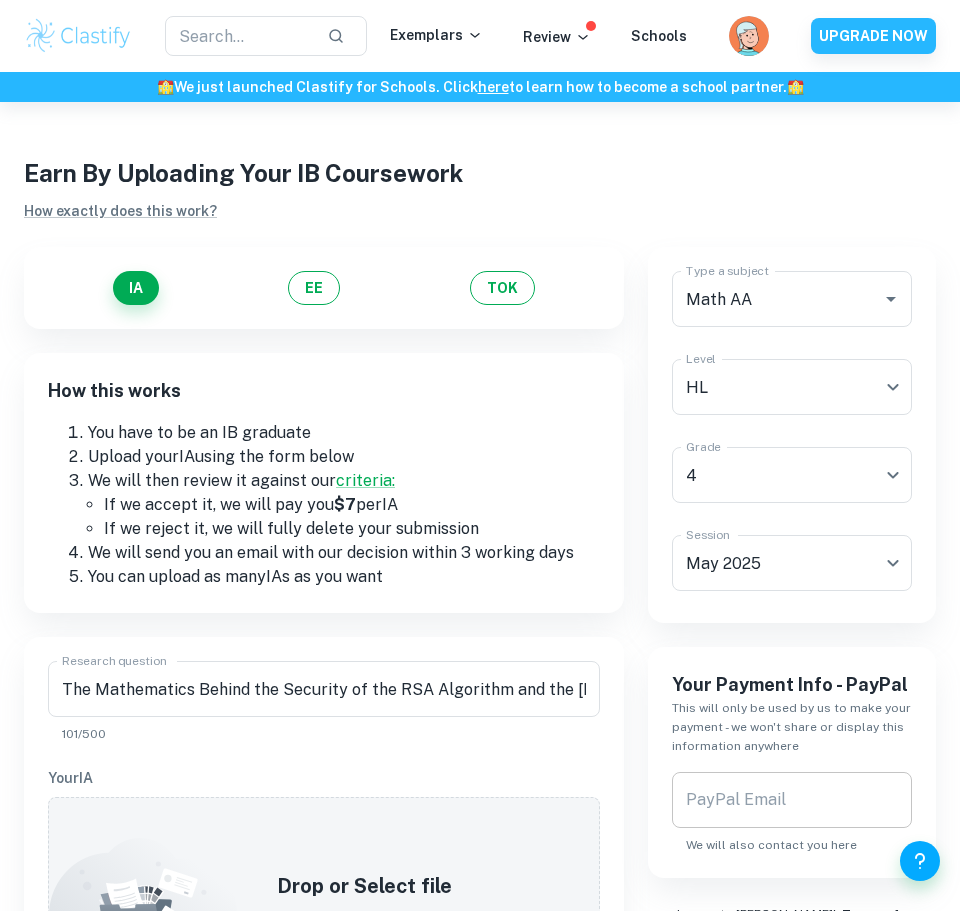 click on "PayPal Email" at bounding box center (792, 800) 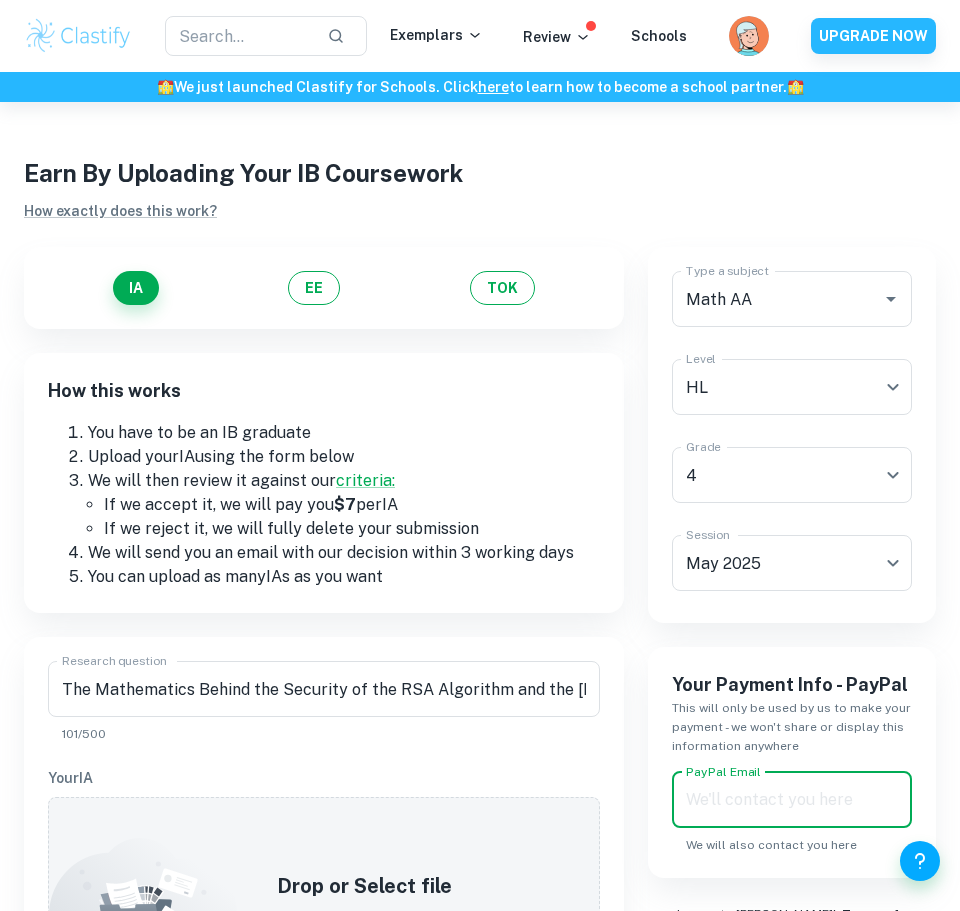 type on "[EMAIL_ADDRESS][DOMAIN_NAME]" 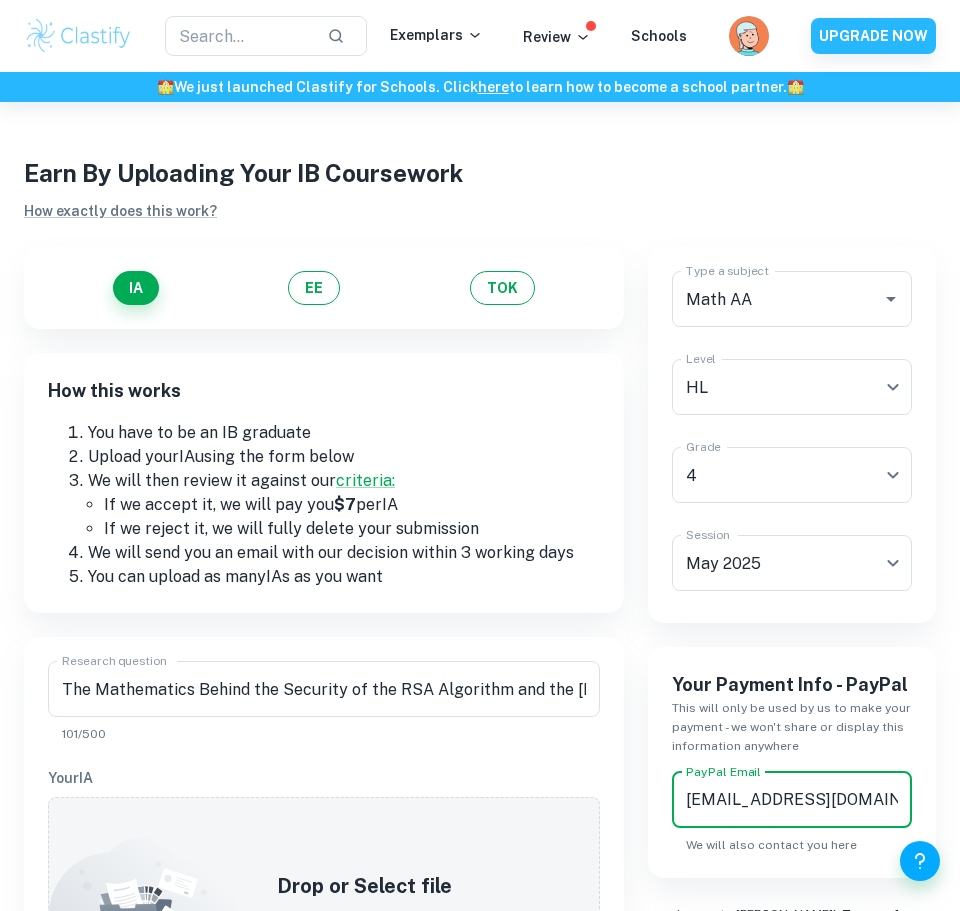 click on "We will send you an email with our decision within 3 working days" at bounding box center [344, 553] 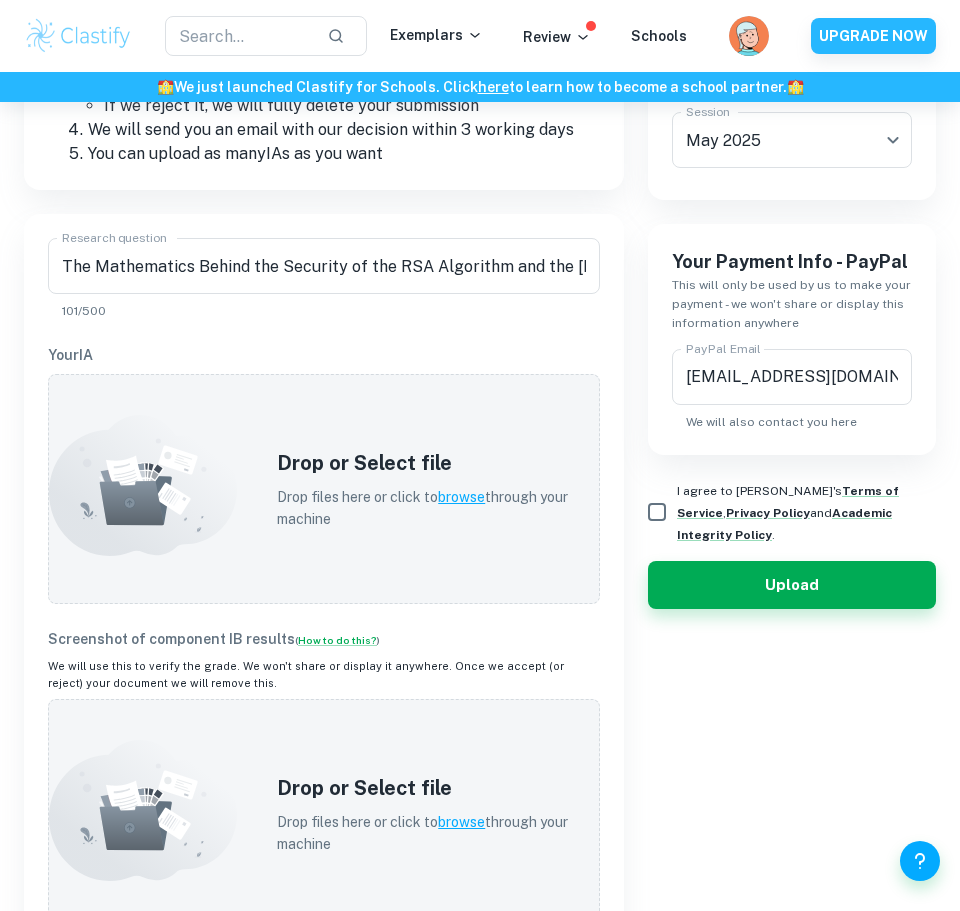 scroll, scrollTop: 443, scrollLeft: 0, axis: vertical 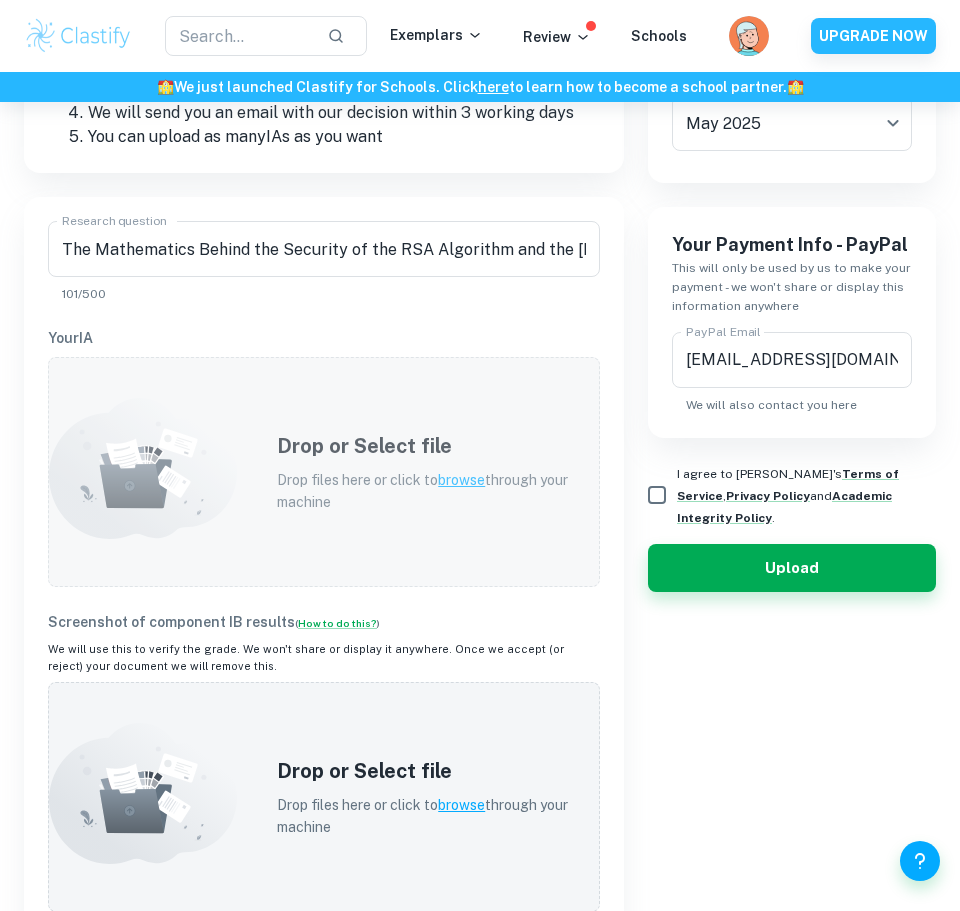click on "browse" at bounding box center [461, 480] 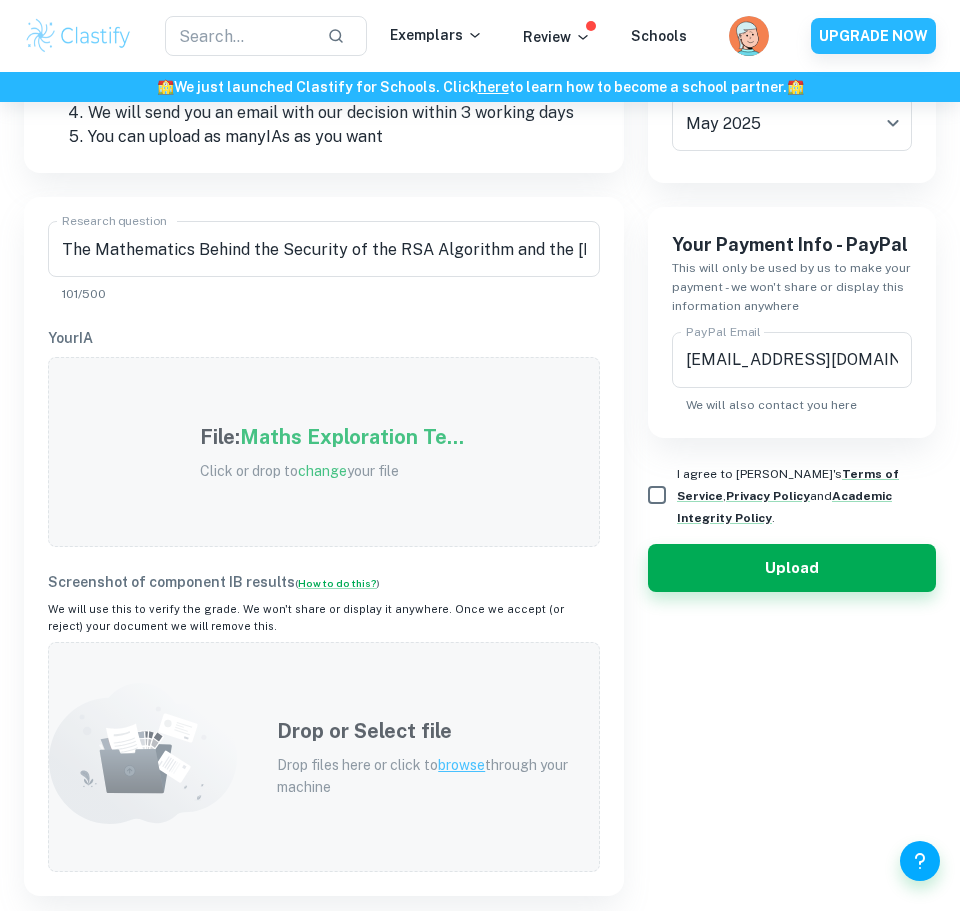 click on "Drop files here or click to  browse  through your machine" at bounding box center [426, 776] 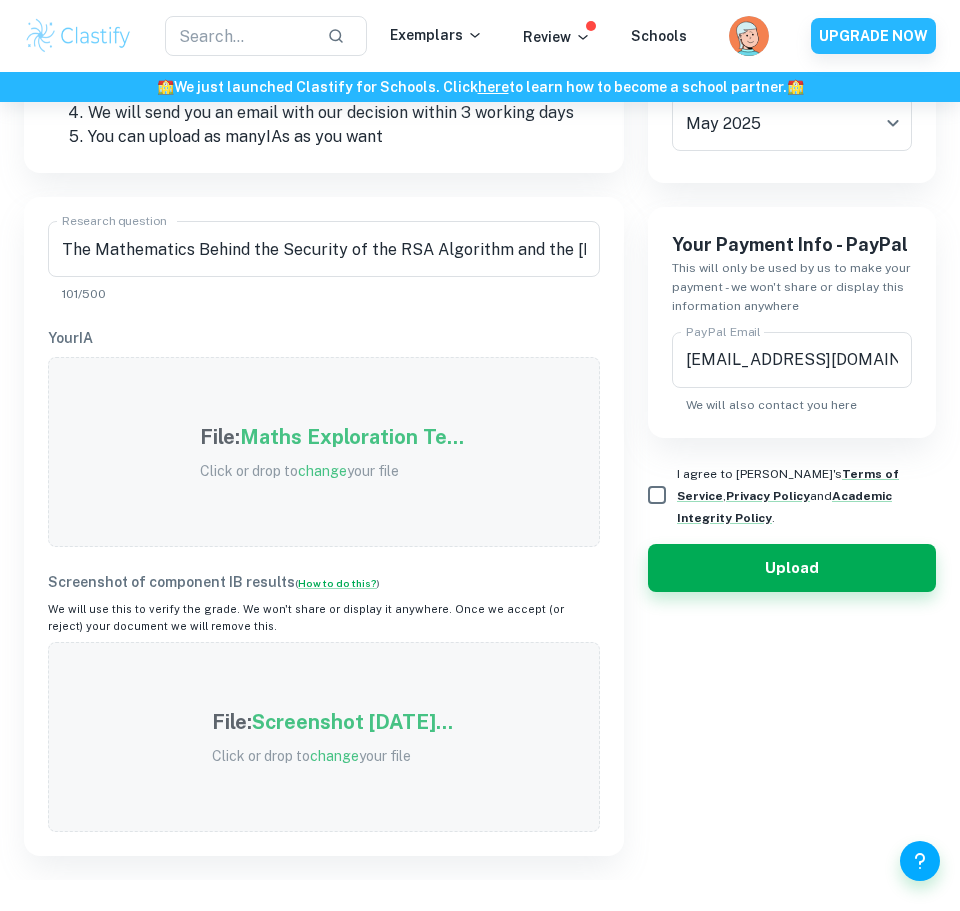 click on "Type a subject Math AA Type a subject Level HL   HL Level Grade 4 4 Grade Session [DATE] M25 Session Your Payment Info - PayPal This will only be used by us to make your payment - we won't share or display this information anywhere PayPal Email [EMAIL_ADDRESS][DOMAIN_NAME] PayPal Email We will also contact you here I agree to Clastify's  Terms of Service ,  Privacy Policy  and  Academic Integrity Policy . Upload" at bounding box center [780, 319] 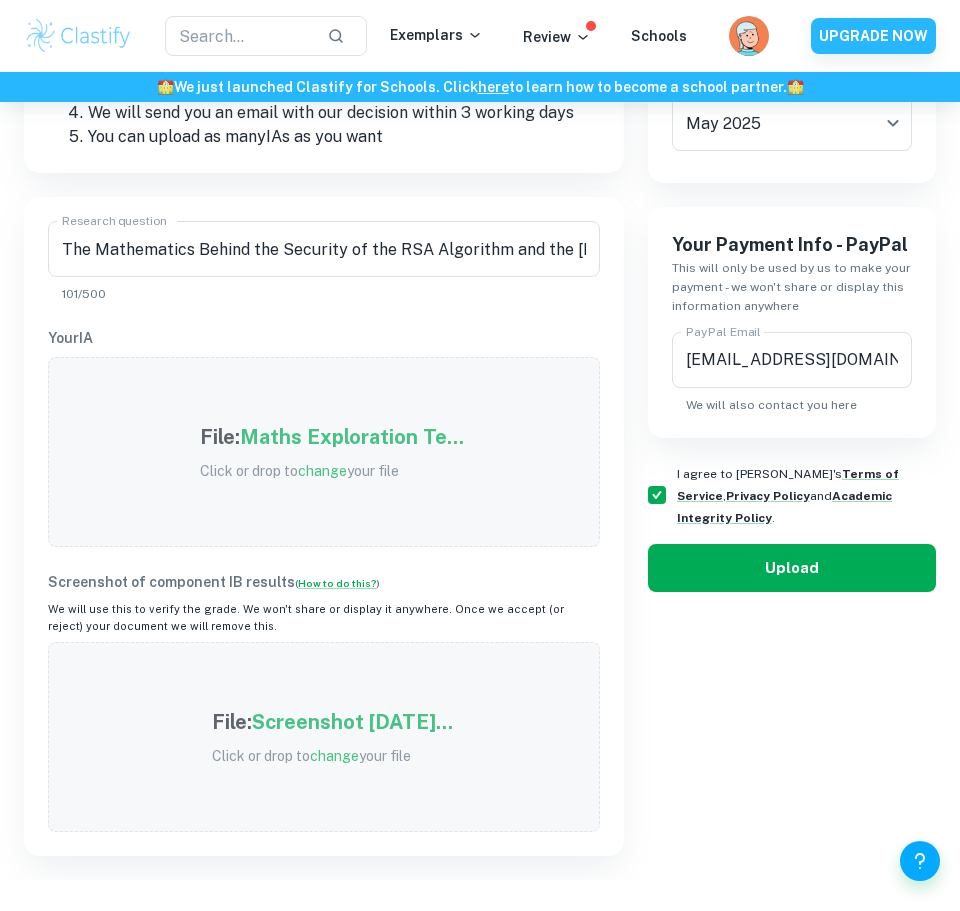 click on "Upload" at bounding box center [792, 568] 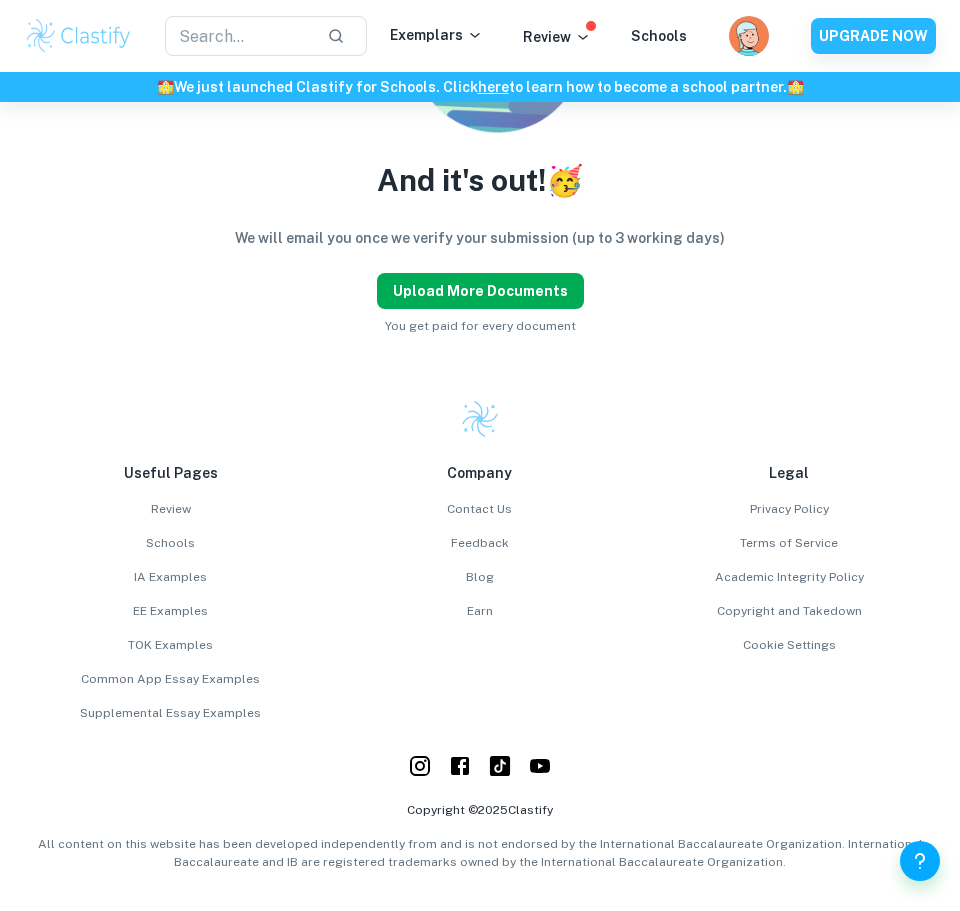 click on "Upload more documents" at bounding box center (480, 291) 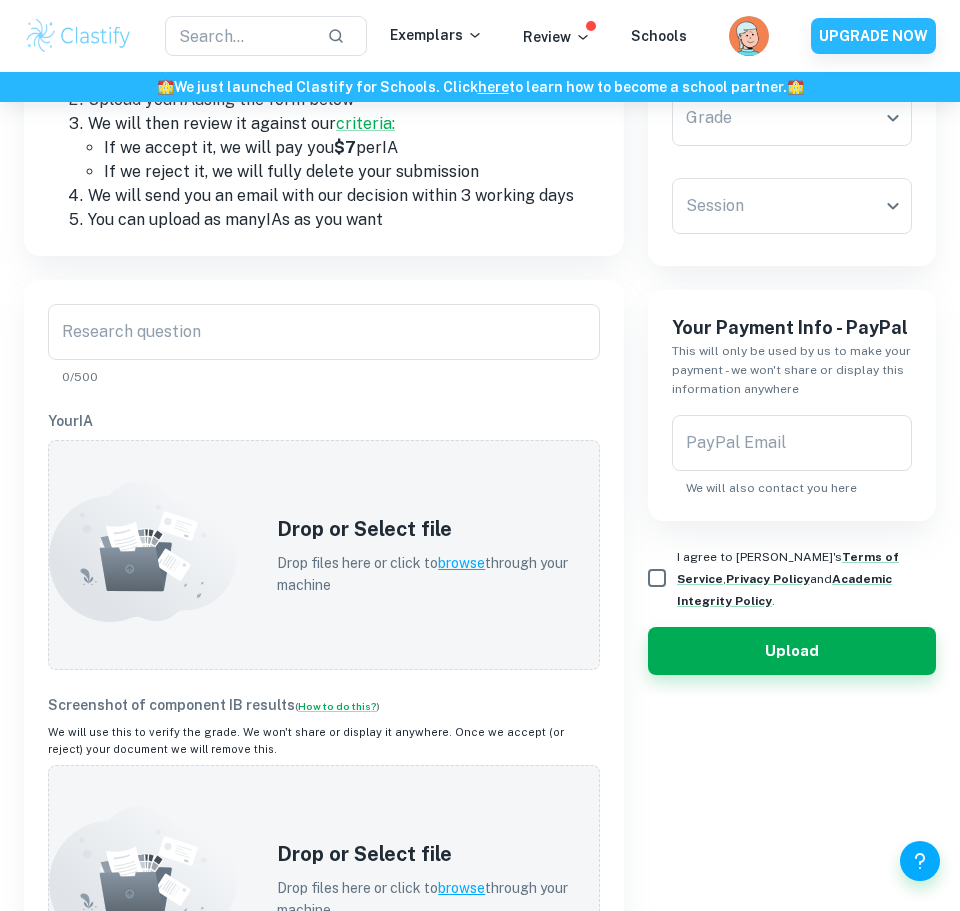 scroll, scrollTop: 400, scrollLeft: 0, axis: vertical 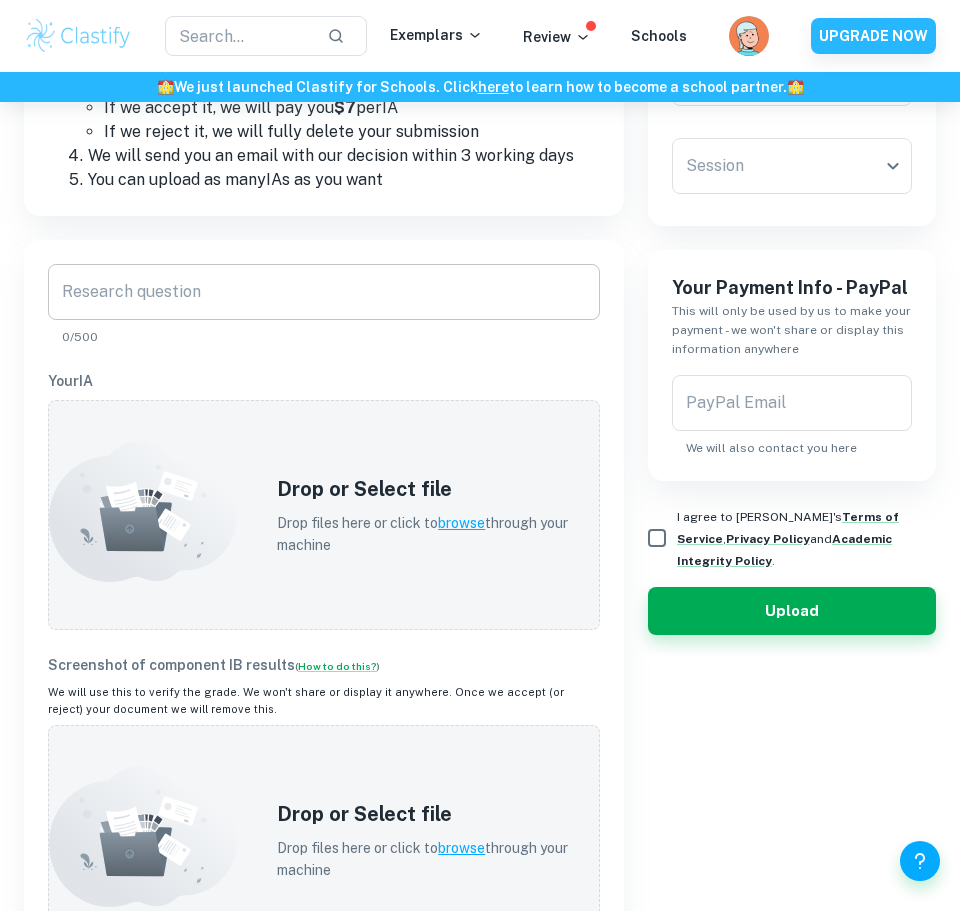 click on "Research question" at bounding box center (324, 292) 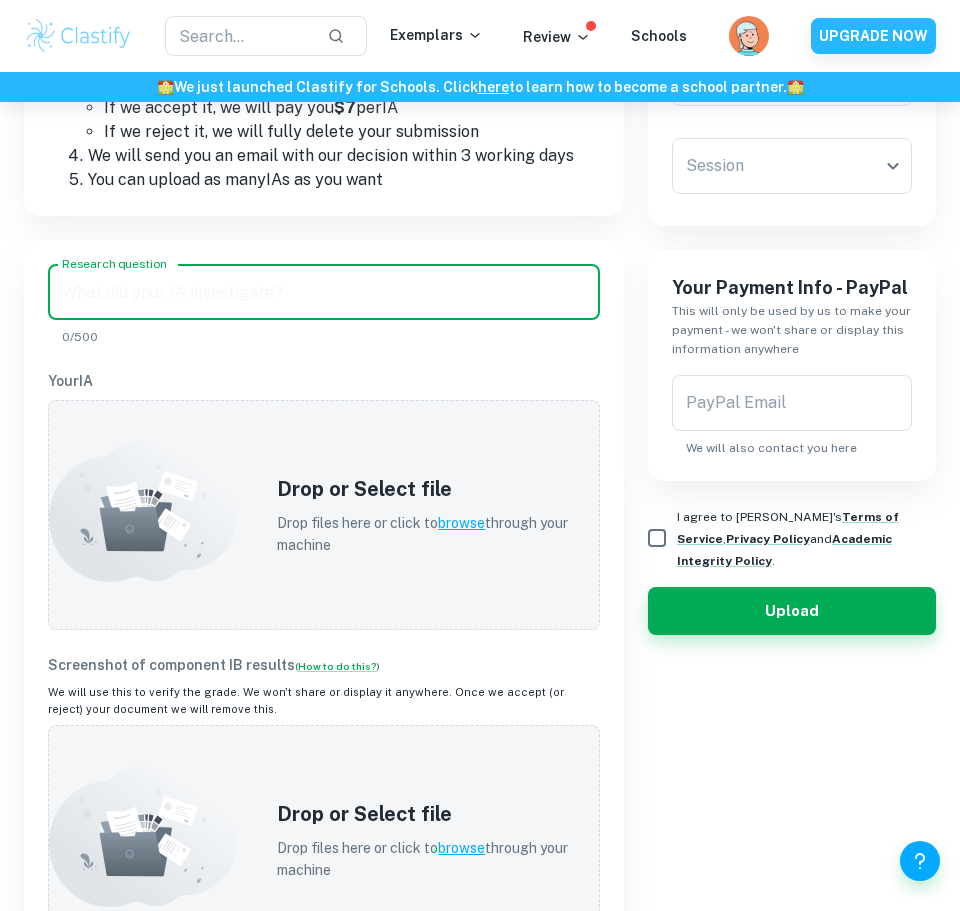 paste on "How does the tension in a support cable (as determined by the extension of a spring within that cable) vary with the distance of a load of fixed mass placed along a crane arm?" 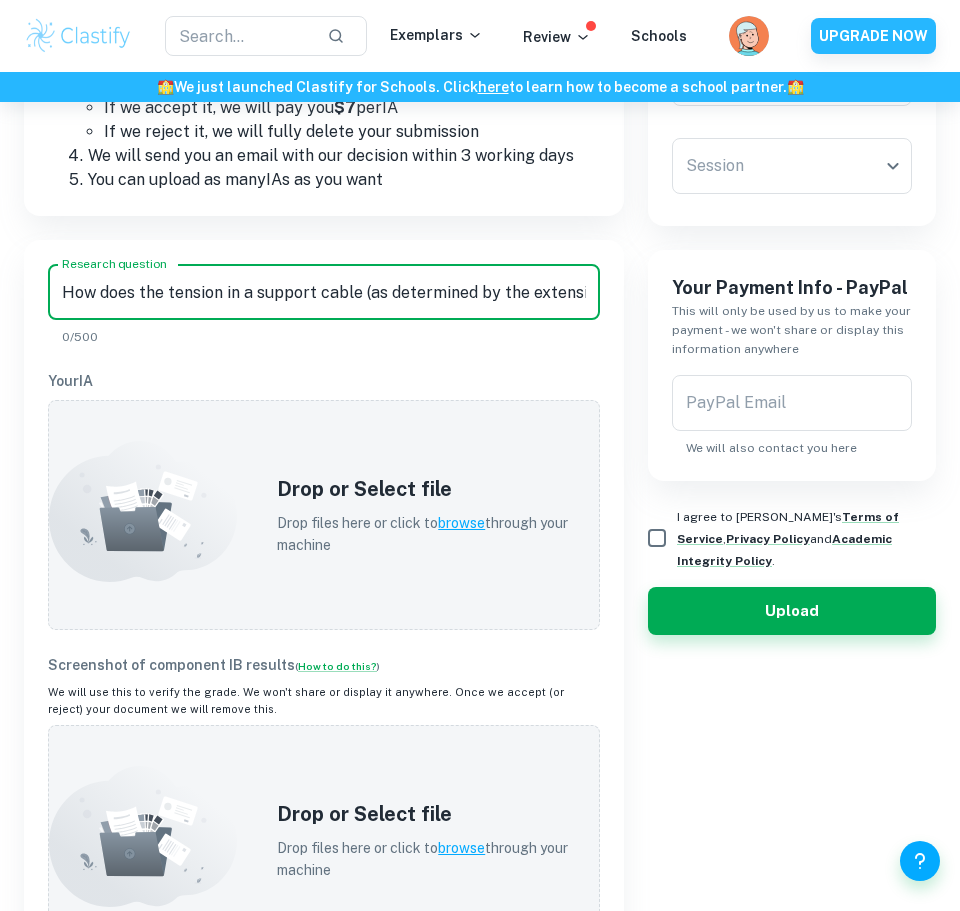 scroll, scrollTop: 0, scrollLeft: 761, axis: horizontal 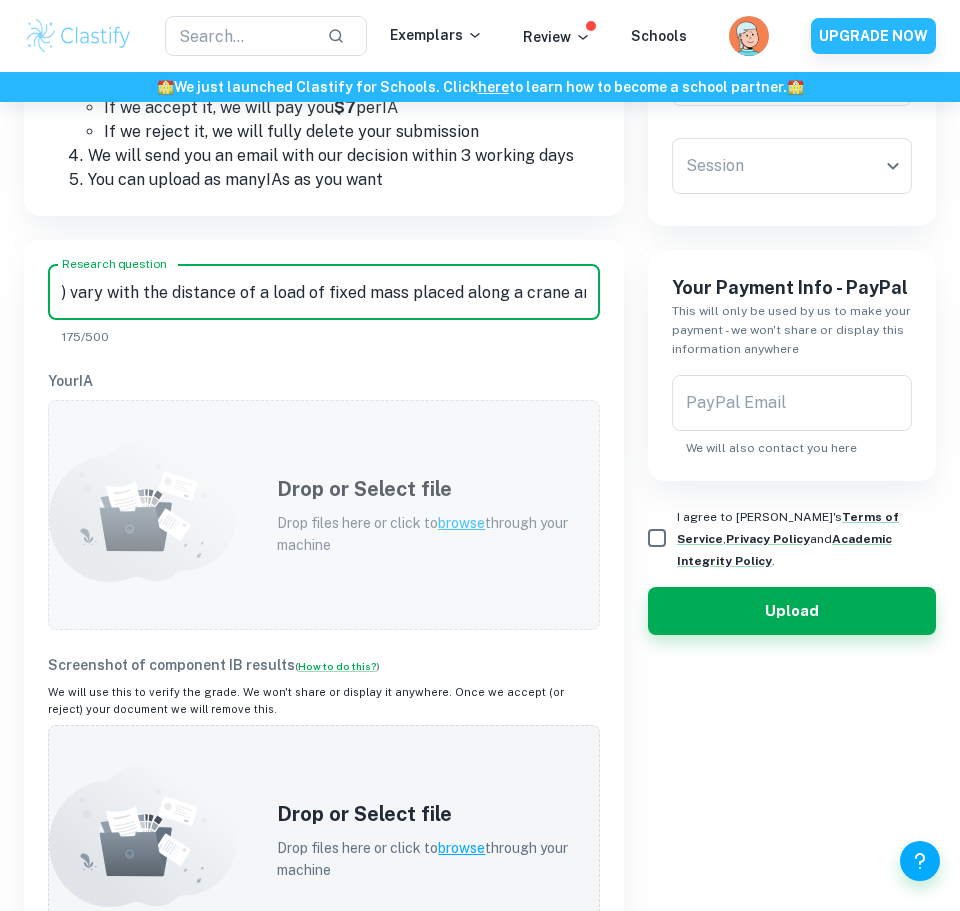 type on "How does the tension in a support cable (as determined by the extension of a spring within that cable) vary with the distance of a load of fixed mass placed along a crane arm?" 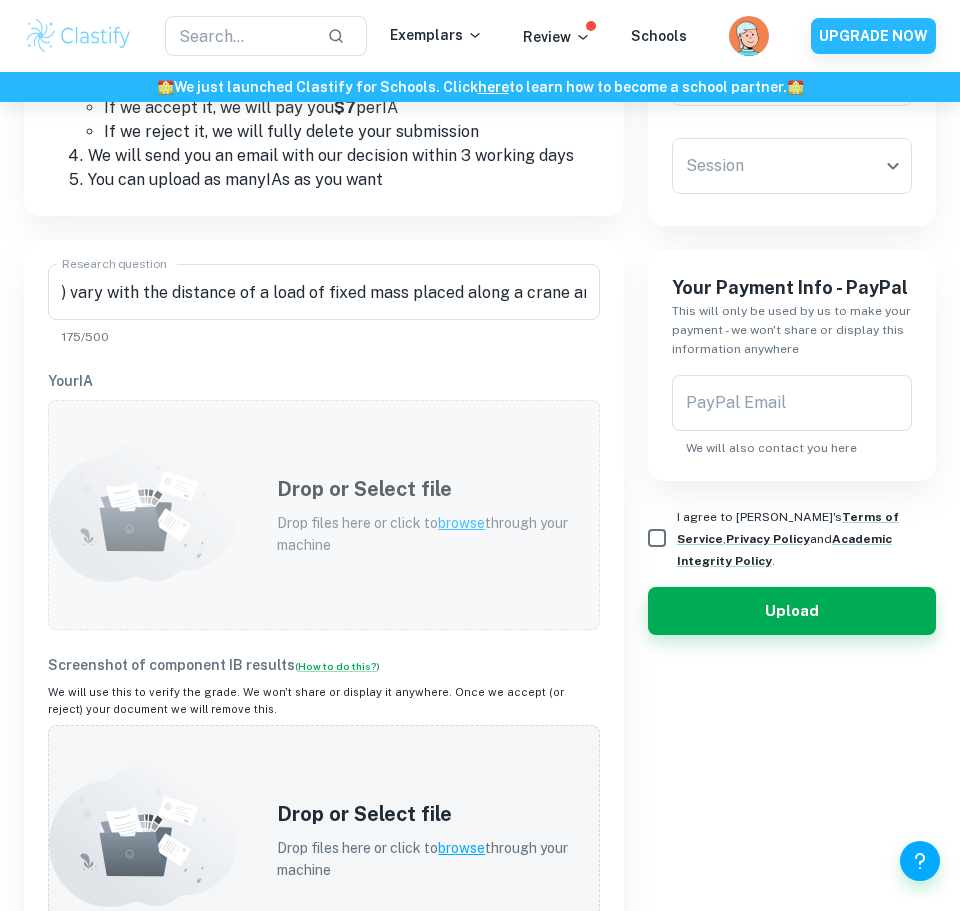 scroll, scrollTop: 0, scrollLeft: 0, axis: both 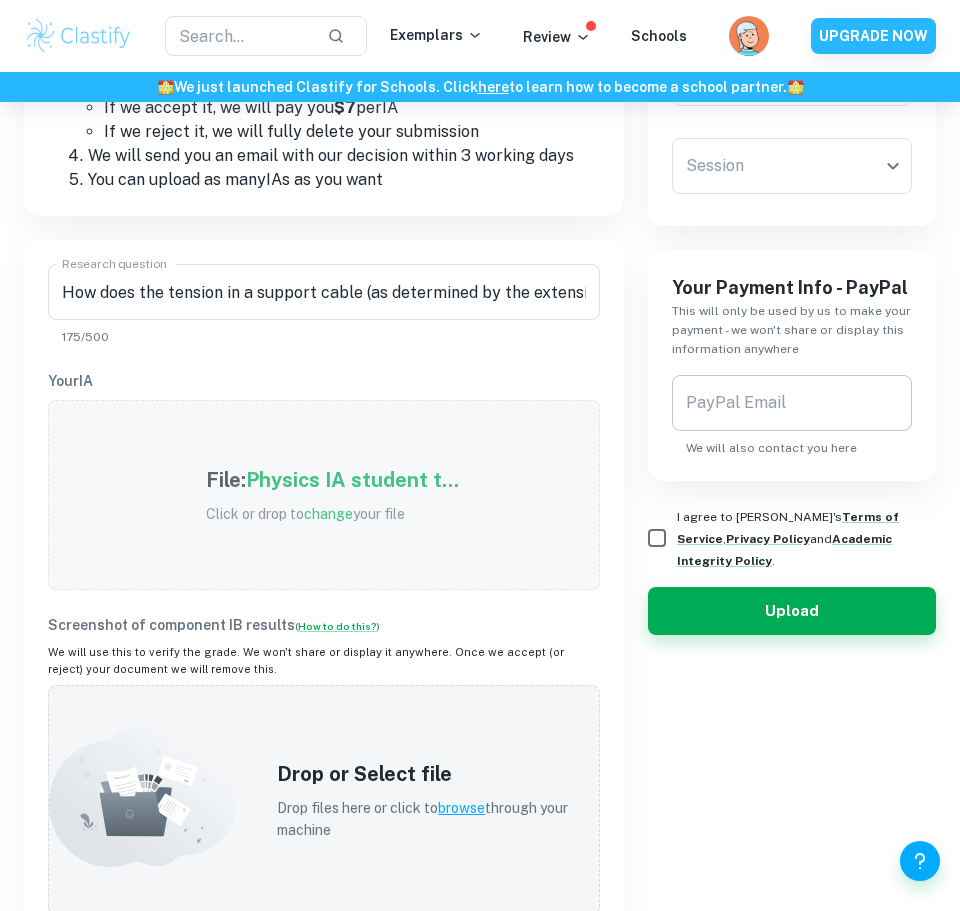 click on "PayPal Email" at bounding box center (792, 403) 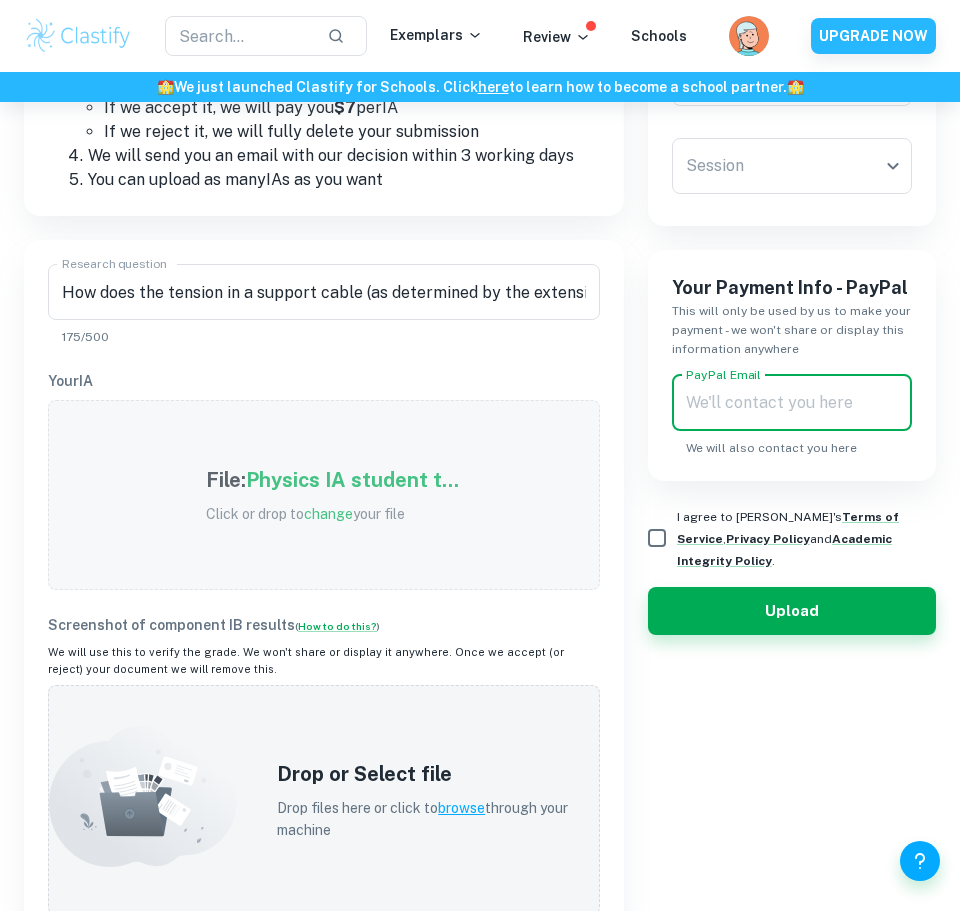 type on "[EMAIL_ADDRESS][DOMAIN_NAME]" 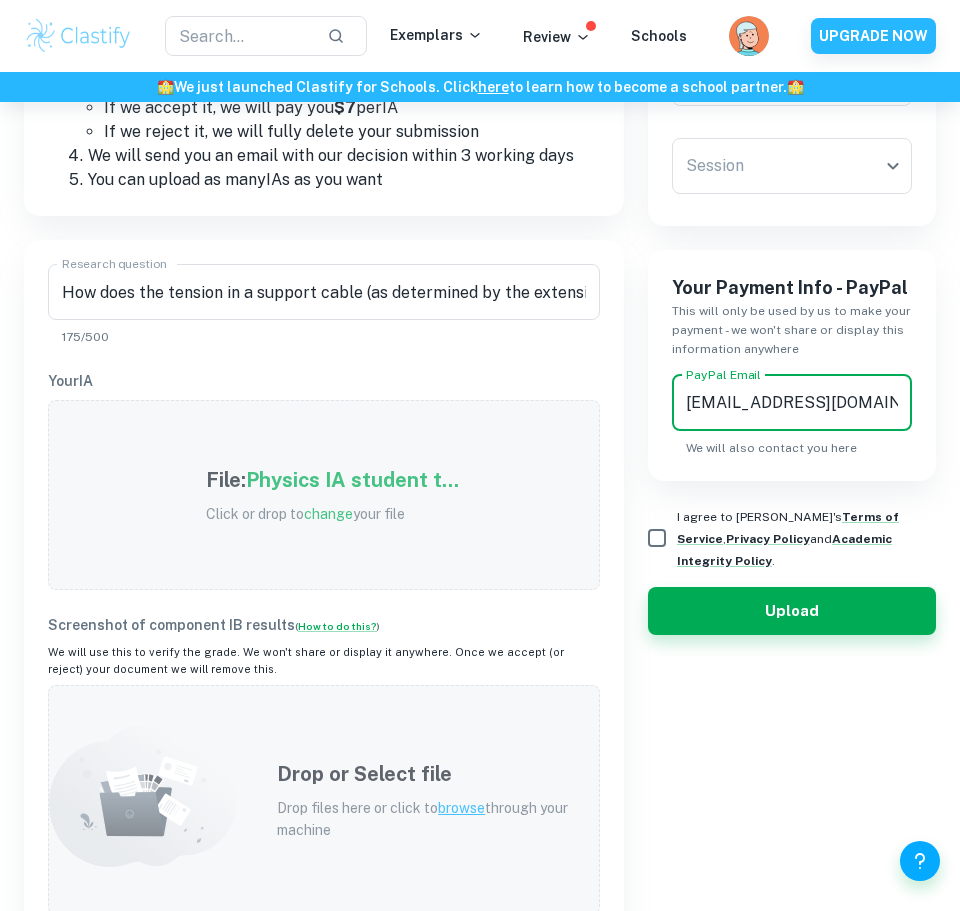 click on "Drop or Select file Drop files here or click to  browse  through your machine" at bounding box center (324, 800) 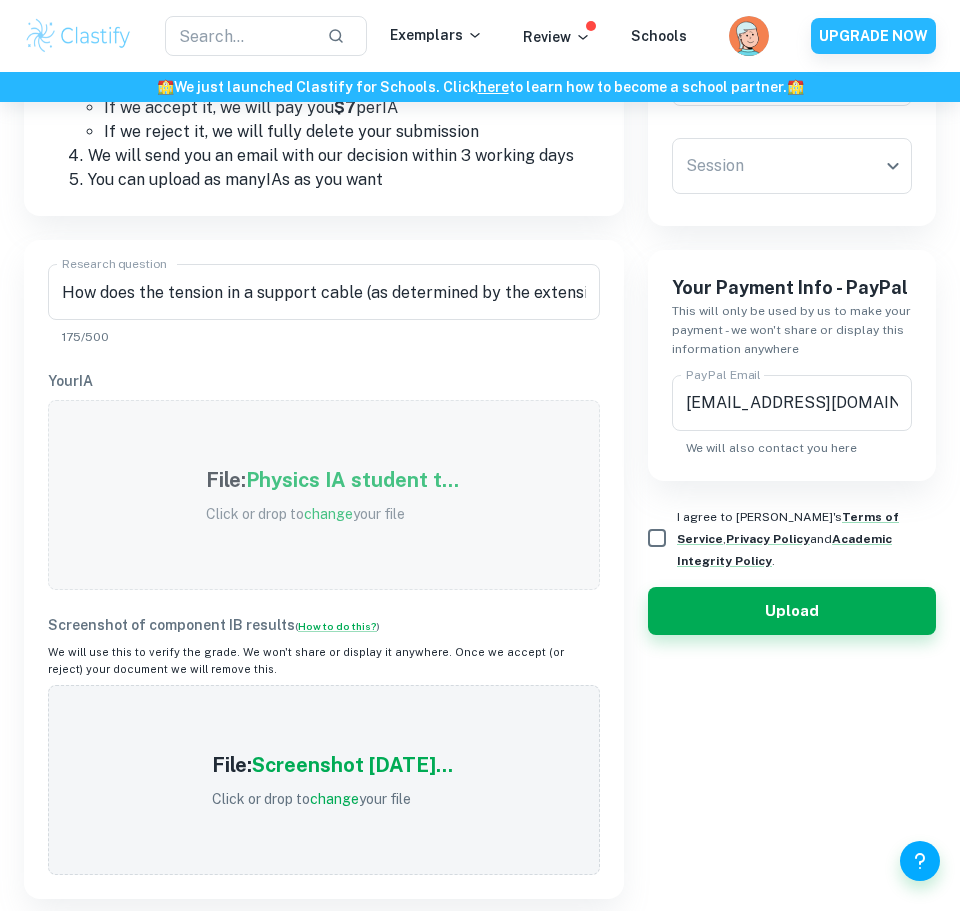 click on "I agree to [PERSON_NAME]'s  Terms of Service ,  Privacy Policy  and  Academic Integrity Policy ." at bounding box center [657, 538] 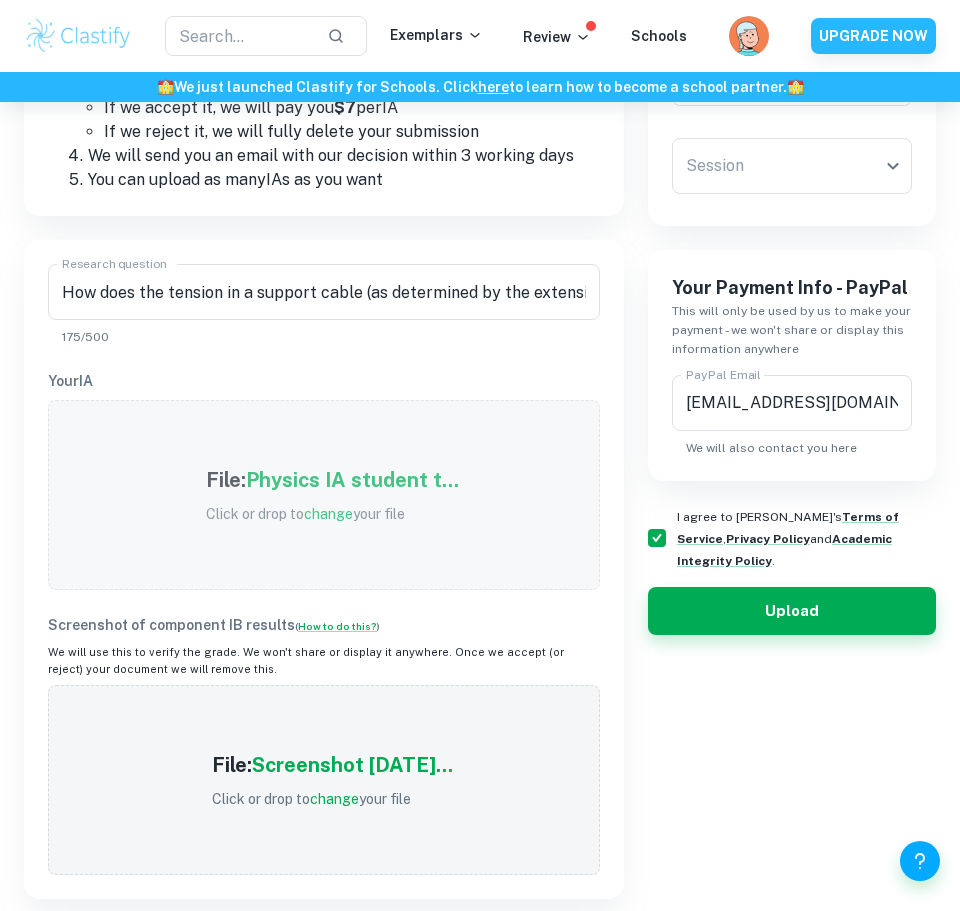 click on "Type a subject Type a subject Level ​ Level Grade ​ Grade Session ​ Session Your Payment Info - PayPal This will only be used by us to make your payment - we won't share or display this information anywhere PayPal Email [EMAIL_ADDRESS][DOMAIN_NAME] PayPal Email We will also contact you here I agree to Clastify's  Terms of Service ,  Privacy Policy  and  Academic Integrity Policy . Upload" at bounding box center (780, 362) 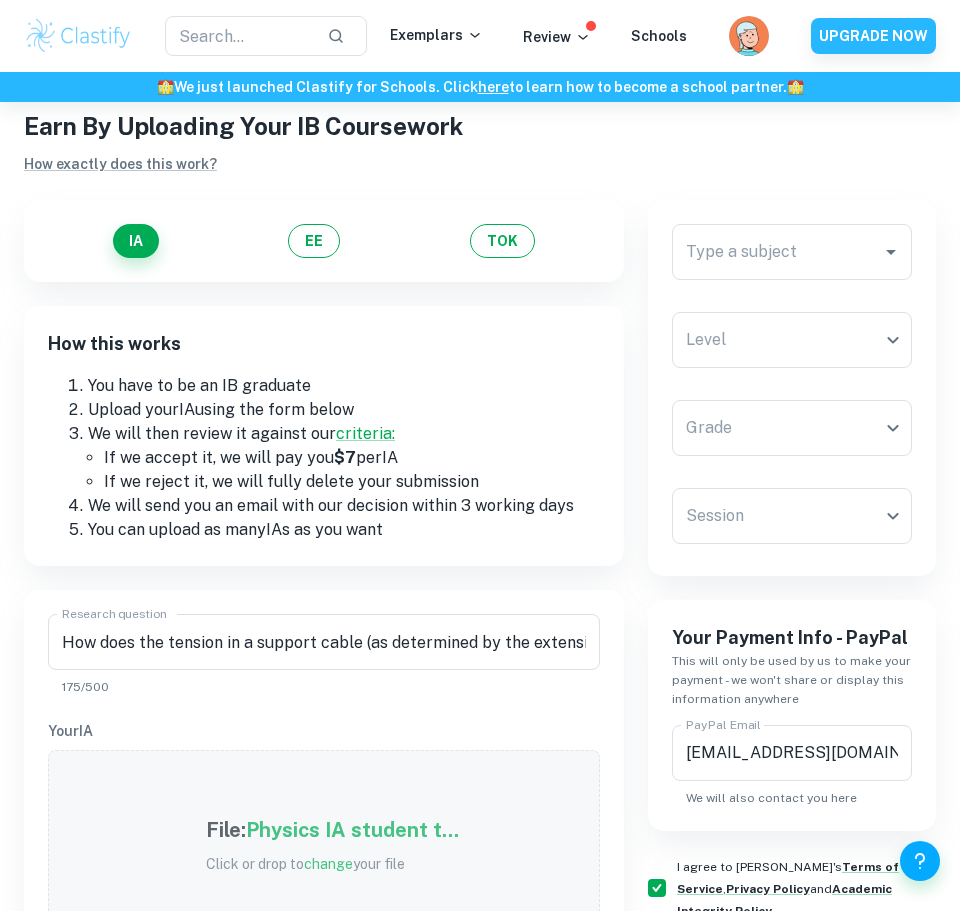 scroll, scrollTop: 0, scrollLeft: 0, axis: both 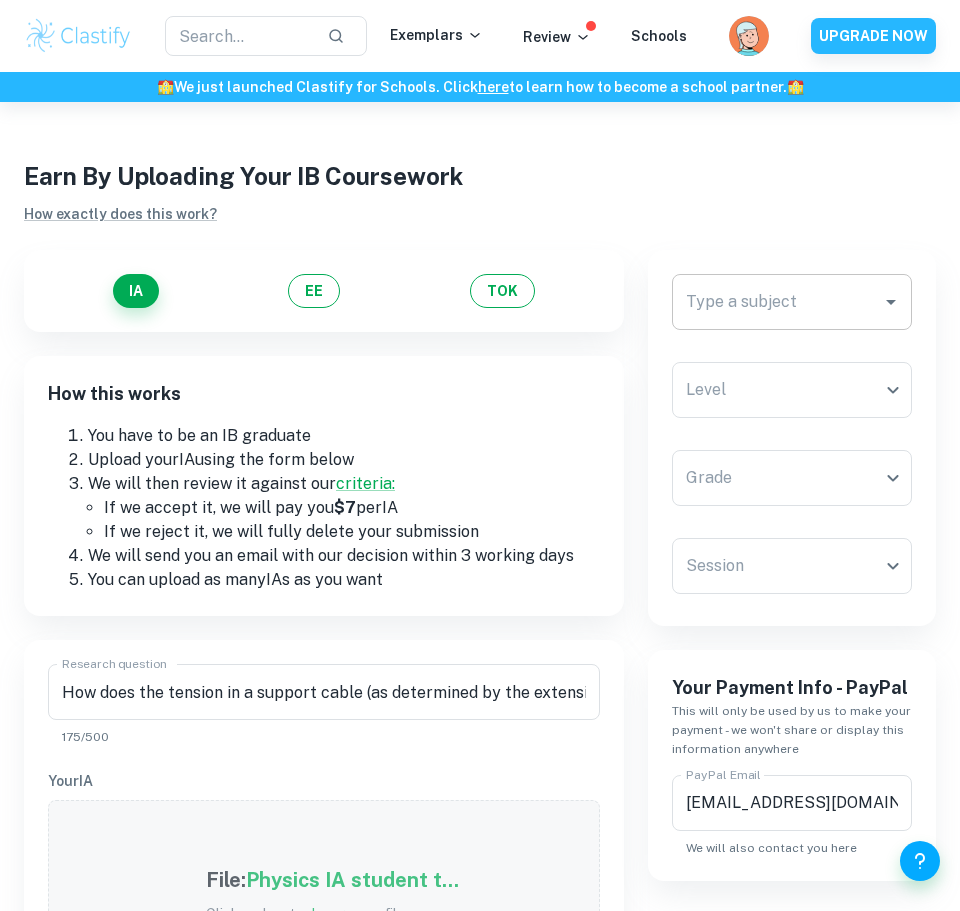 click on "Type a subject" at bounding box center [777, 302] 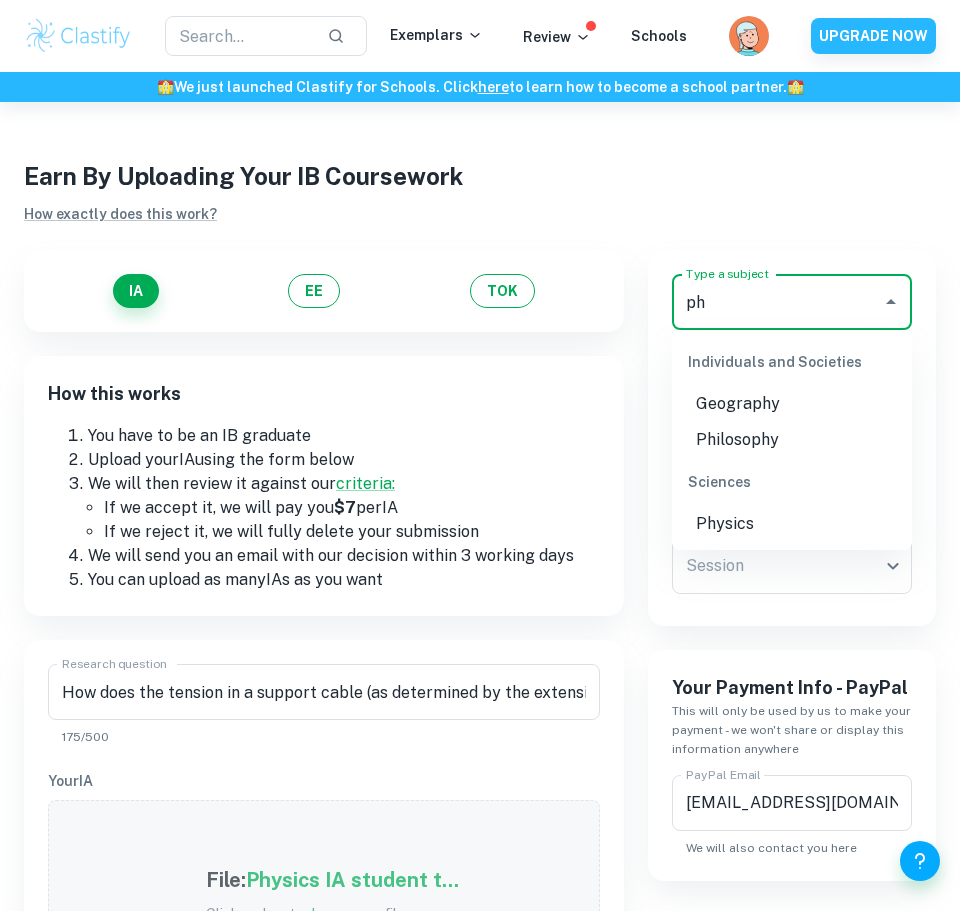 click on "Physics" at bounding box center (792, 524) 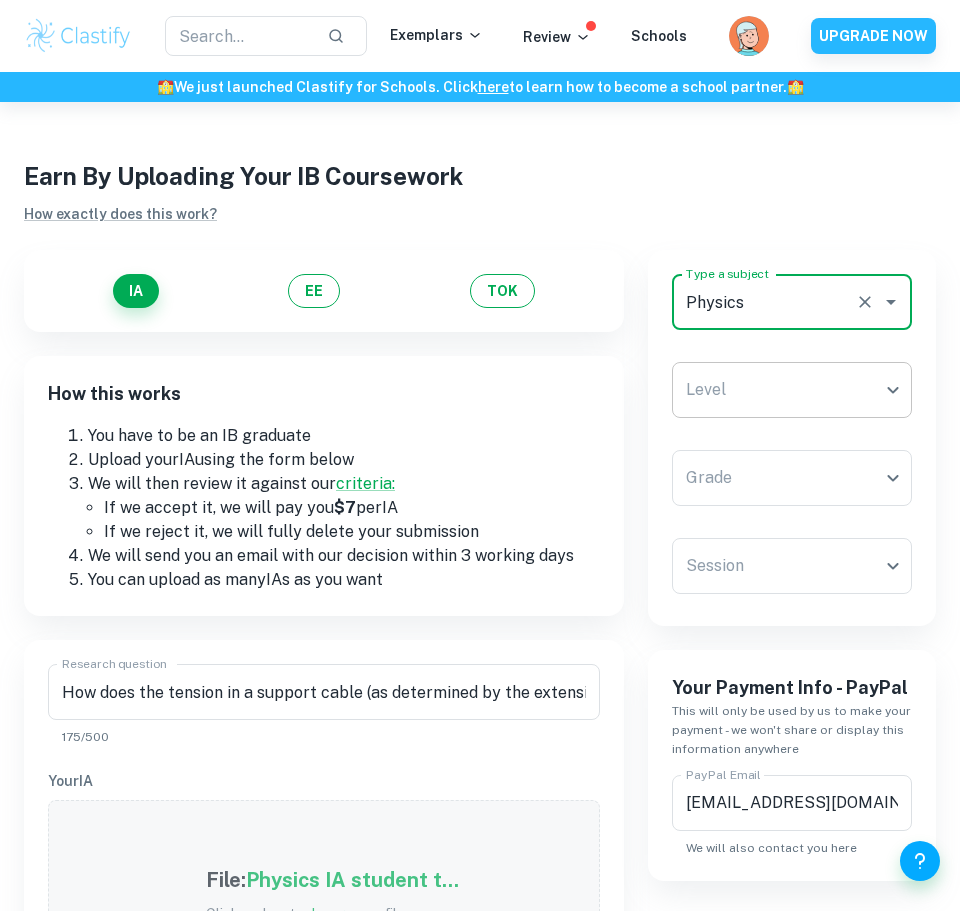 type on "Physics" 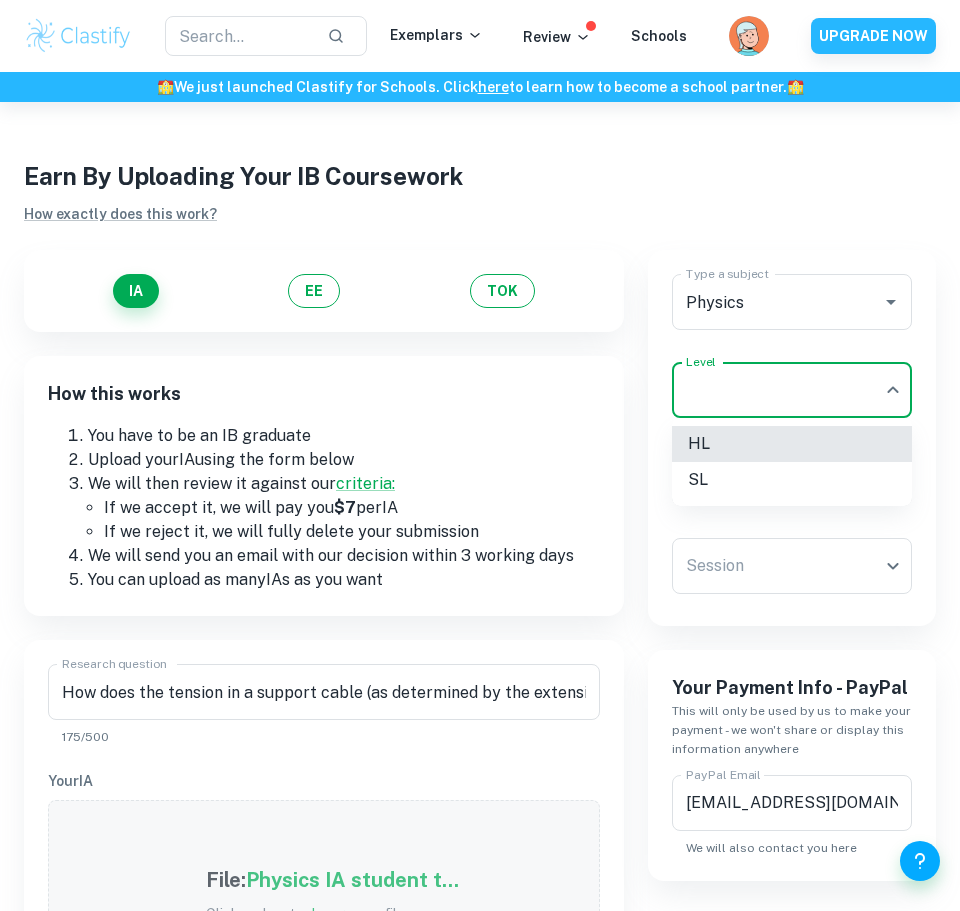 click on "HL" at bounding box center (792, 444) 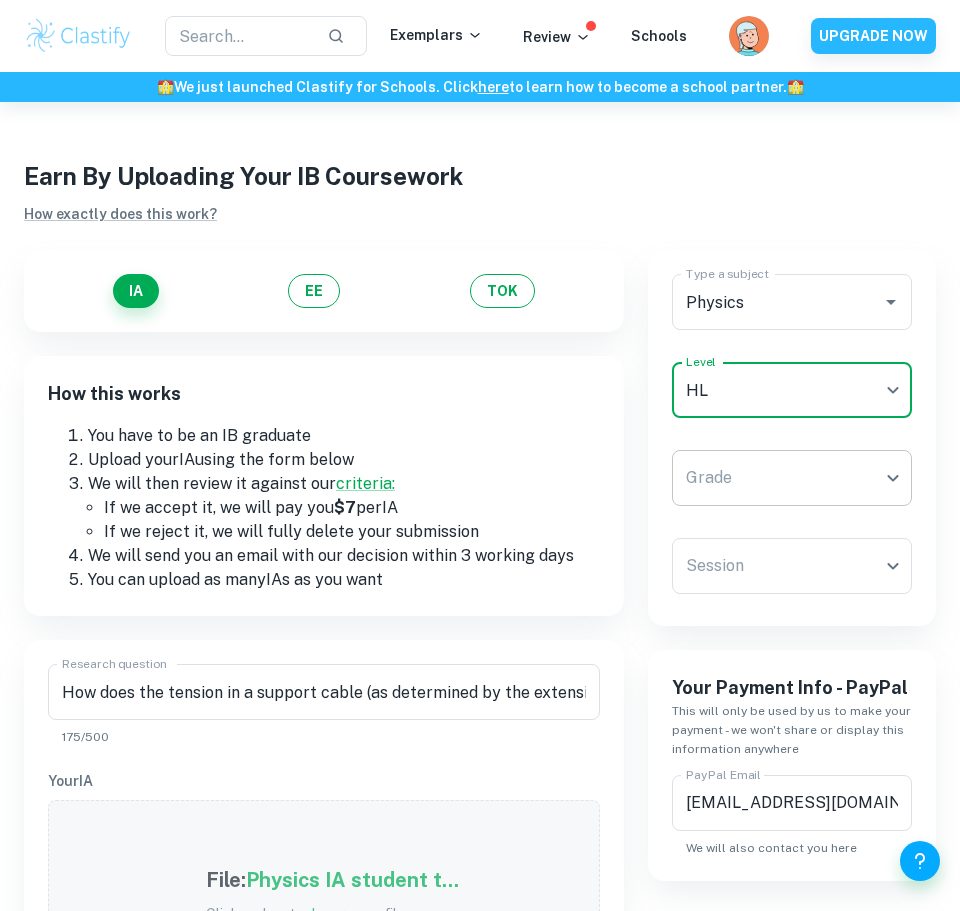 click on "We value your privacy We use cookies to enhance your browsing experience, serve personalised ads or content, and analyse our traffic. By clicking "Accept All", you consent to our use of cookies.   Cookie Policy Customise   Reject All   Accept All   Customise Consent Preferences   We use cookies to help you navigate efficiently and perform certain functions. You will find detailed information about all cookies under each consent category below. The cookies that are categorised as "Necessary" are stored on your browser as they are essential for enabling the basic functionalities of the site. ...  Show more For more information on how Google's third-party cookies operate and handle your data, see:   Google Privacy Policy Necessary Always Active Necessary cookies are required to enable the basic features of this site, such as providing secure log-in or adjusting your consent preferences. These cookies do not store any personally identifiable data. Functional Analytics Performance Advertisement Uncategorised" at bounding box center (480, 557) 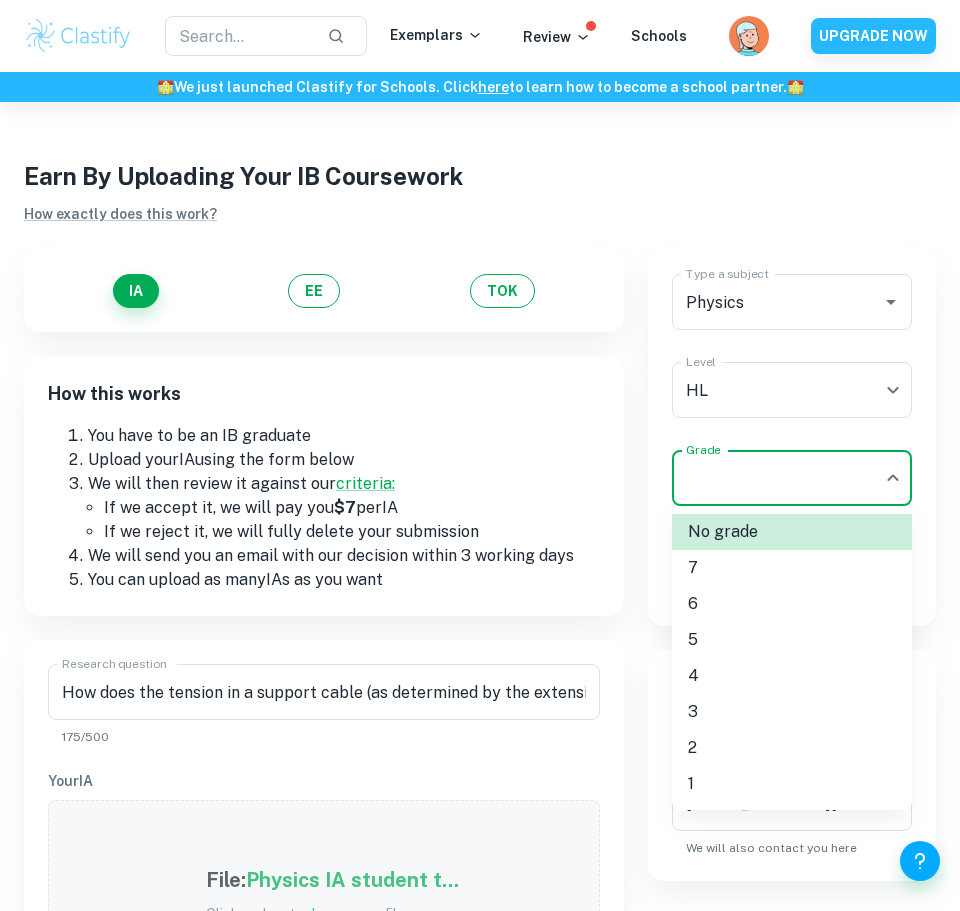 click on "6" at bounding box center (792, 604) 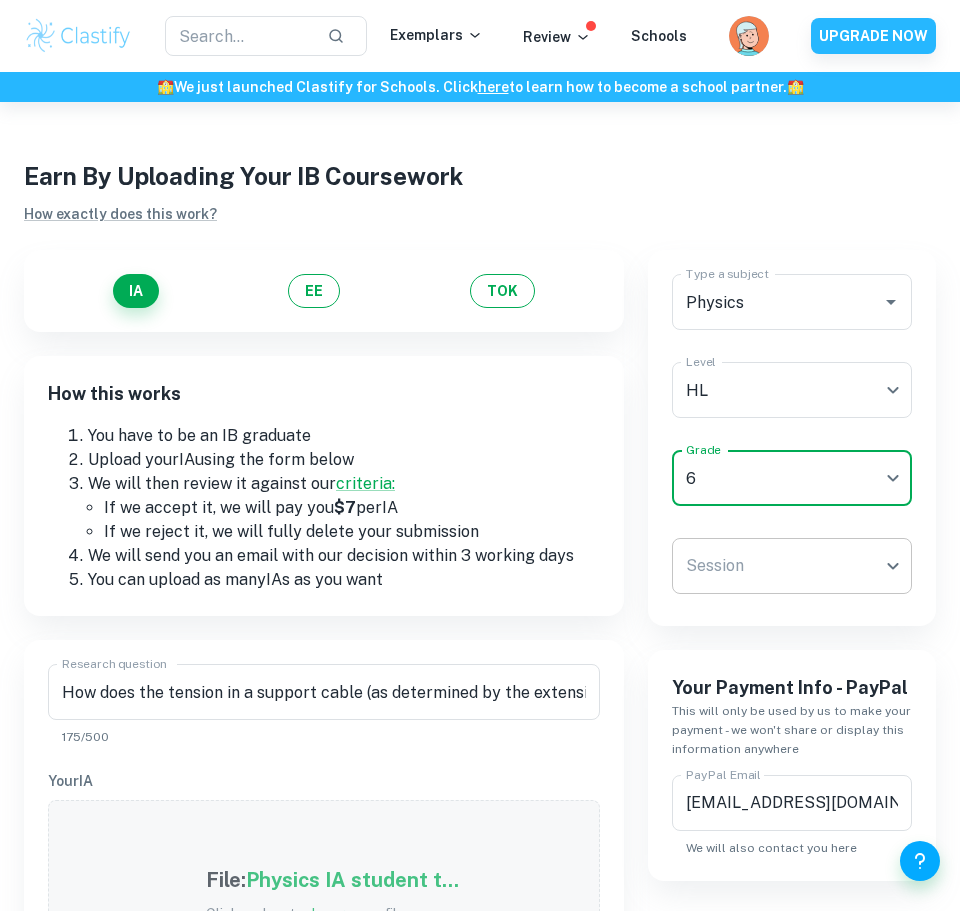 click on "We value your privacy We use cookies to enhance your browsing experience, serve personalised ads or content, and analyse our traffic. By clicking "Accept All", you consent to our use of cookies.   Cookie Policy Customise   Reject All   Accept All   Customise Consent Preferences   We use cookies to help you navigate efficiently and perform certain functions. You will find detailed information about all cookies under each consent category below. The cookies that are categorised as "Necessary" are stored on your browser as they are essential for enabling the basic functionalities of the site. ...  Show more For more information on how Google's third-party cookies operate and handle your data, see:   Google Privacy Policy Necessary Always Active Necessary cookies are required to enable the basic features of this site, such as providing secure log-in or adjusting your consent preferences. These cookies do not store any personally identifiable data. Functional Analytics Performance Advertisement Uncategorised" at bounding box center (480, 557) 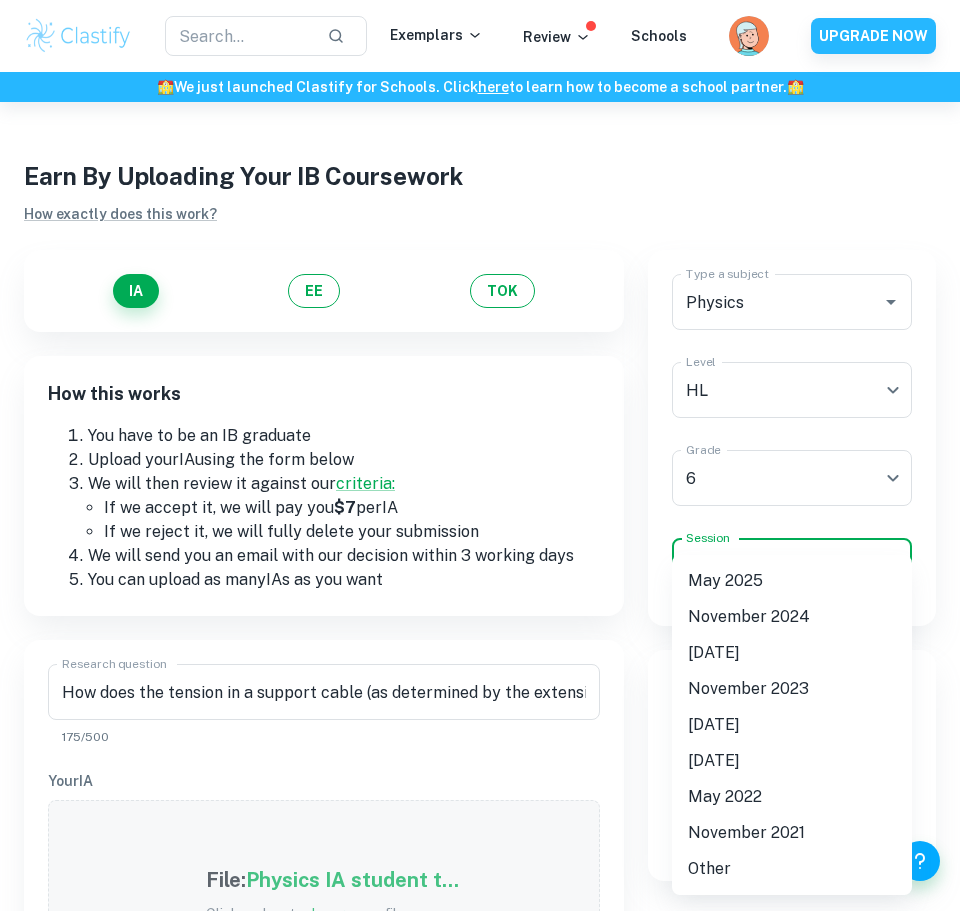 click on "May 2025" at bounding box center [792, 581] 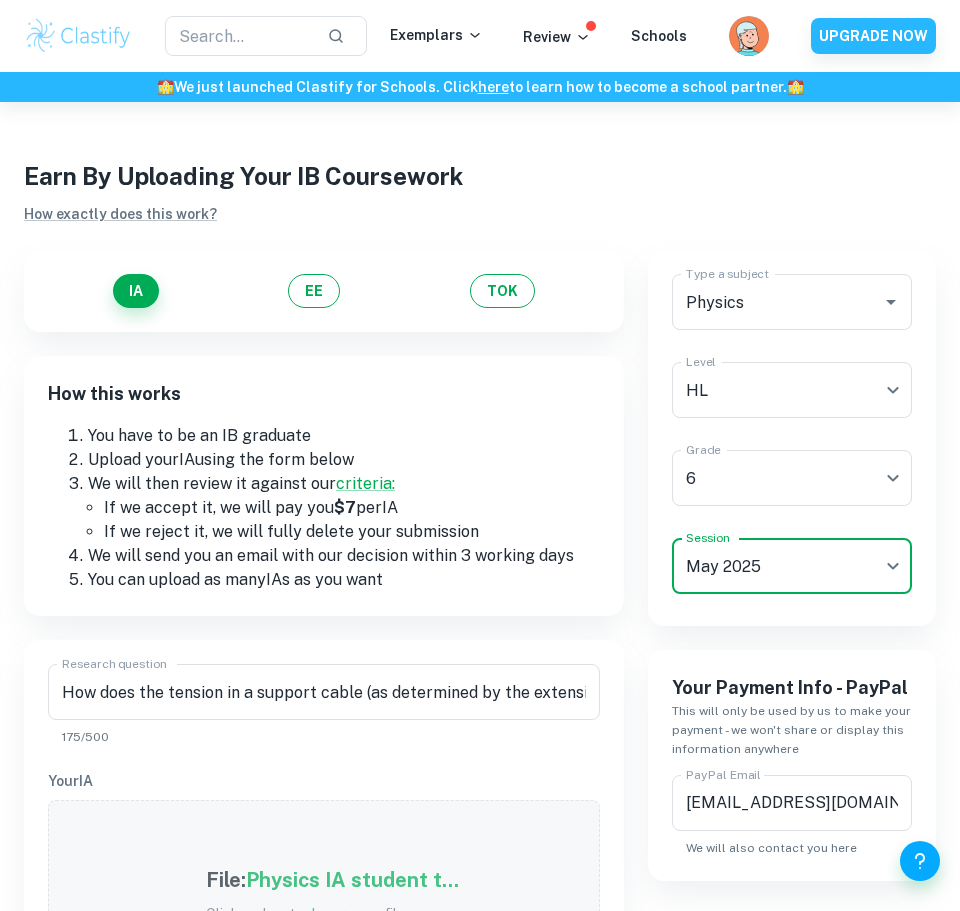 click on "Type a subject Physics Type a subject Level HL   HL Level Grade 6 6 Grade Session [DATE] M25 Session Your Payment Info - PayPal This will only be used by us to make your payment - we won't share or display this information anywhere PayPal Email [EMAIL_ADDRESS][DOMAIN_NAME] PayPal Email We will also contact you here I agree to Clastify's  Terms of Service ,  Privacy Policy  and  Academic Integrity Policy . Upload" at bounding box center (780, 762) 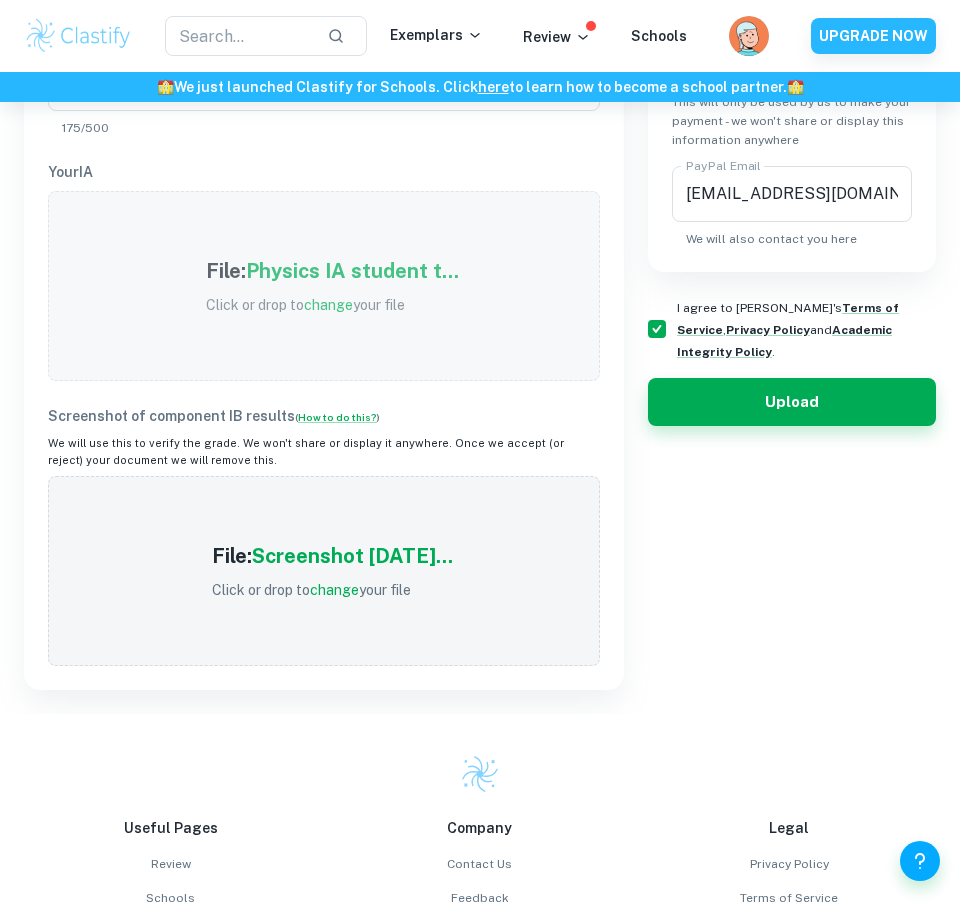 scroll, scrollTop: 600, scrollLeft: 0, axis: vertical 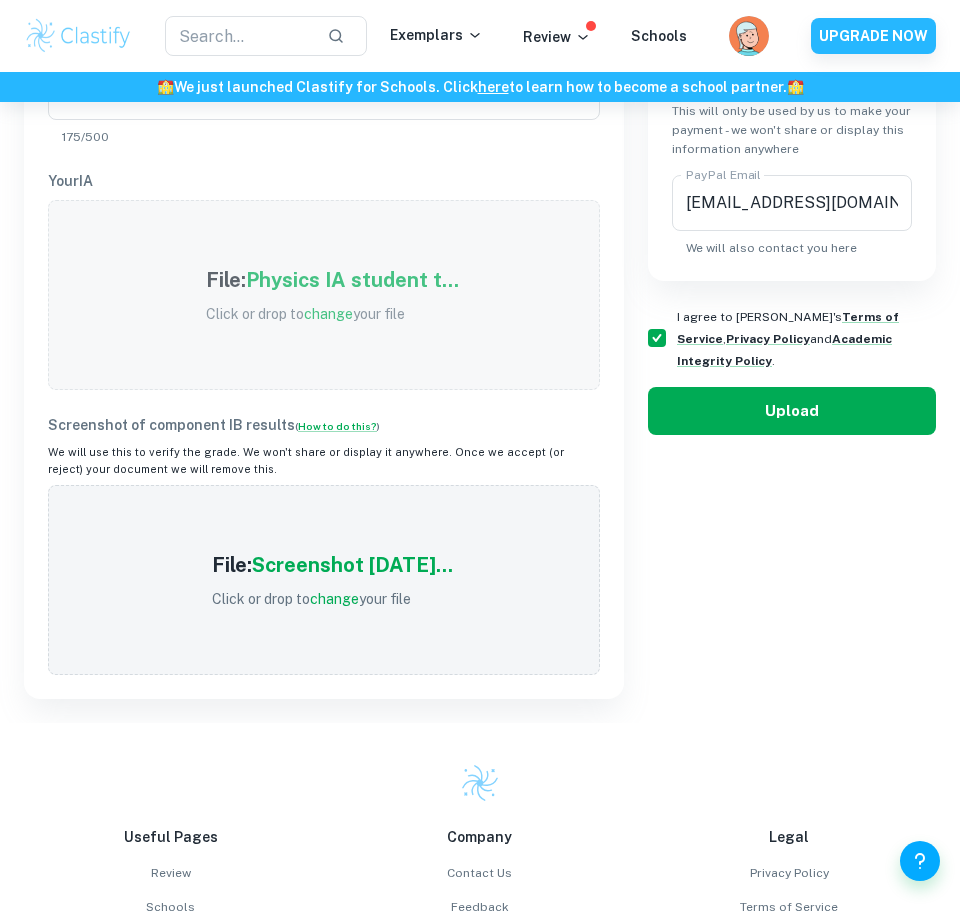 click on "Upload" at bounding box center (792, 411) 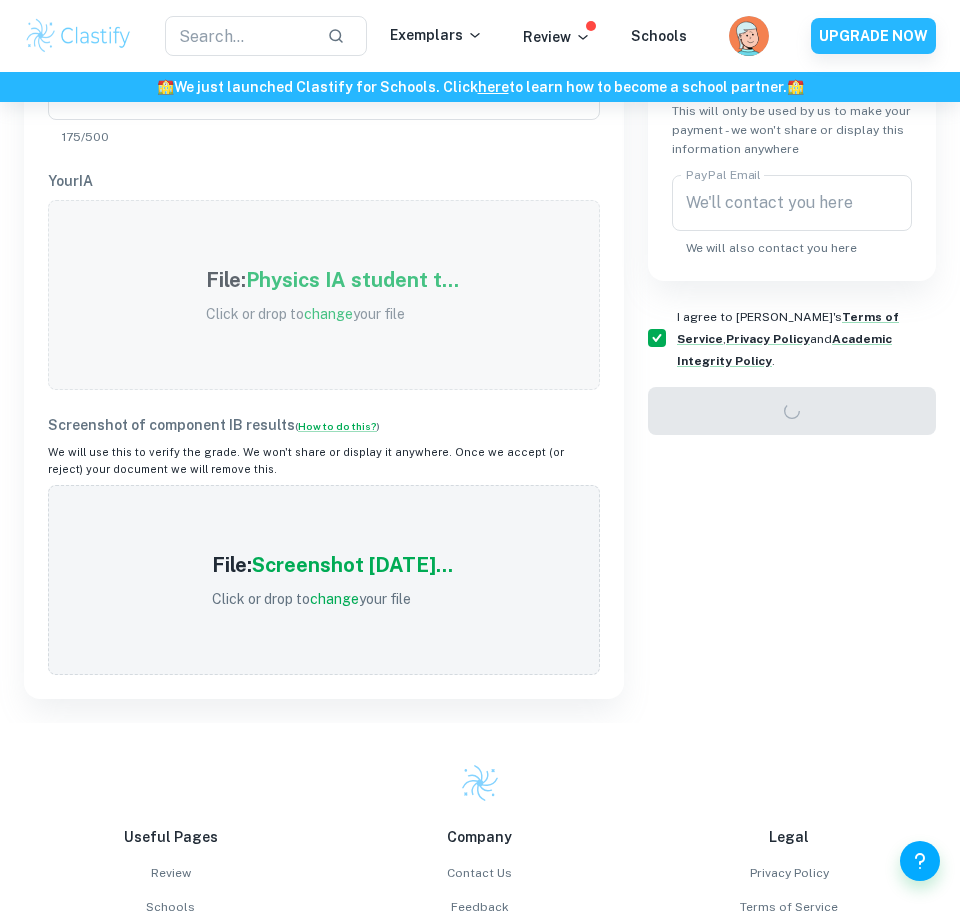 scroll, scrollTop: 443, scrollLeft: 0, axis: vertical 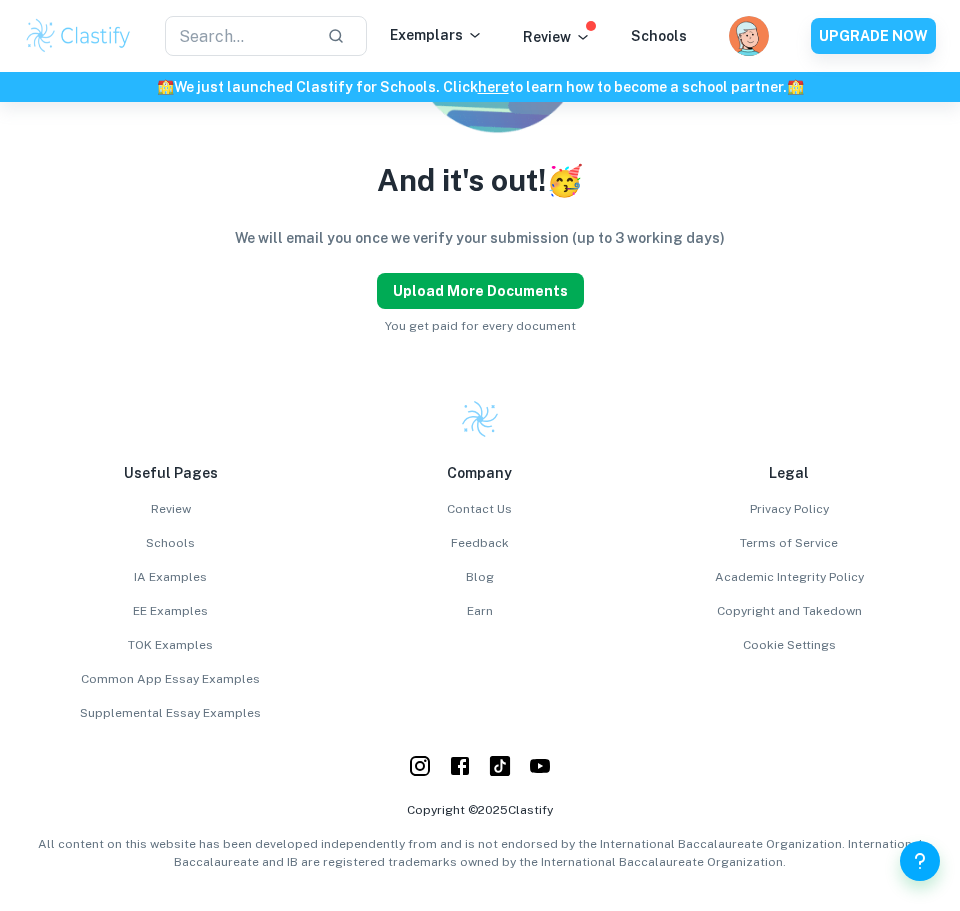 click on "Upload more documents" at bounding box center [480, 291] 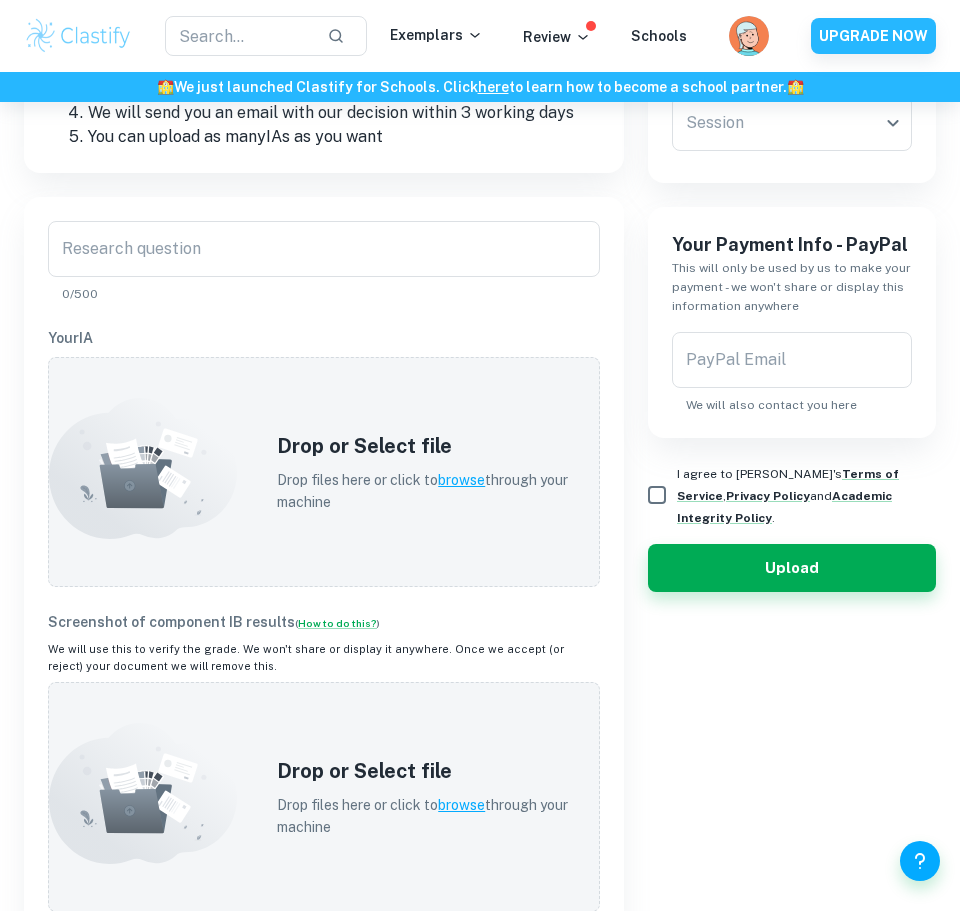 click on "You can upload as many  IA s as you want" at bounding box center (344, 137) 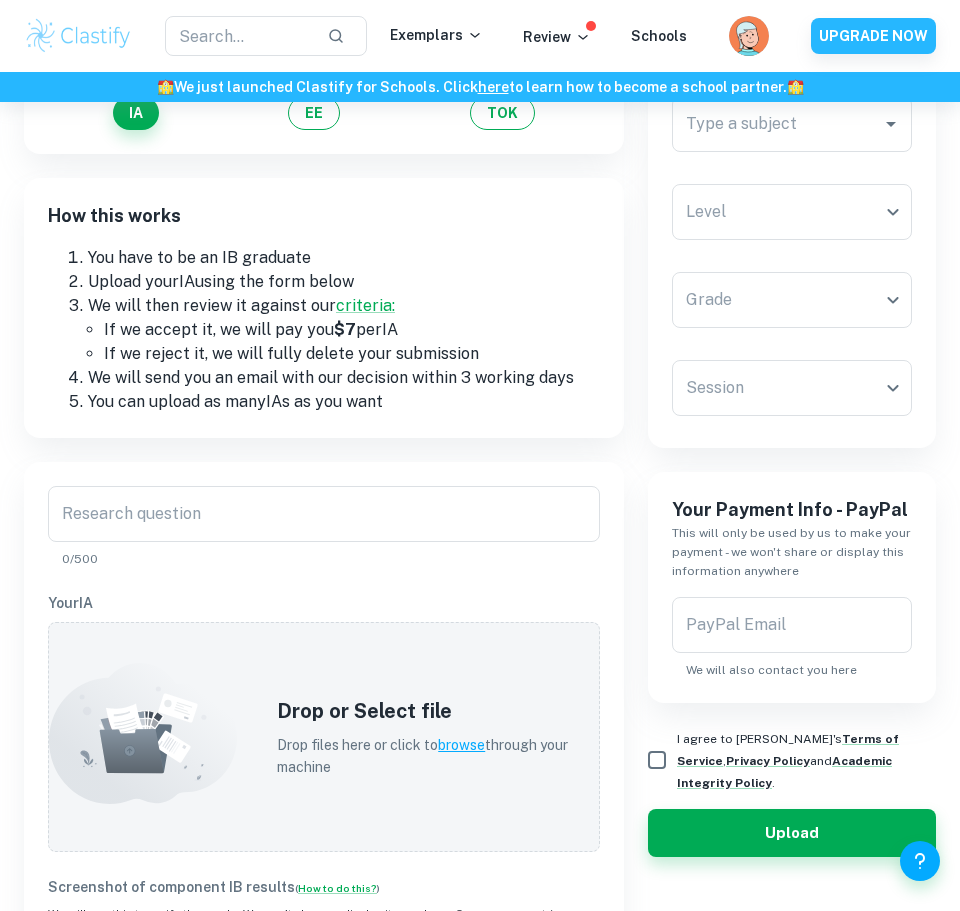 scroll, scrollTop: 123, scrollLeft: 0, axis: vertical 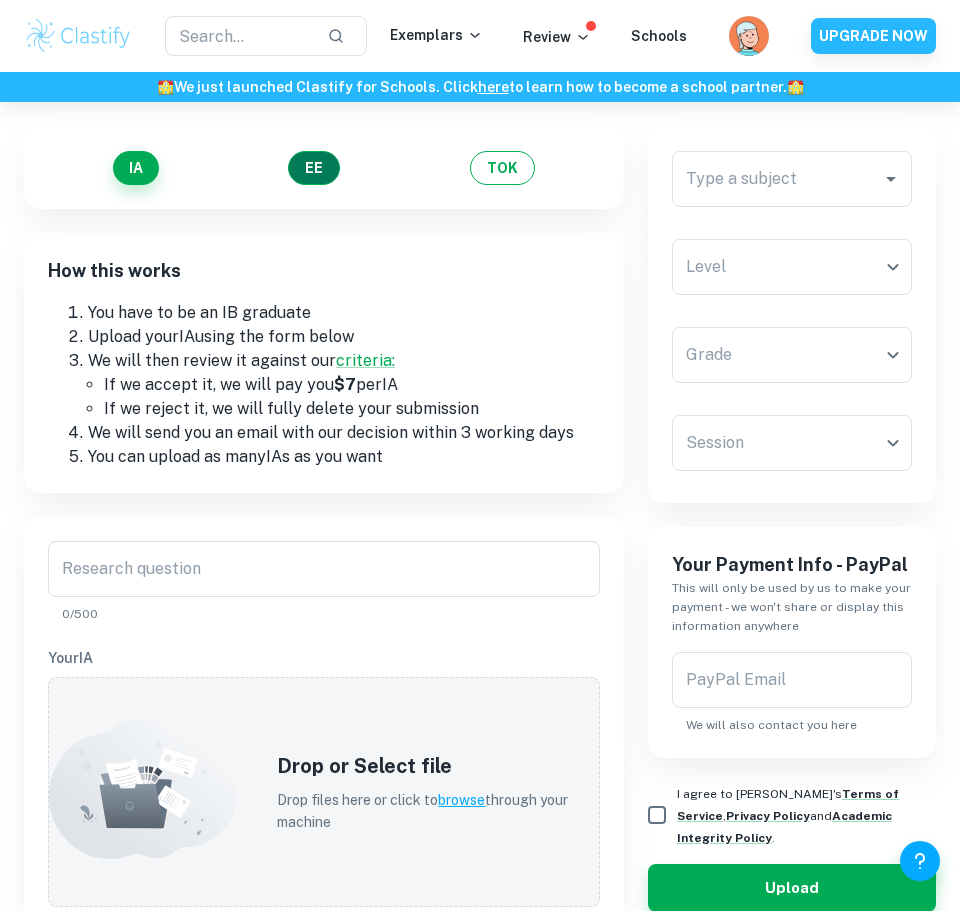 click on "EE" at bounding box center (314, 168) 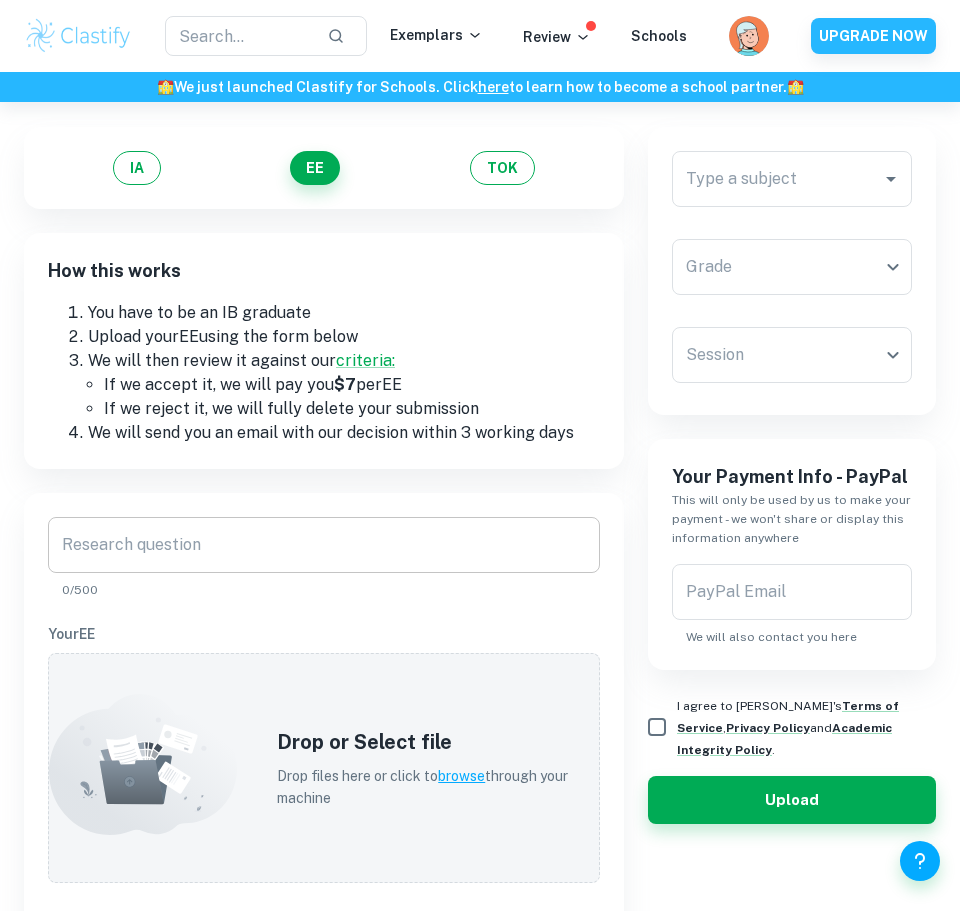 click on "Research question Research question 0/500" at bounding box center [324, 558] 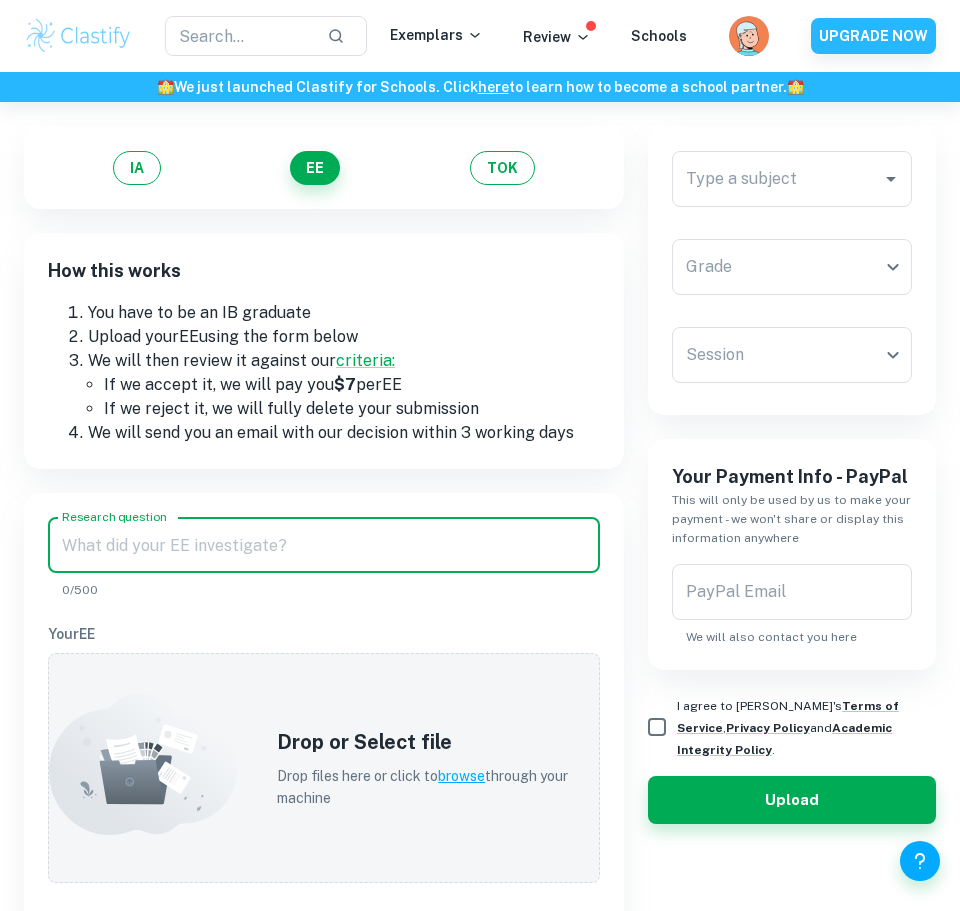 paste on "How does sugar concentration affect the orientation of polarised light?" 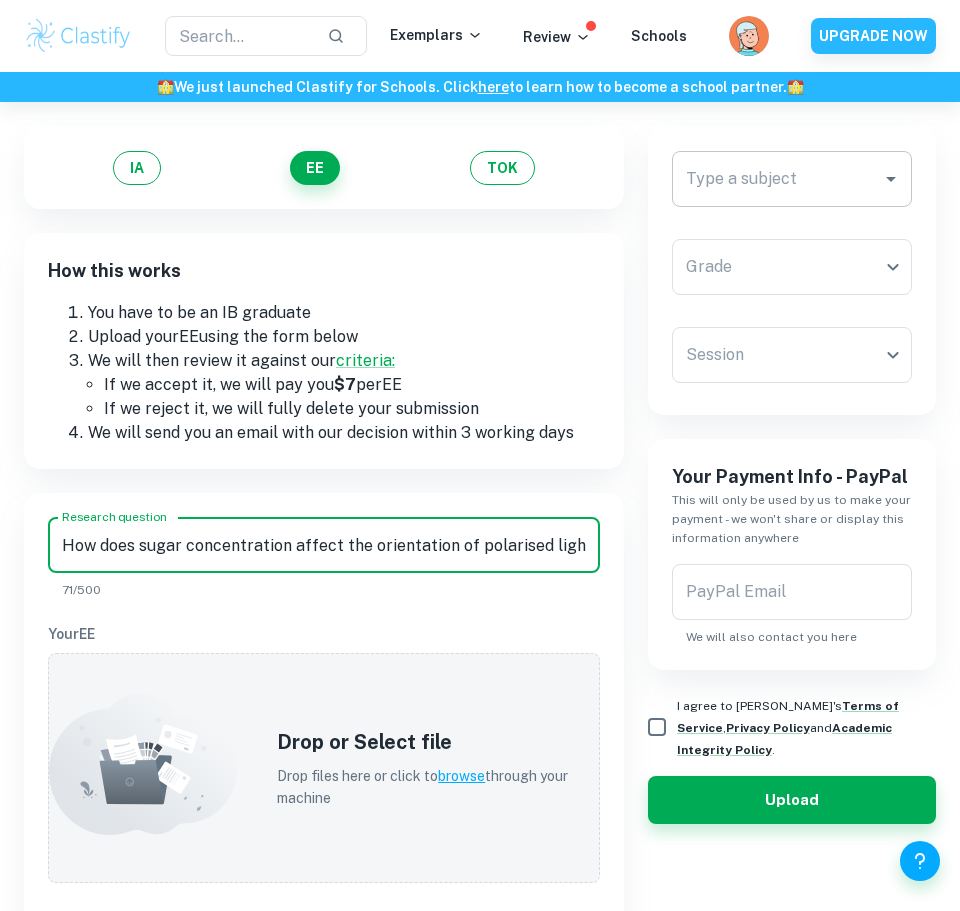 type on "How does sugar concentration affect the orientation of polarised light?" 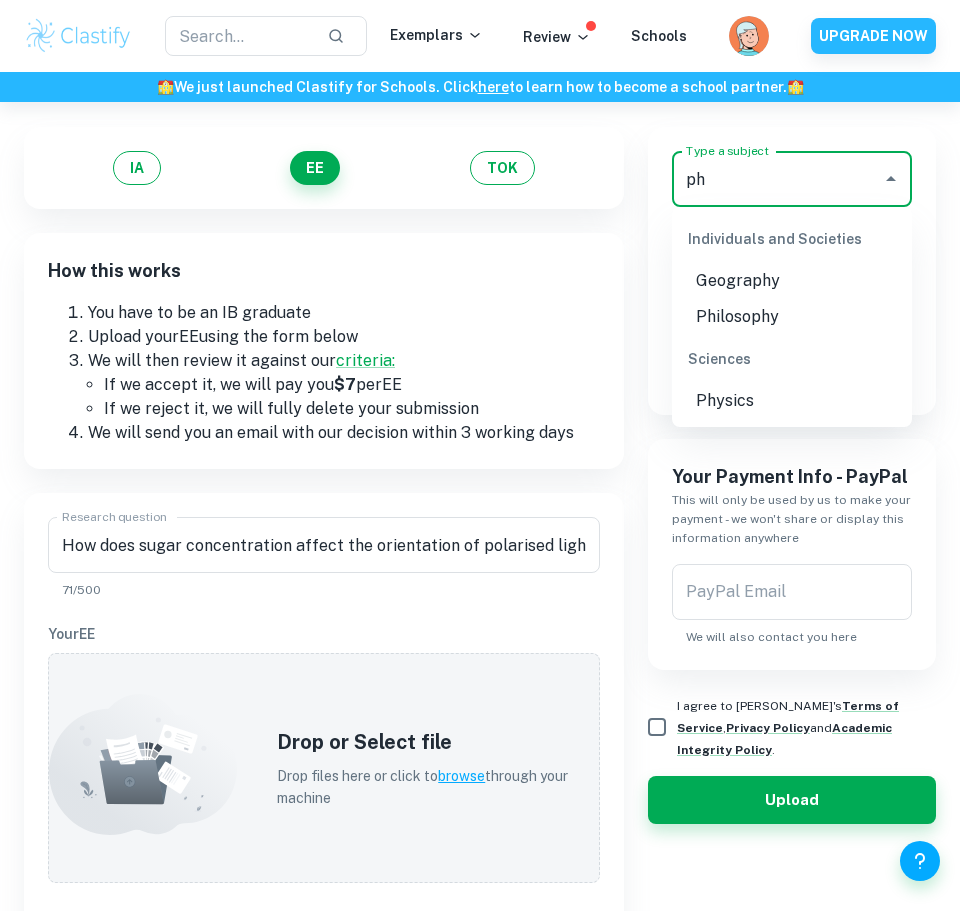 click on "Physics" at bounding box center [792, 401] 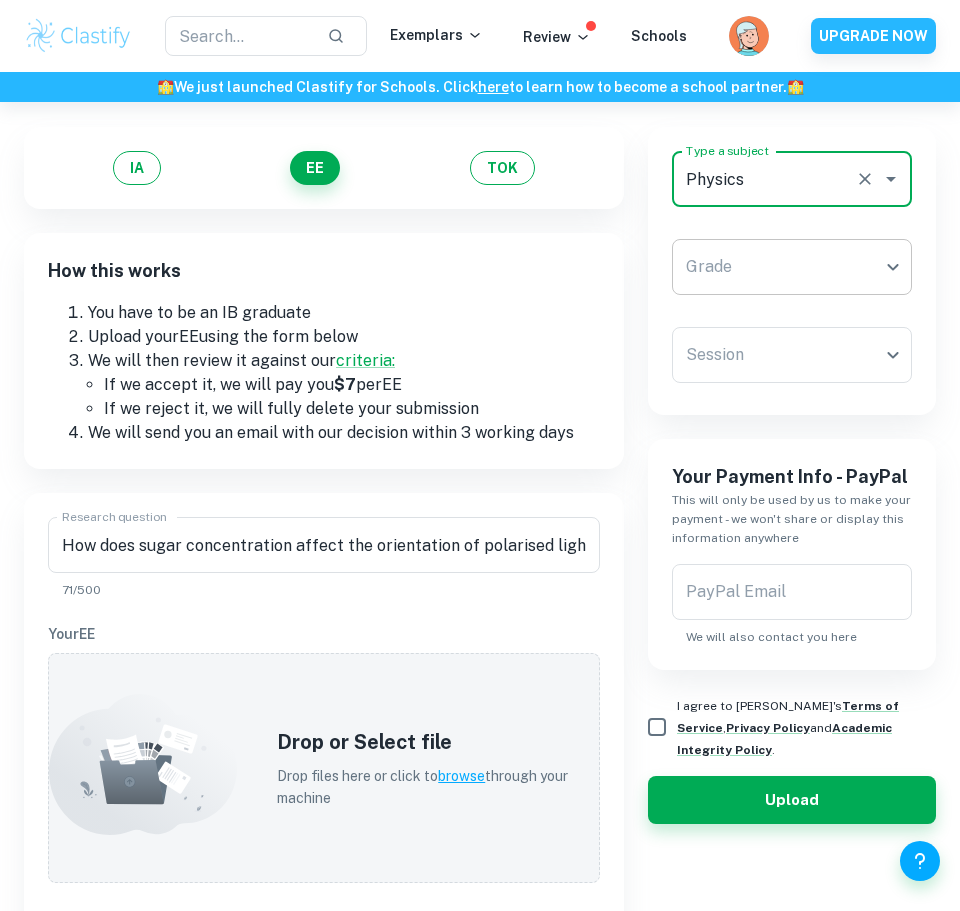type on "Physics" 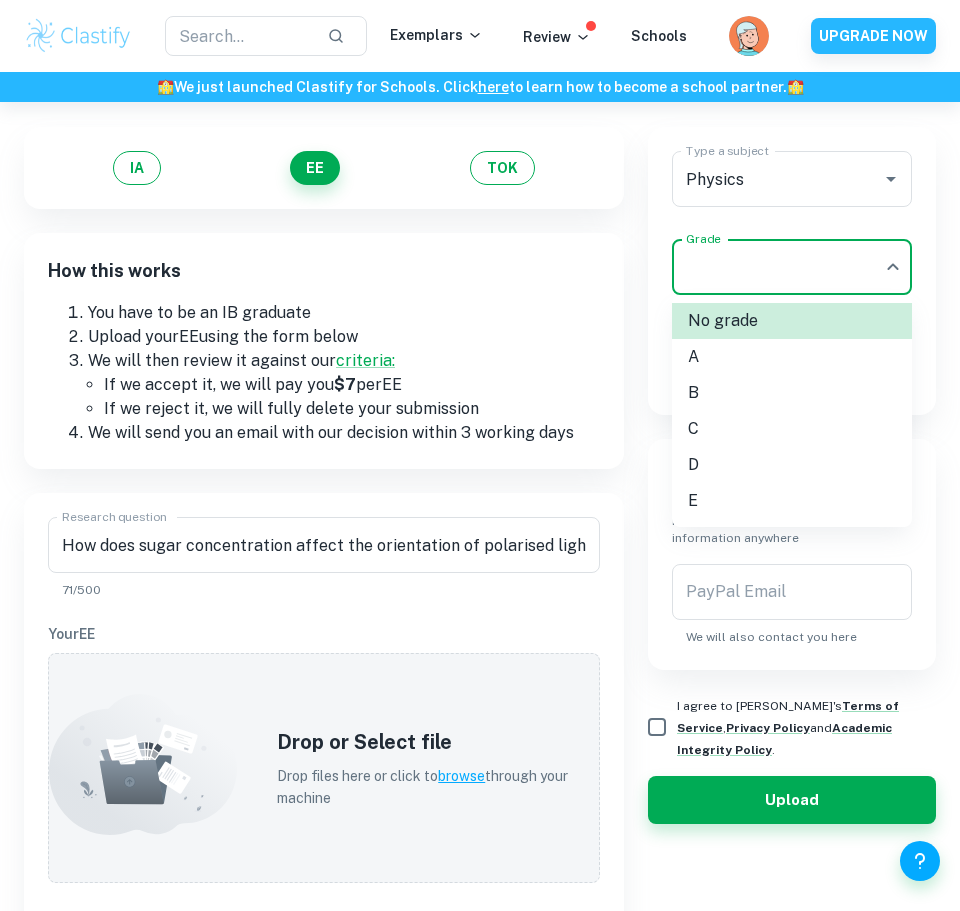 click on "B" at bounding box center (792, 393) 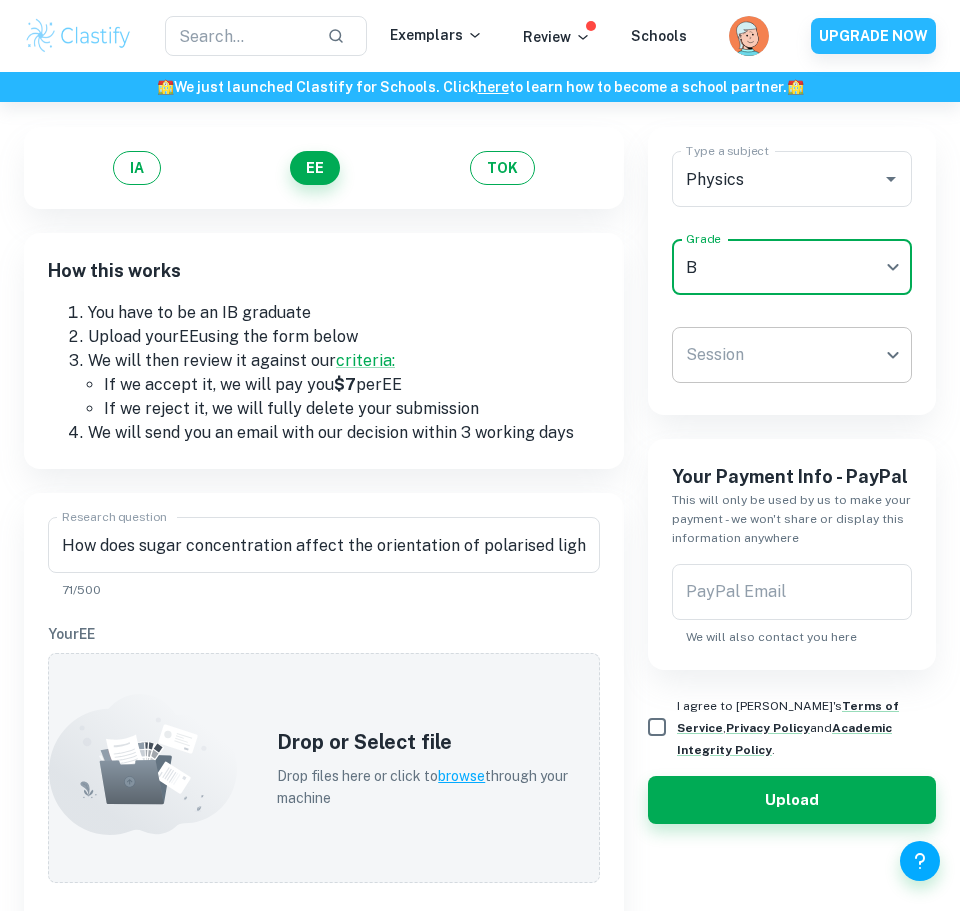click on "We value your privacy We use cookies to enhance your browsing experience, serve personalised ads or content, and analyse our traffic. By clicking "Accept All", you consent to our use of cookies.   Cookie Policy Customise   Reject All   Accept All   Customise Consent Preferences   We use cookies to help you navigate efficiently and perform certain functions. You will find detailed information about all cookies under each consent category below. The cookies that are categorised as "Necessary" are stored on your browser as they are essential for enabling the basic functionalities of the site. ...  Show more For more information on how Google's third-party cookies operate and handle your data, see:   Google Privacy Policy Necessary Always Active Necessary cookies are required to enable the basic features of this site, such as providing secure log-in or adjusting your consent preferences. These cookies do not store any personally identifiable data. Functional Analytics Performance Advertisement Uncategorised" at bounding box center (480, 434) 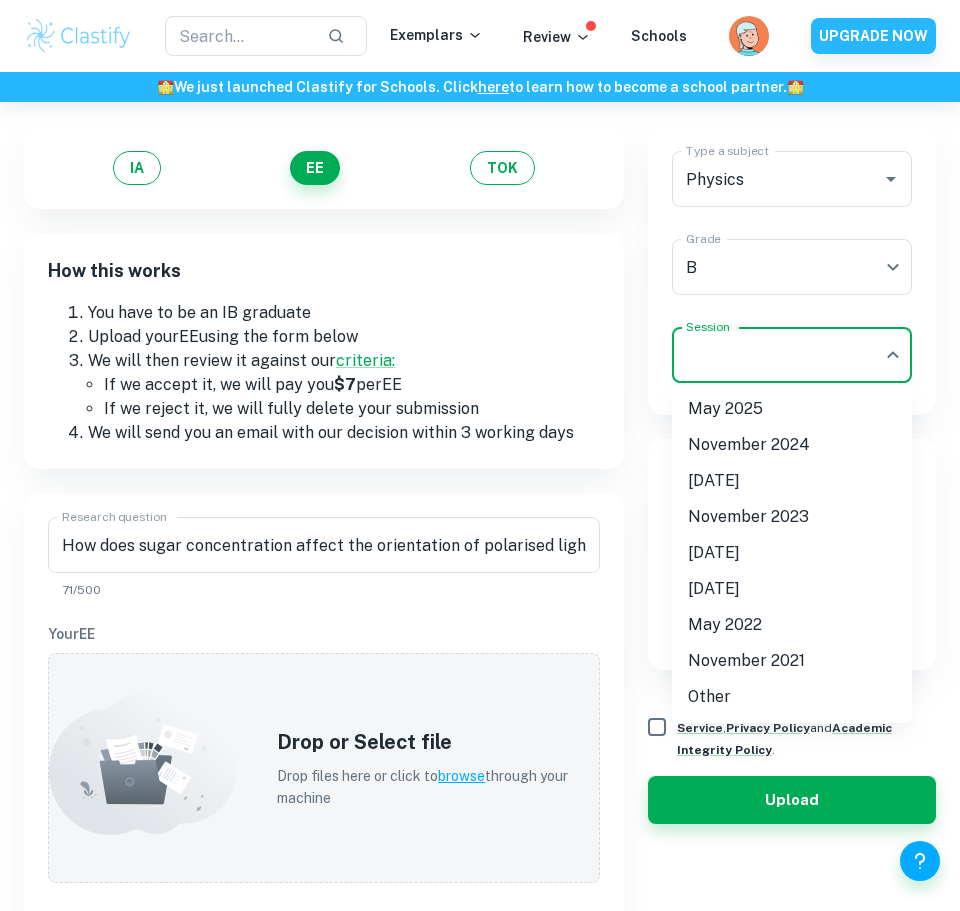 click on "May 2025" at bounding box center (792, 409) 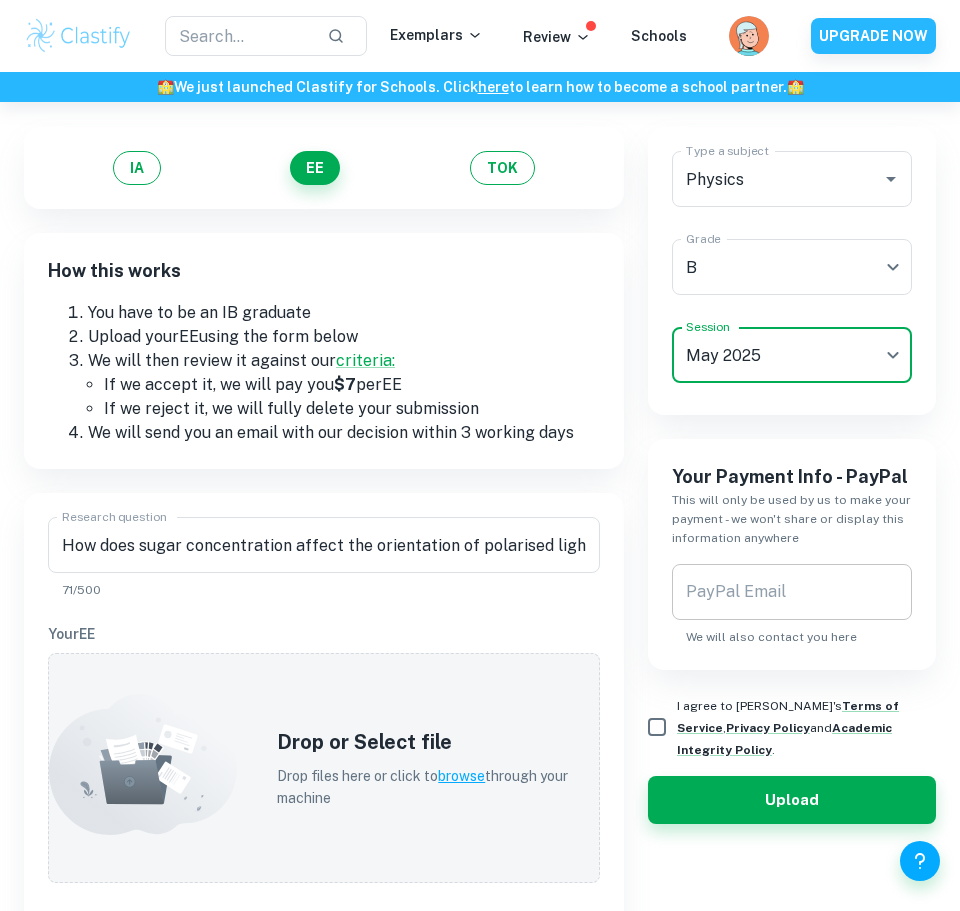 click on "PayPal Email" at bounding box center [792, 592] 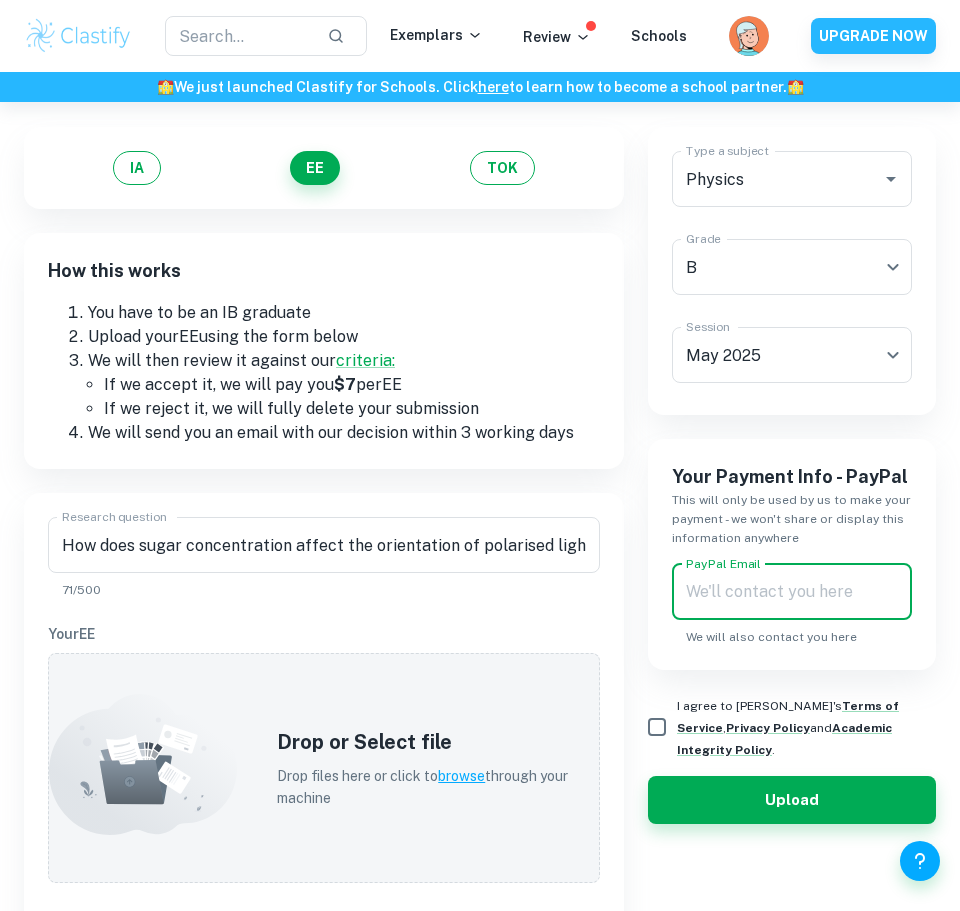 type on "[EMAIL_ADDRESS][DOMAIN_NAME]" 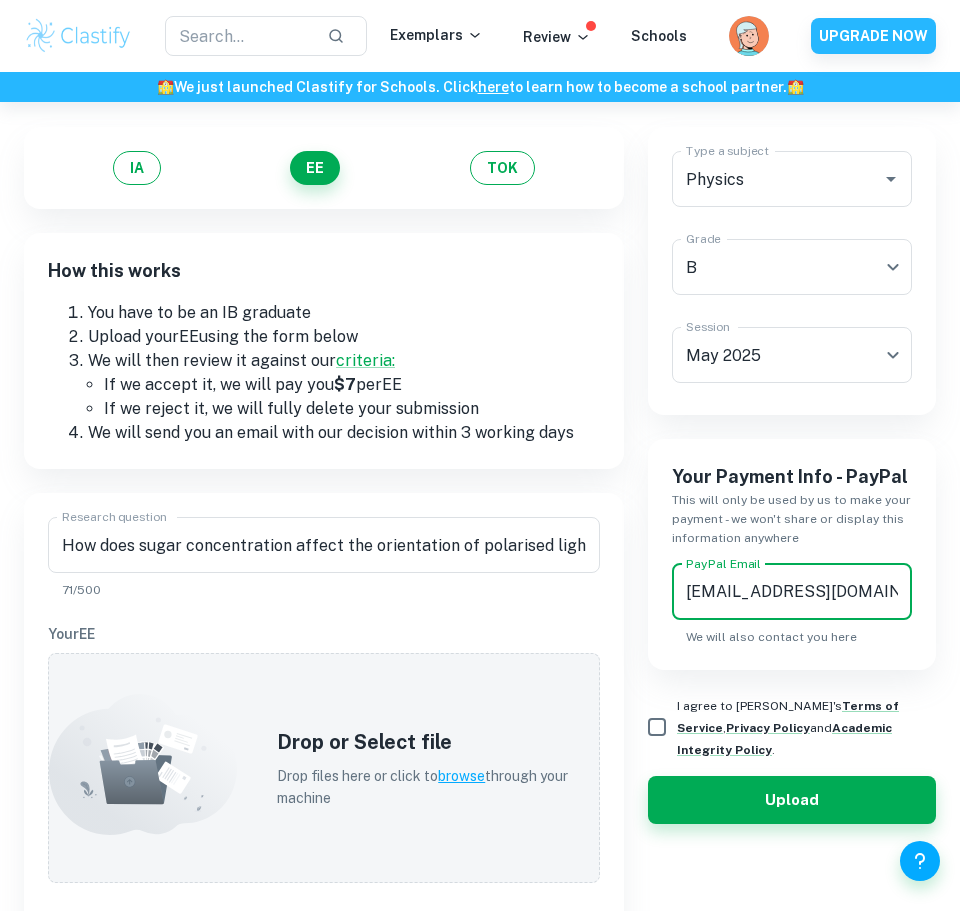 click on "I agree to [PERSON_NAME]'s  Terms of Service ,  Privacy Policy  and  Academic Integrity Policy ." at bounding box center (657, 727) 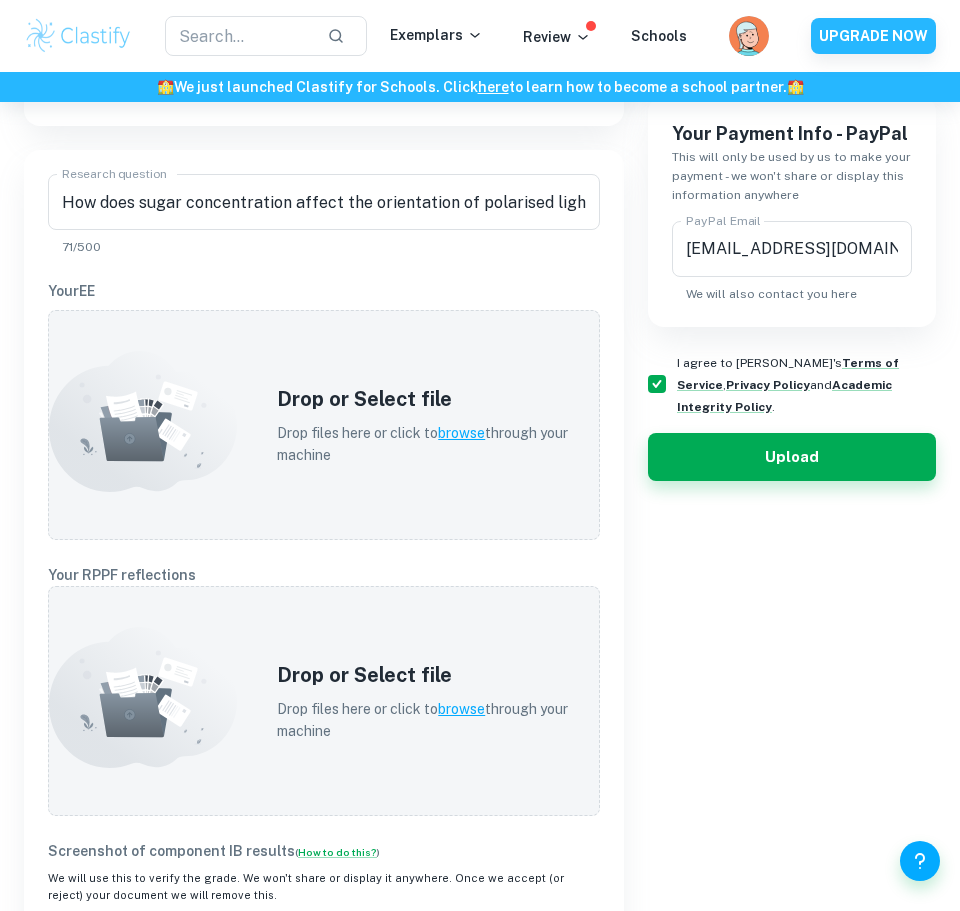 scroll, scrollTop: 483, scrollLeft: 0, axis: vertical 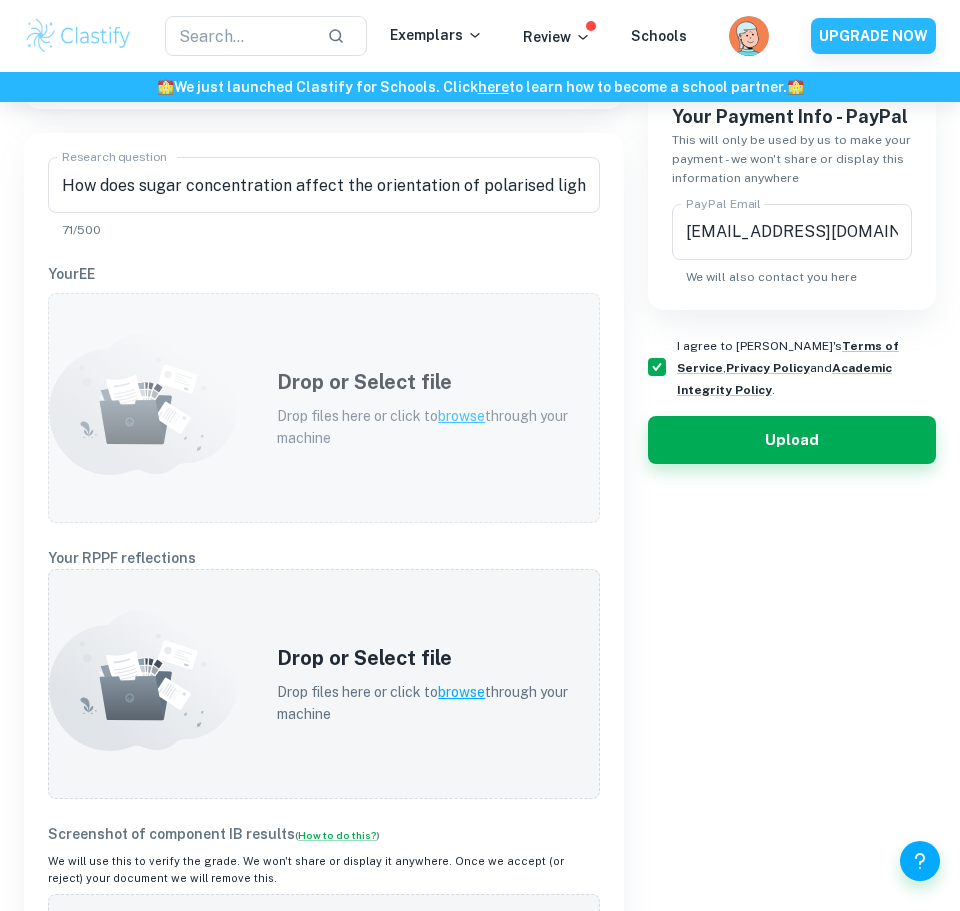 click on "browse" at bounding box center [461, 416] 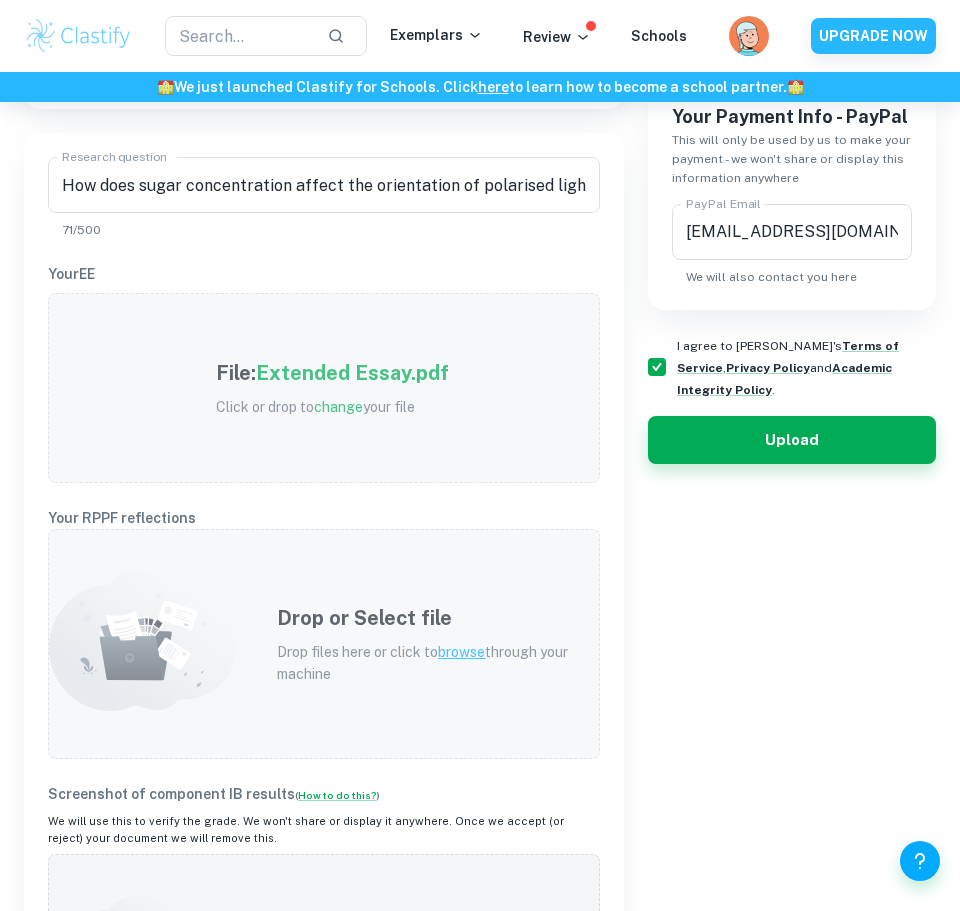 click on "Drop or Select file Drop files here or click to  browse  through your machine" at bounding box center [426, 644] 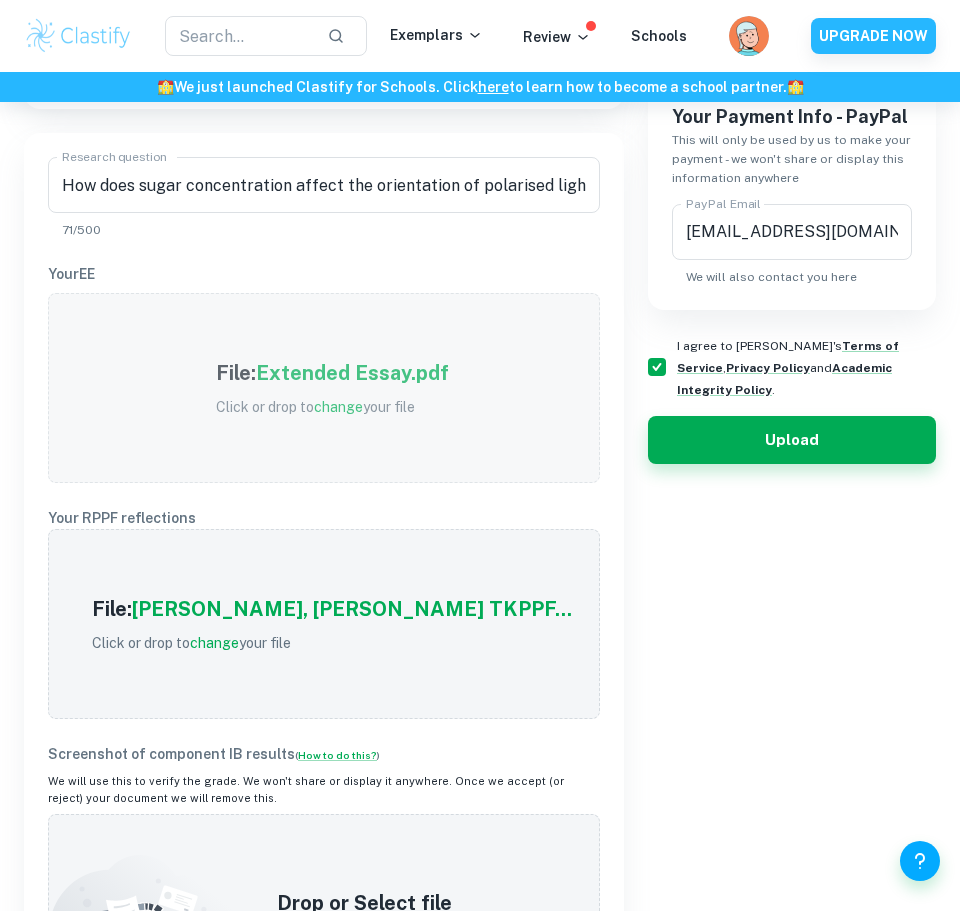 click on "Type a subject Physics Type a subject Grade B B Grade Session [DATE] M25 Session Your Payment Info - PayPal This will only be used by us to make your payment - we won't share or display this information anywhere PayPal Email [EMAIL_ADDRESS][DOMAIN_NAME] PayPal Email We will also contact you here I agree to Clastify's  Terms of Service ,  Privacy Policy  and  Academic Integrity Policy . Upload" at bounding box center (780, 405) 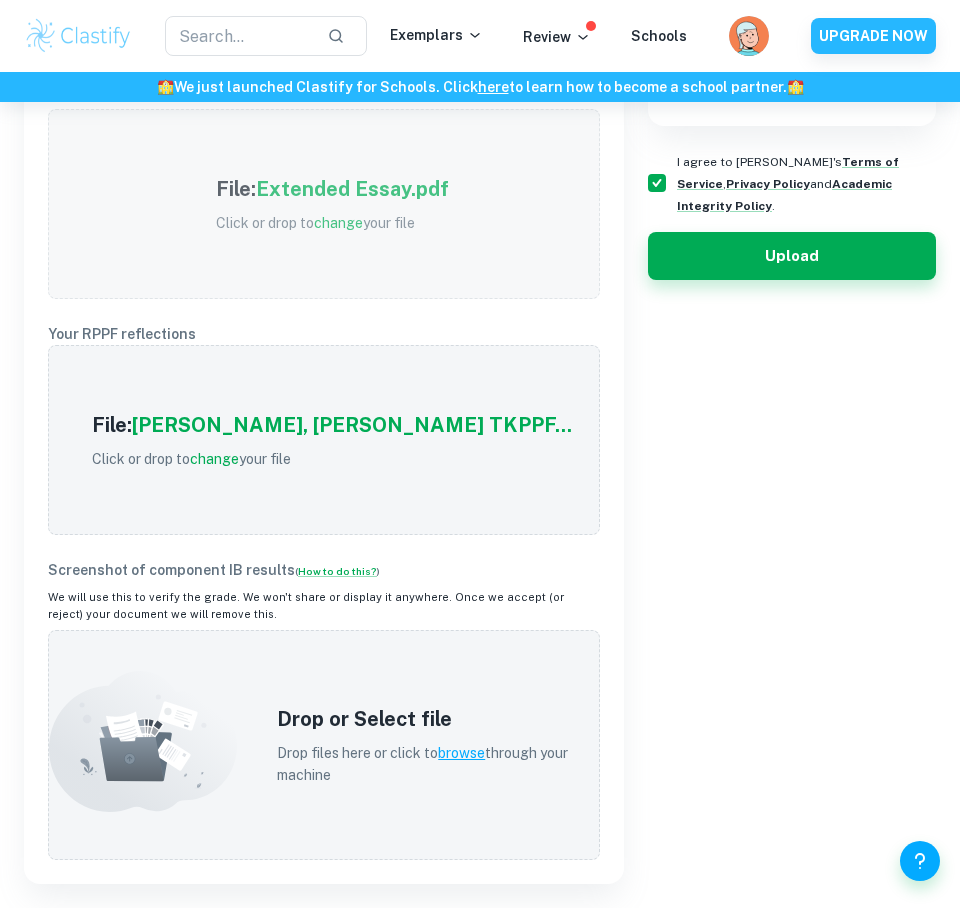 scroll, scrollTop: 803, scrollLeft: 0, axis: vertical 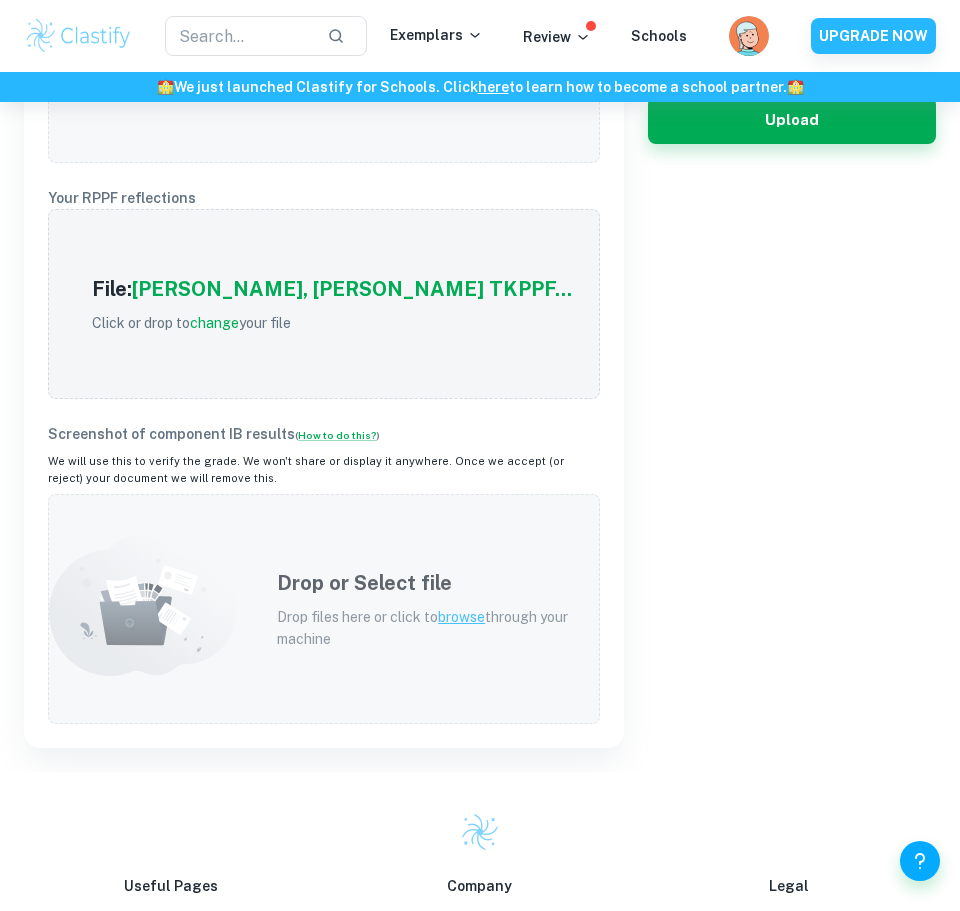 click on "Drop or Select file Drop files here or click to  browse  through your machine" at bounding box center (426, 609) 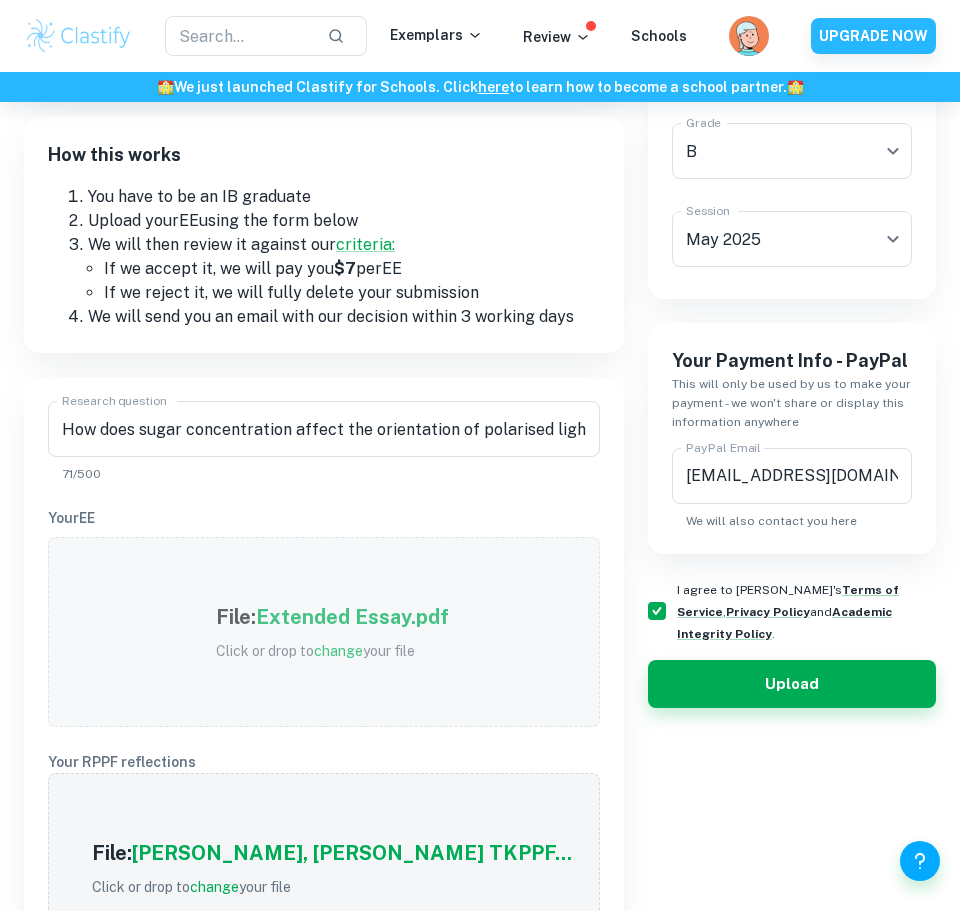 scroll, scrollTop: 240, scrollLeft: 0, axis: vertical 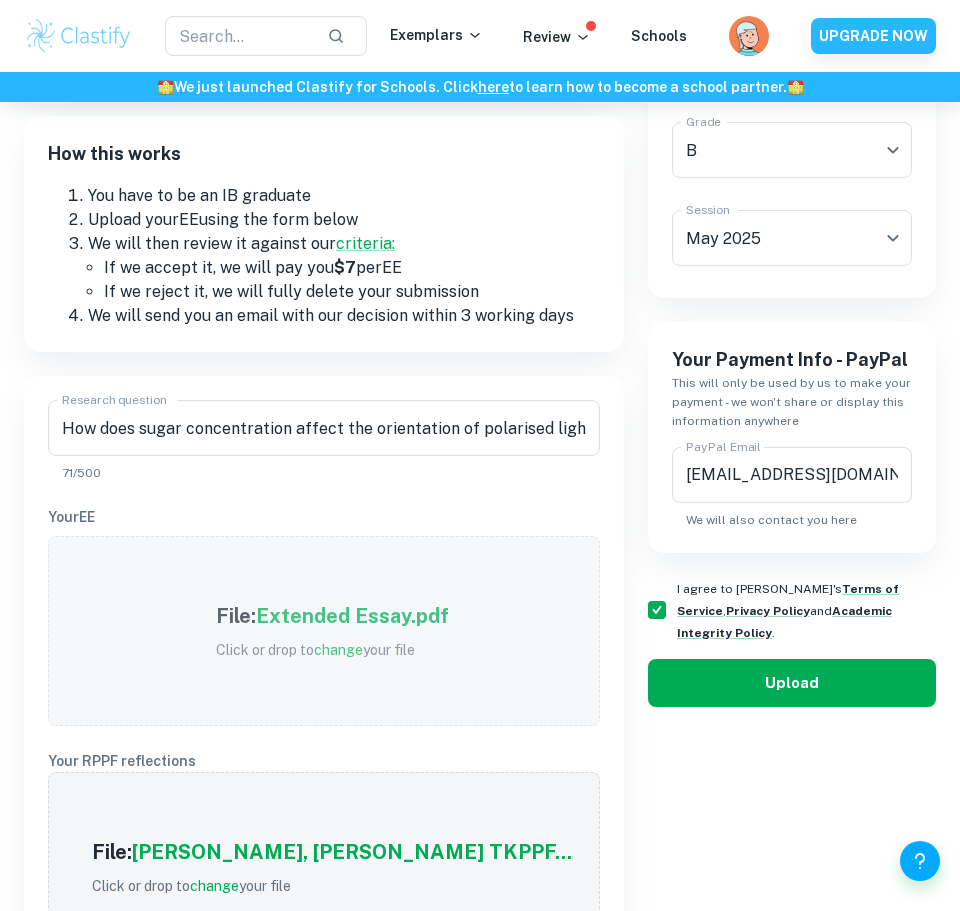 click on "Upload" at bounding box center [792, 683] 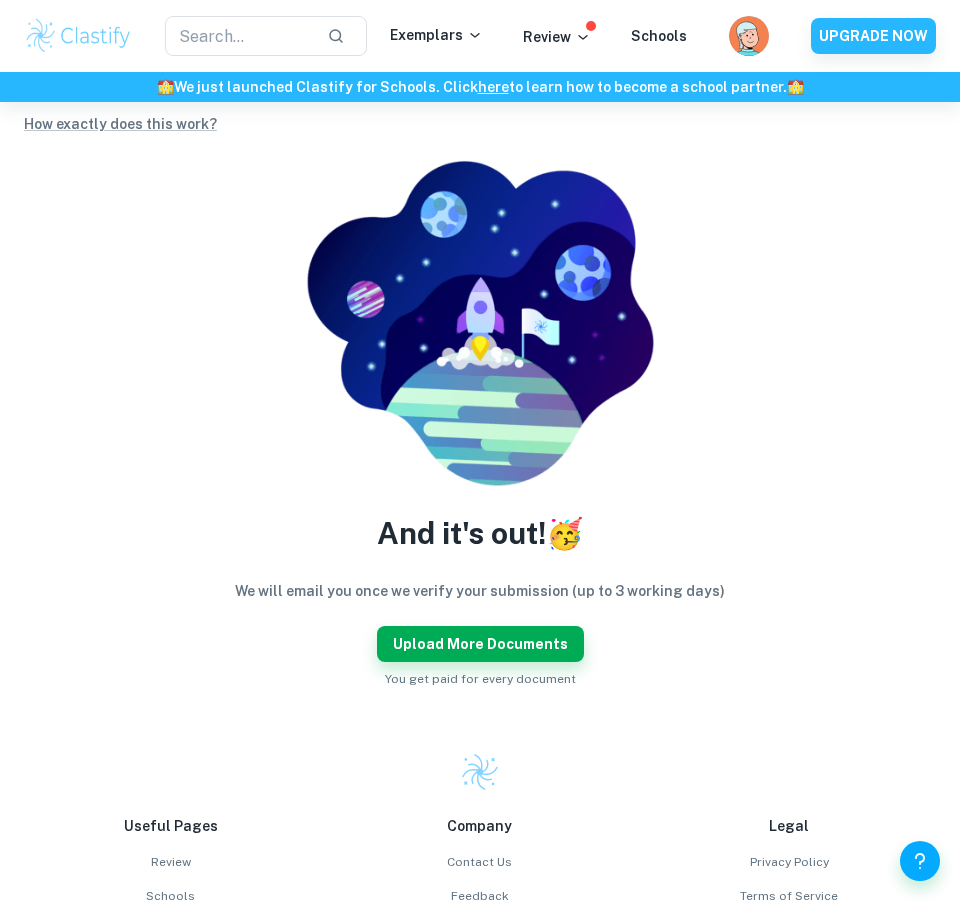 scroll, scrollTop: 120, scrollLeft: 0, axis: vertical 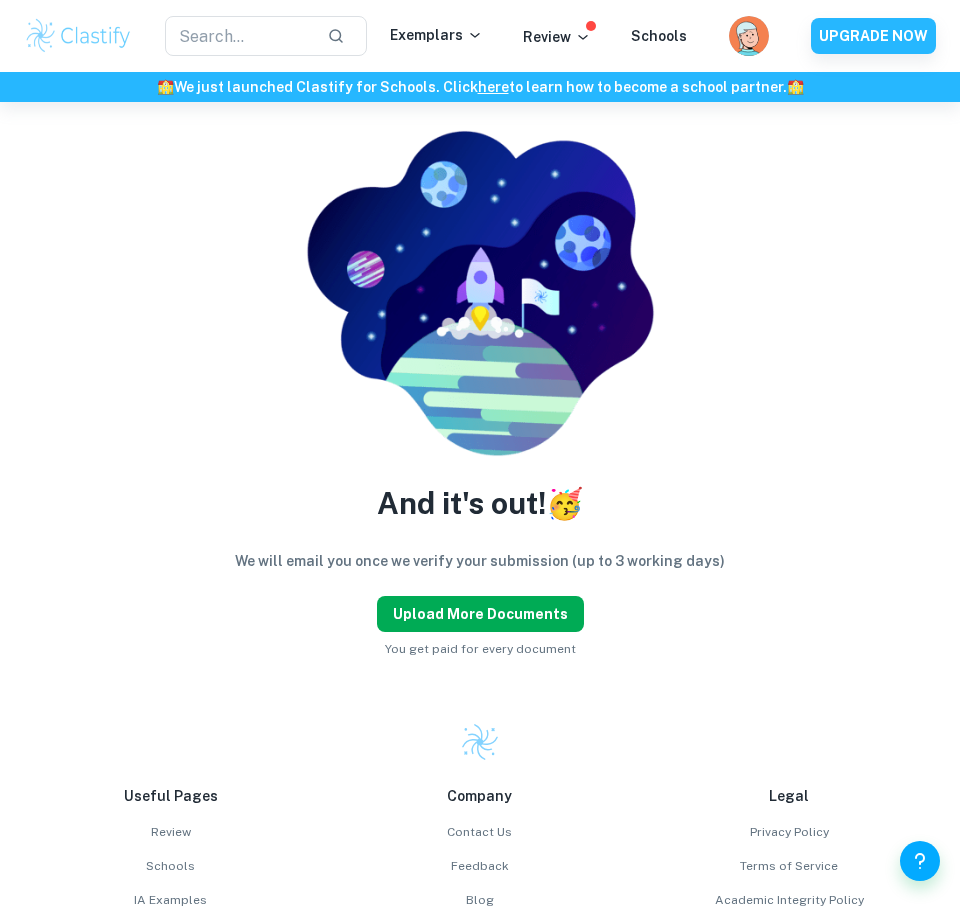 click on "Upload more documents" at bounding box center [480, 614] 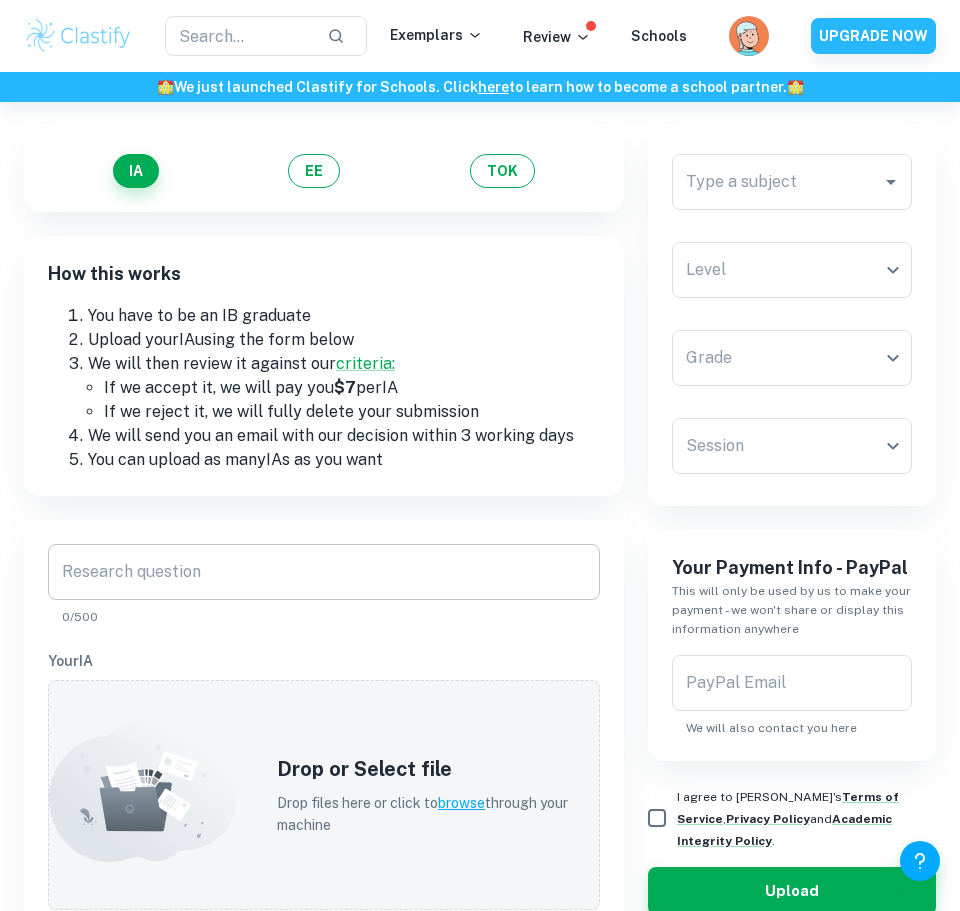 click on "Research question Research question 0/500" at bounding box center (324, 585) 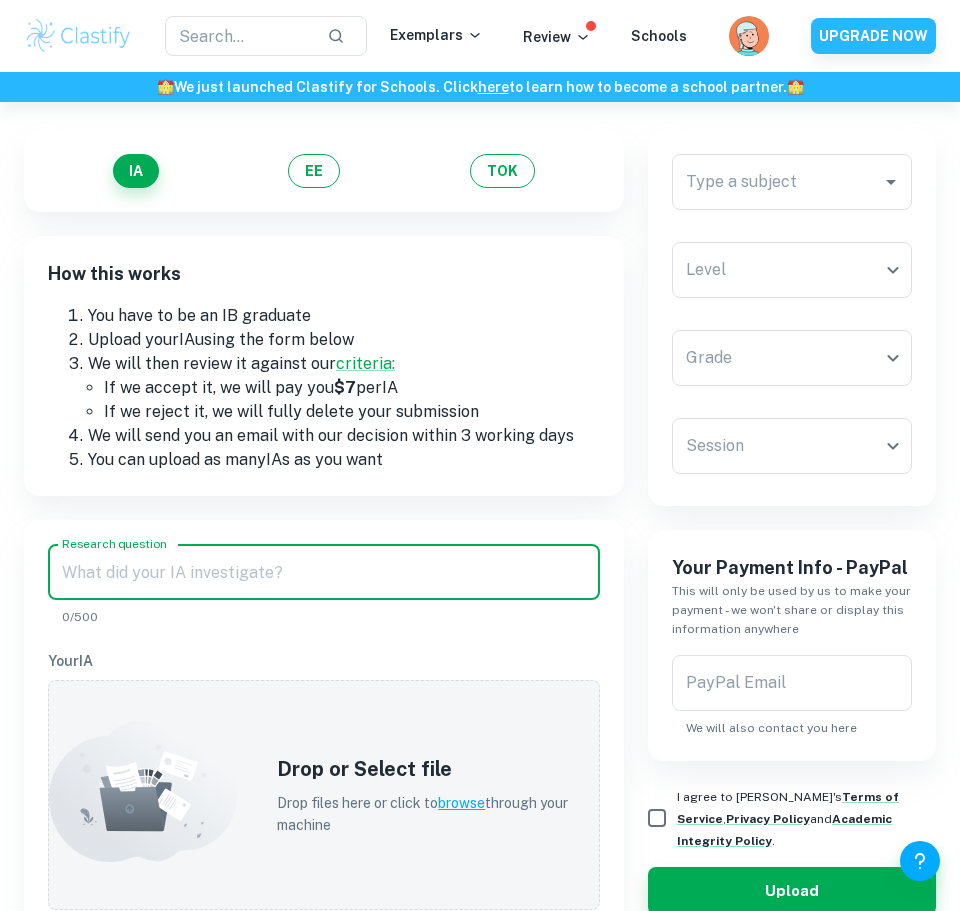 paste on "How does sugar concentration affect the orientation of polarised light?" 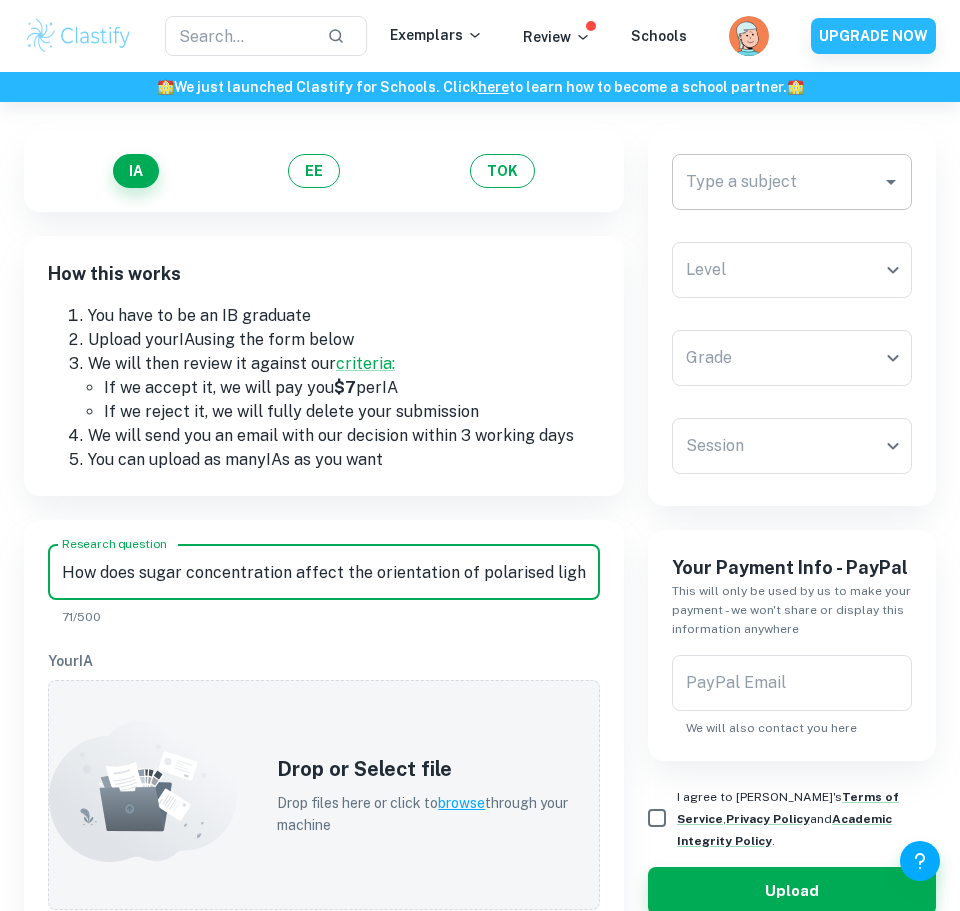 type on "How does sugar concentration affect the orientation of polarised light?" 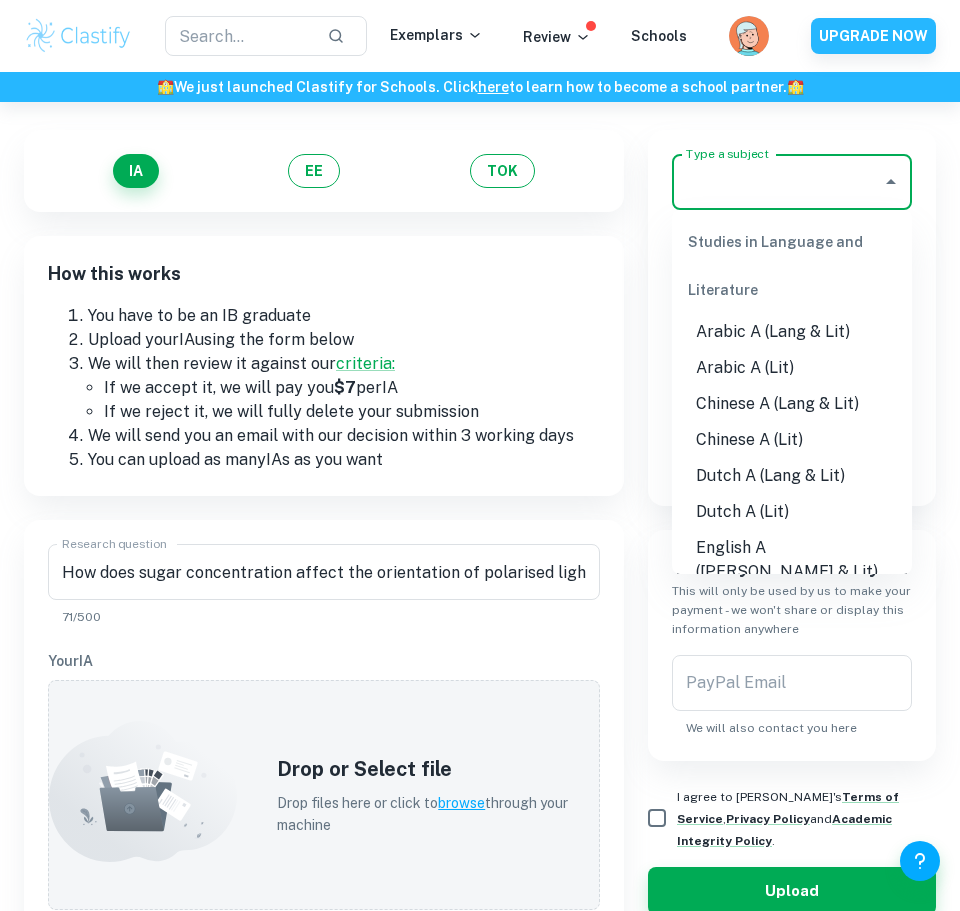 type on "h" 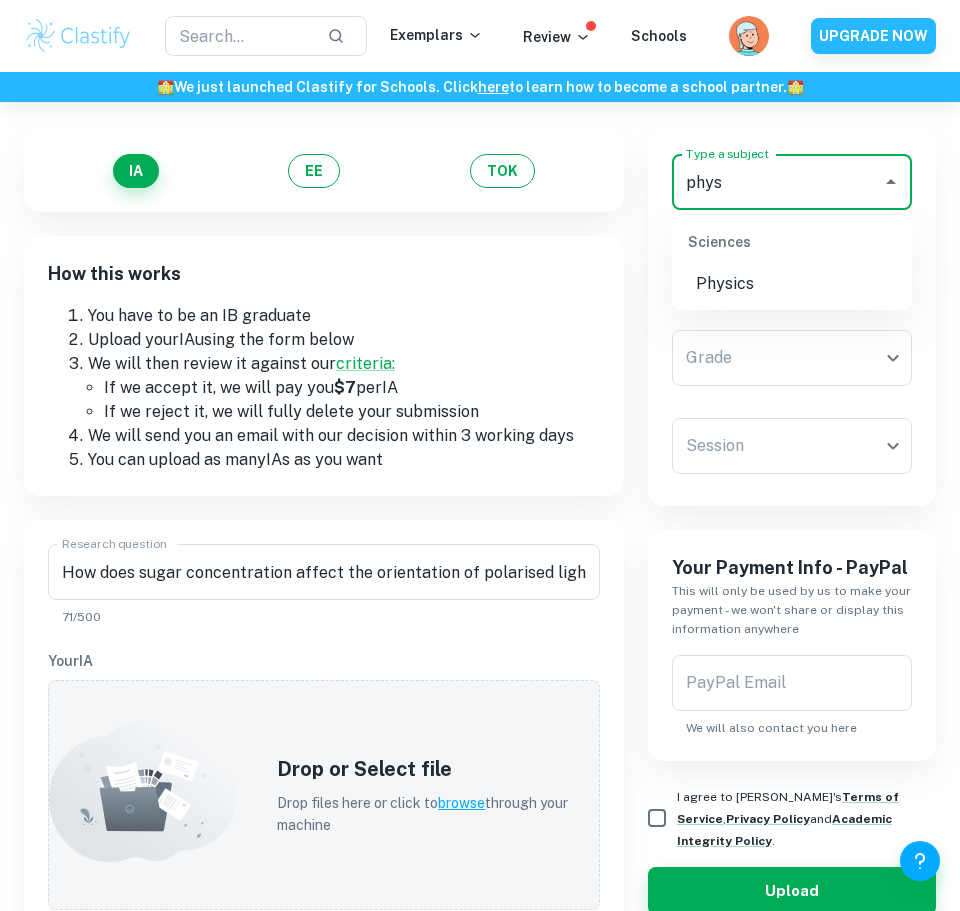 click on "Physics" at bounding box center [792, 284] 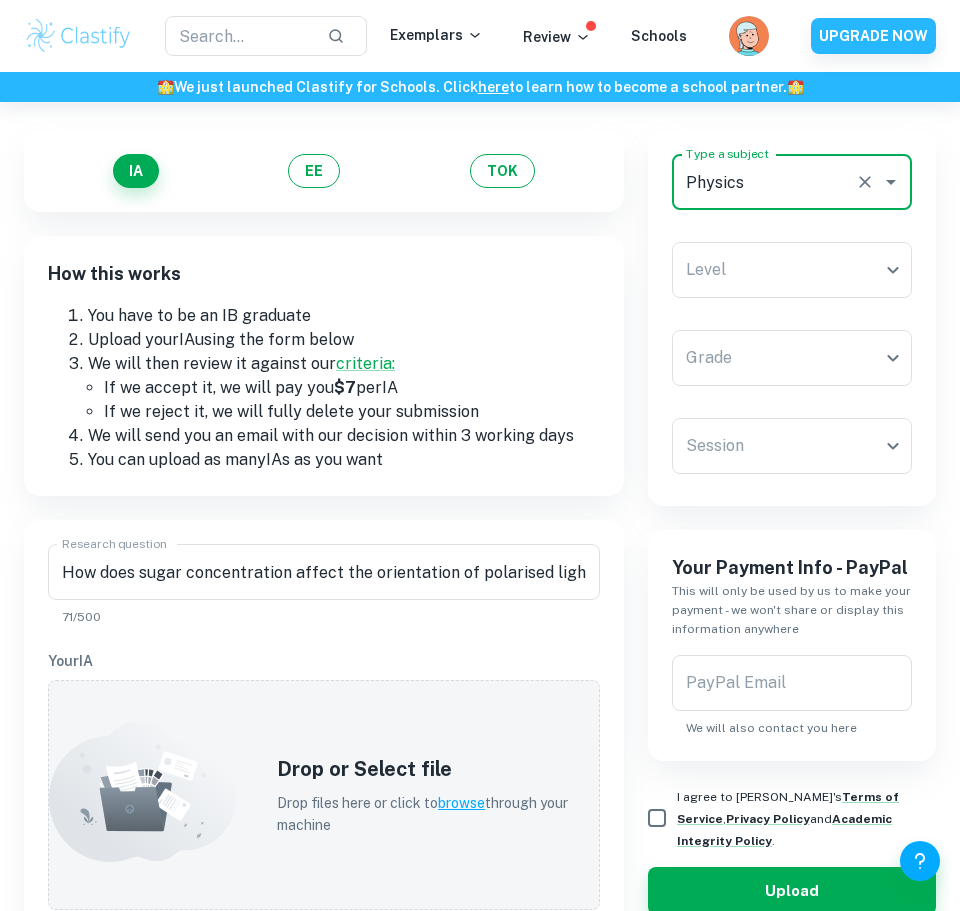 type on "Physics" 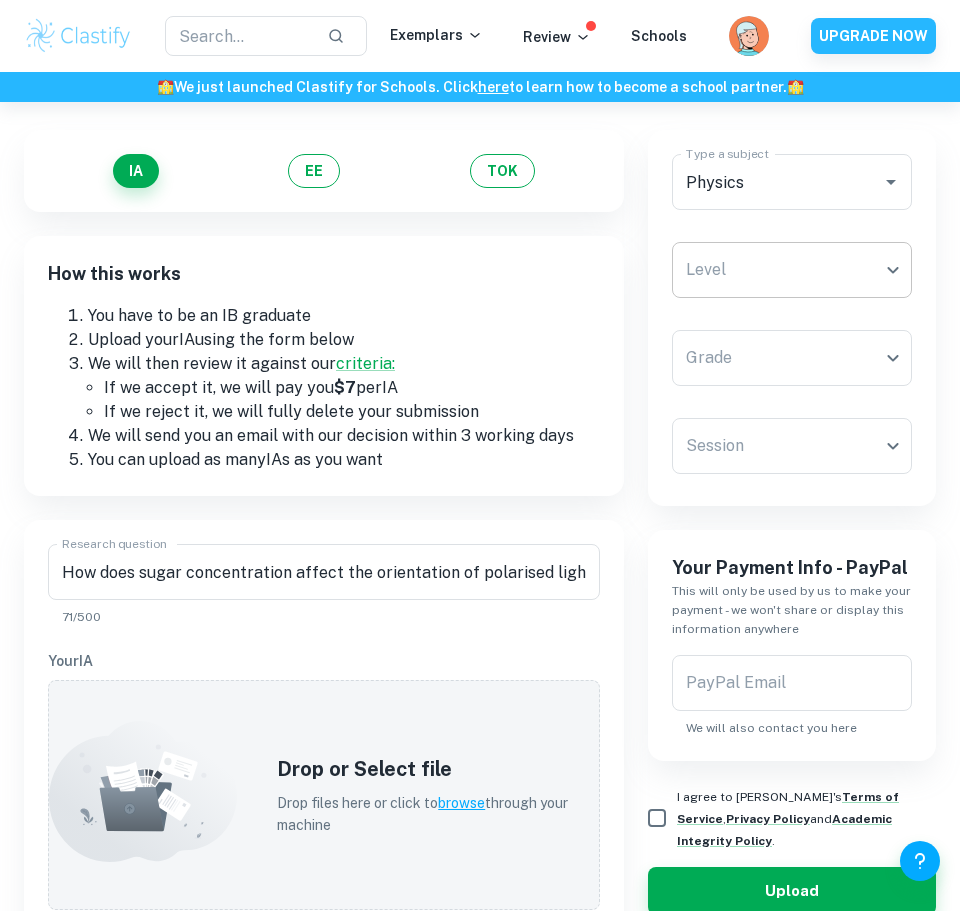 click on "We value your privacy We use cookies to enhance your browsing experience, serve personalised ads or content, and analyse our traffic. By clicking "Accept All", you consent to our use of cookies.   Cookie Policy Customise   Reject All   Accept All   Customise Consent Preferences   We use cookies to help you navigate efficiently and perform certain functions. You will find detailed information about all cookies under each consent category below. The cookies that are categorised as "Necessary" are stored on your browser as they are essential for enabling the basic functionalities of the site. ...  Show more For more information on how Google's third-party cookies operate and handle your data, see:   Google Privacy Policy Necessary Always Active Necessary cookies are required to enable the basic features of this site, such as providing secure log-in or adjusting your consent preferences. These cookies do not store any personally identifiable data. Functional Analytics Performance Advertisement Uncategorised" at bounding box center (480, 437) 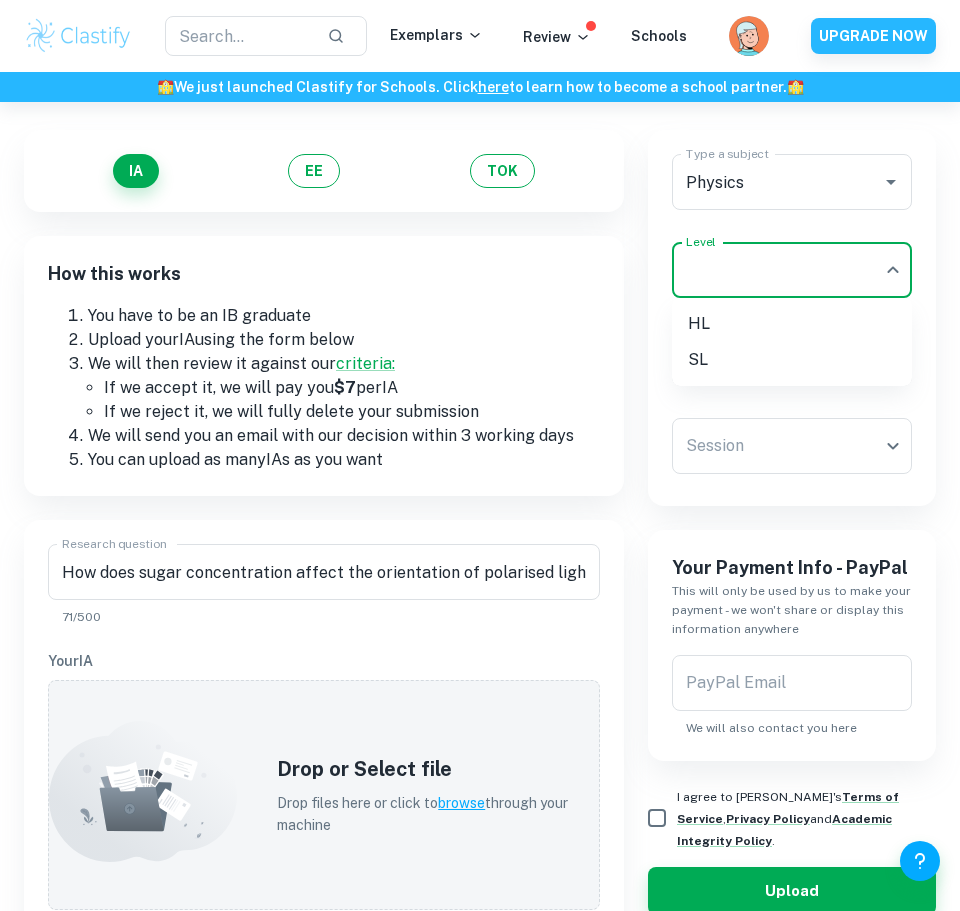 click on "HL" at bounding box center (792, 324) 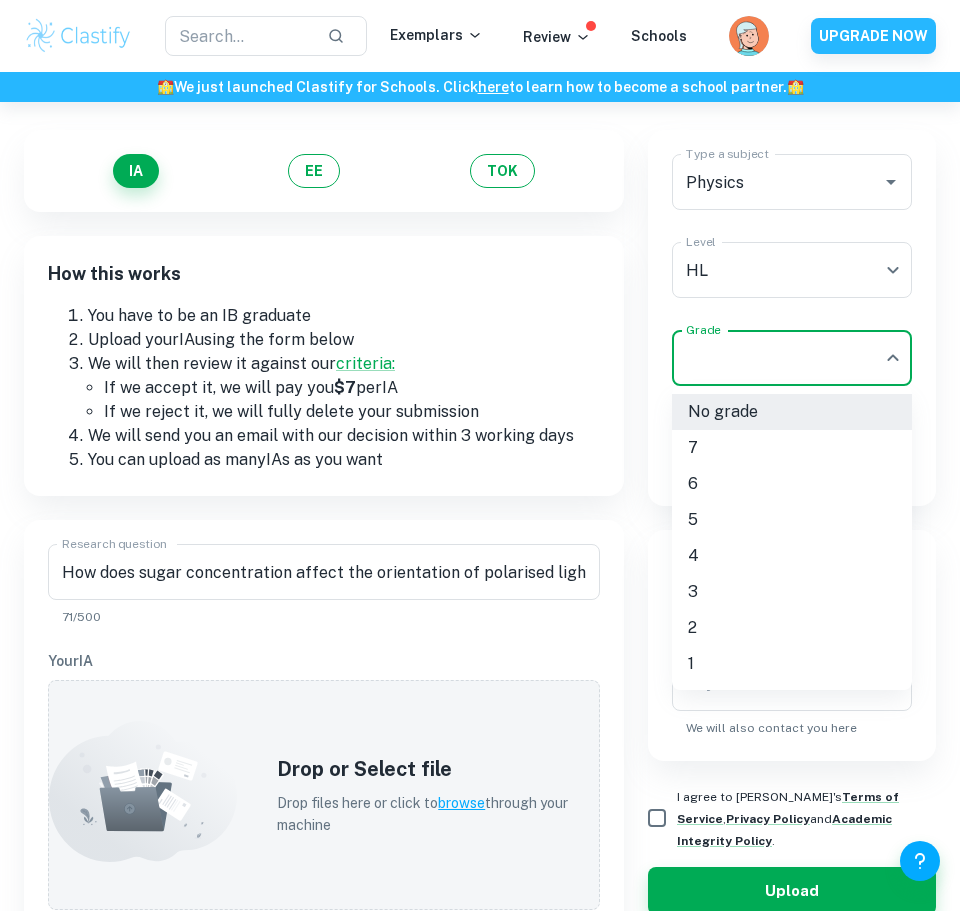 click on "We value your privacy We use cookies to enhance your browsing experience, serve personalised ads or content, and analyse our traffic. By clicking "Accept All", you consent to our use of cookies.   Cookie Policy Customise   Reject All   Accept All   Customise Consent Preferences   We use cookies to help you navigate efficiently and perform certain functions. You will find detailed information about all cookies under each consent category below. The cookies that are categorised as "Necessary" are stored on your browser as they are essential for enabling the basic functionalities of the site. ...  Show more For more information on how Google's third-party cookies operate and handle your data, see:   Google Privacy Policy Necessary Always Active Necessary cookies are required to enable the basic features of this site, such as providing secure log-in or adjusting your consent preferences. These cookies do not store any personally identifiable data. Functional Analytics Performance Advertisement Uncategorised" at bounding box center (480, 437) 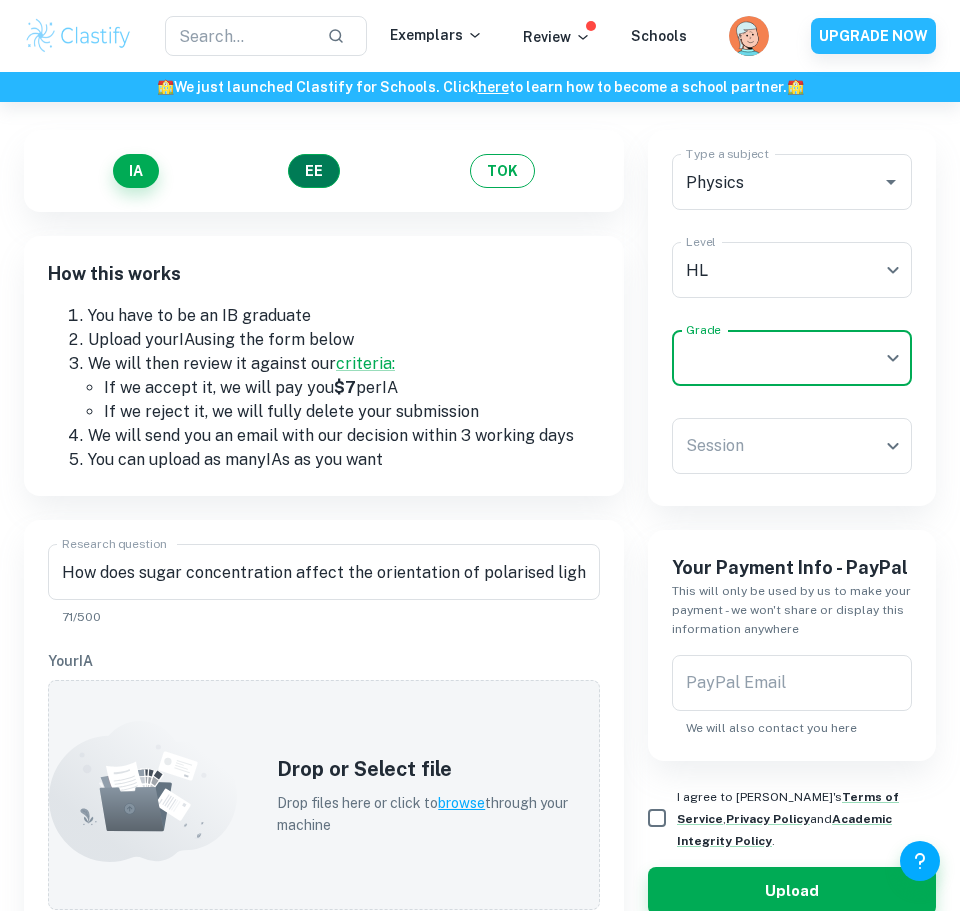 click on "EE" at bounding box center [314, 171] 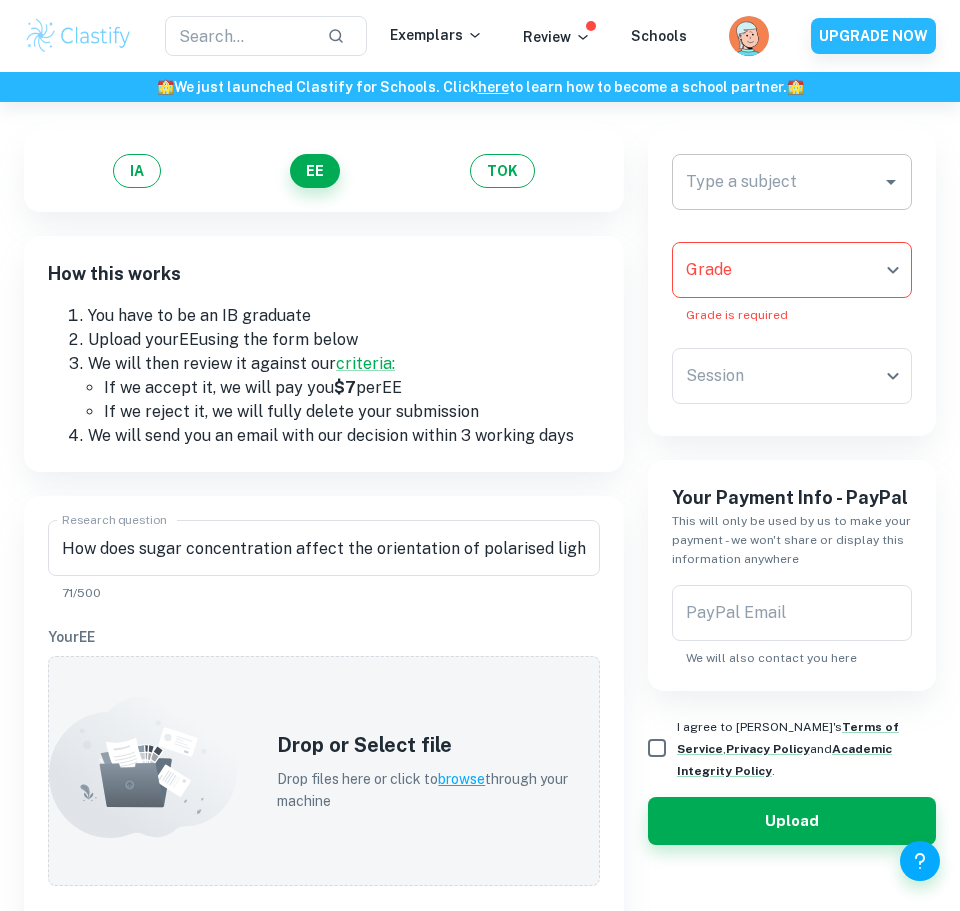 click on "Type a subject" at bounding box center (777, 182) 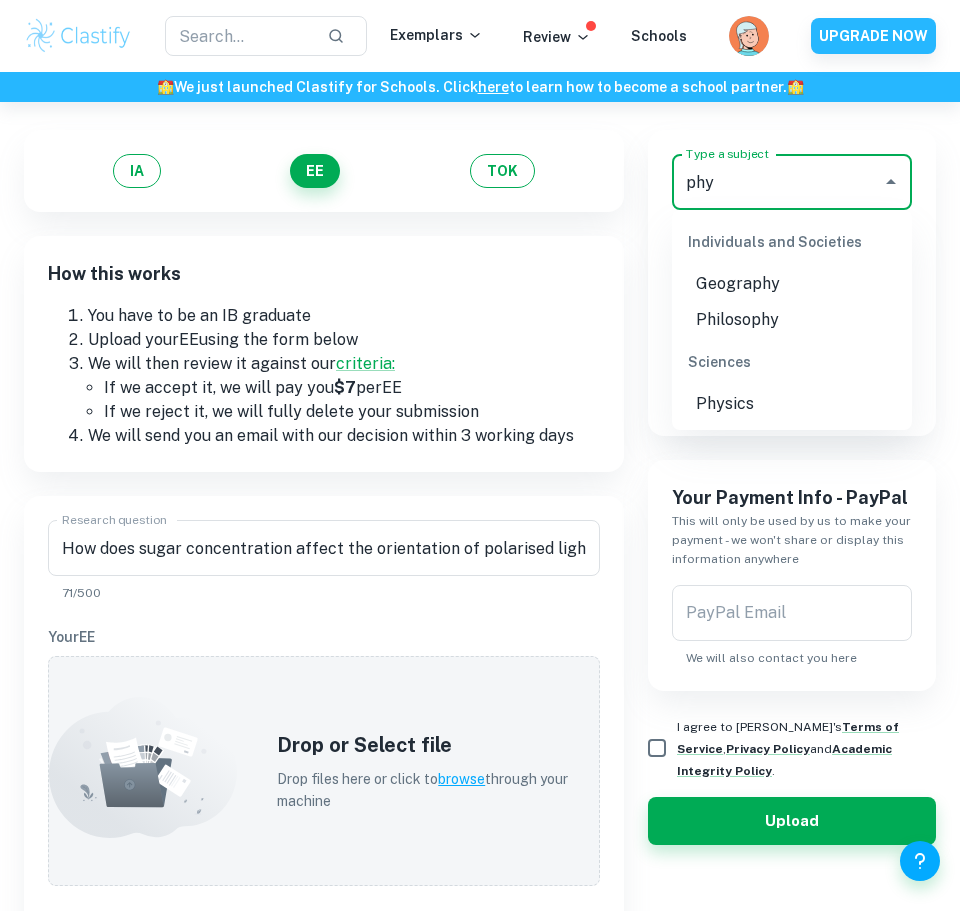 click on "Physics" at bounding box center (792, 404) 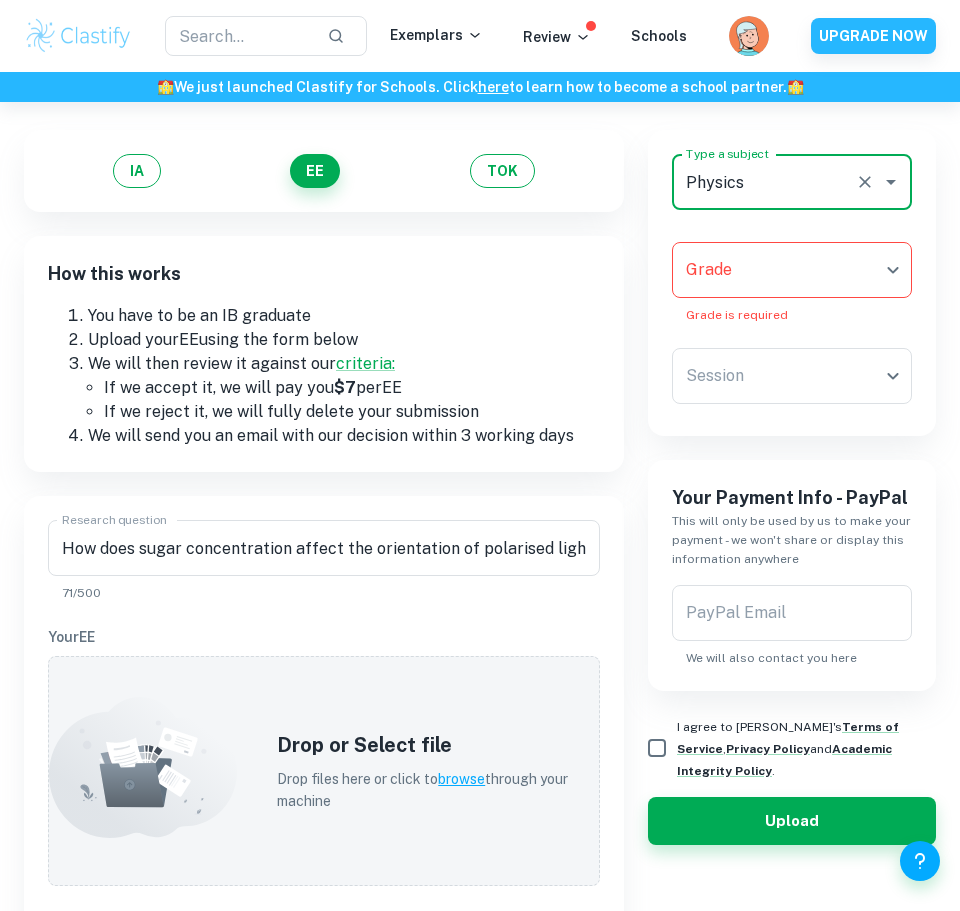 type on "Physics" 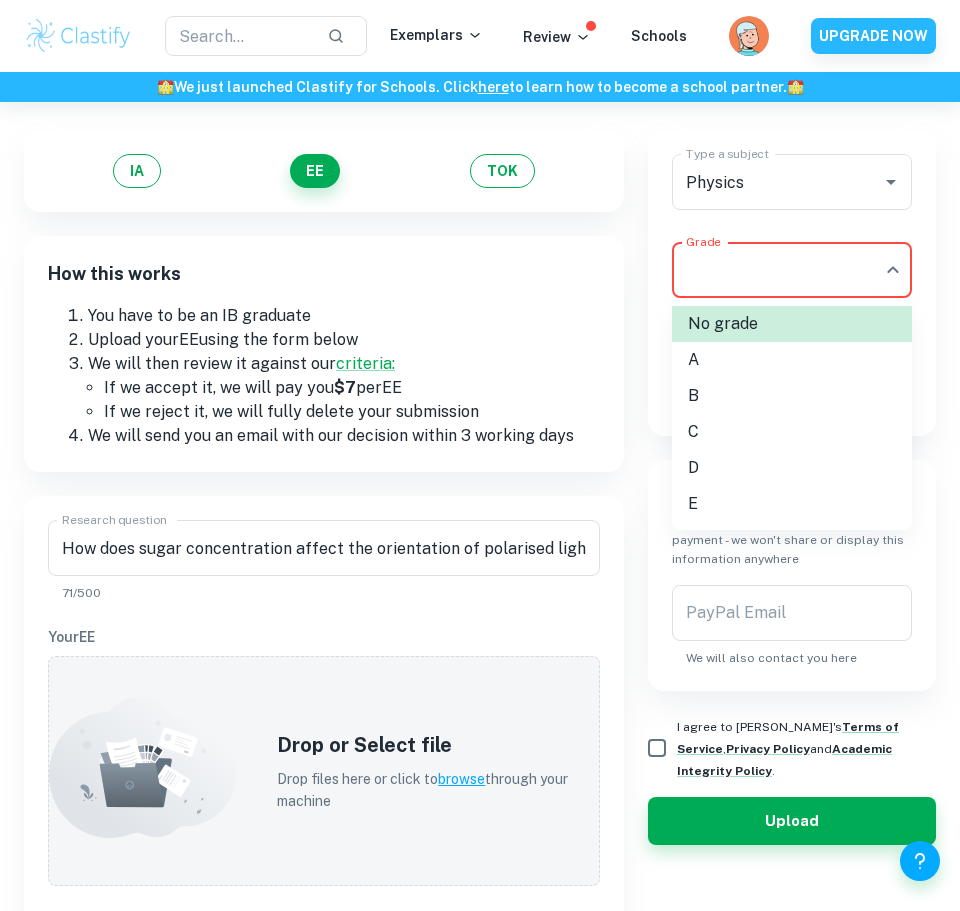 click on "B" at bounding box center (792, 396) 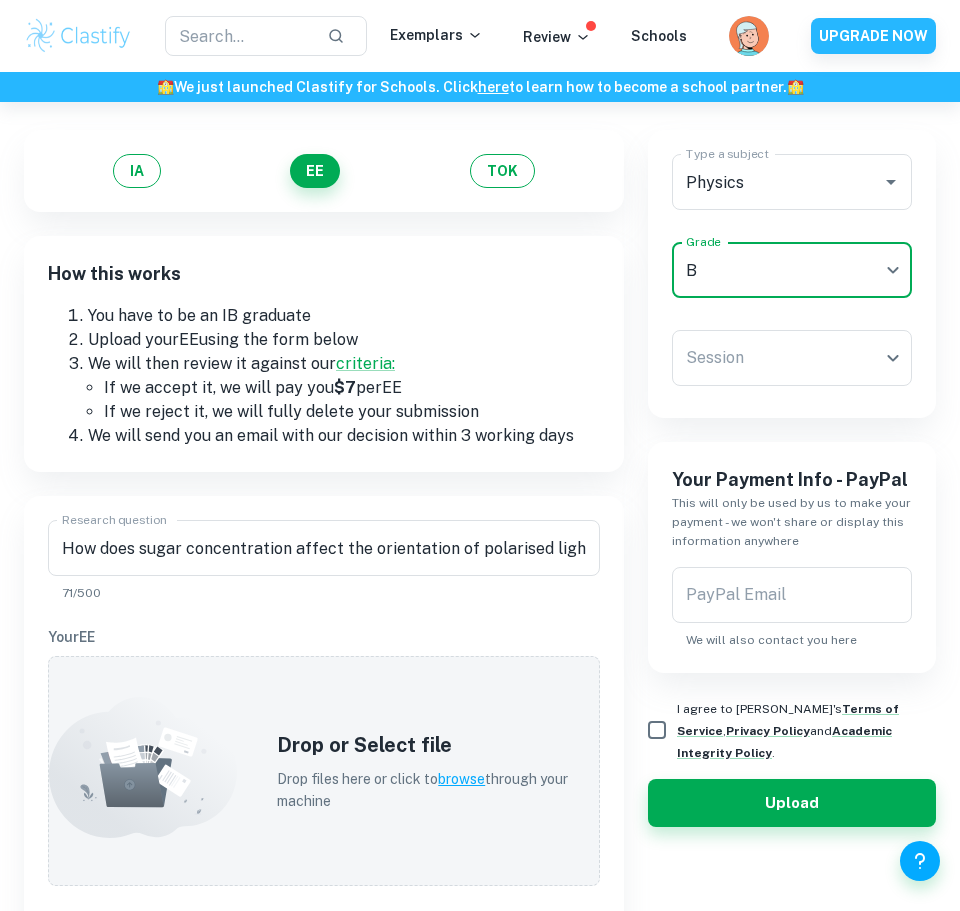 click on "Type a subject Physics Type a subject Grade B B Grade Session ​ Session" at bounding box center (792, 274) 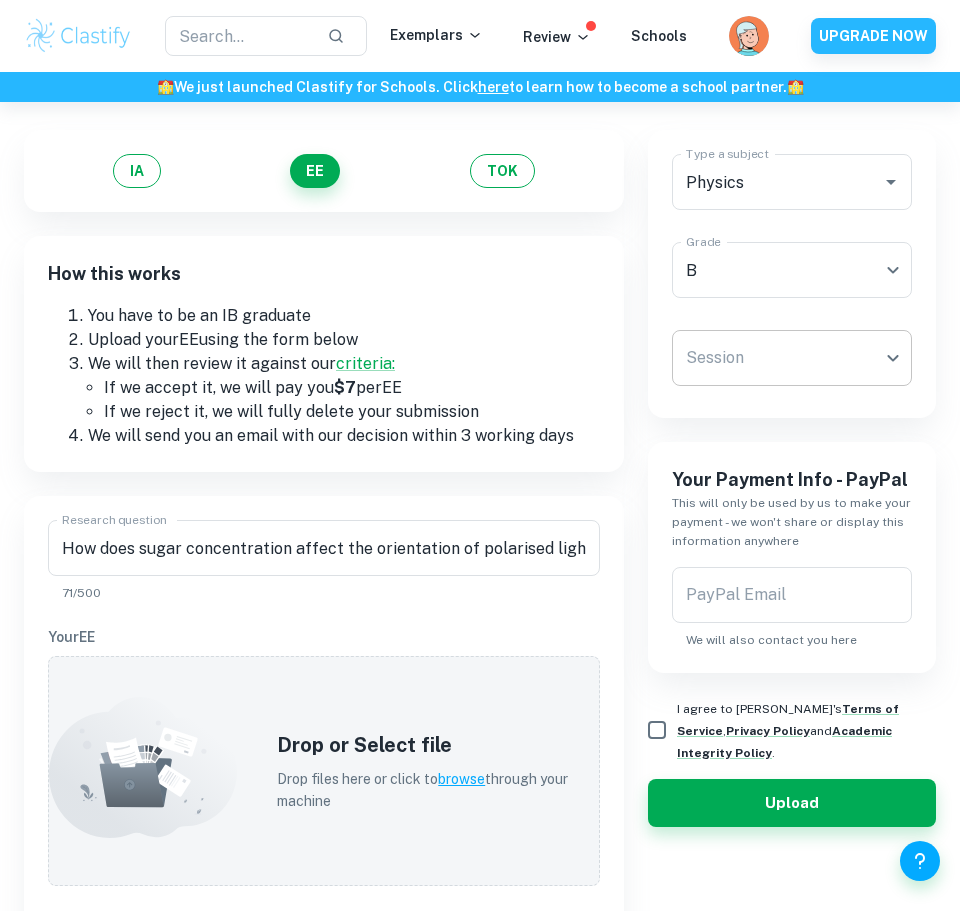 click on "We value your privacy We use cookies to enhance your browsing experience, serve personalised ads or content, and analyse our traffic. By clicking "Accept All", you consent to our use of cookies.   Cookie Policy Customise   Reject All   Accept All   Customise Consent Preferences   We use cookies to help you navigate efficiently and perform certain functions. You will find detailed information about all cookies under each consent category below. The cookies that are categorised as "Necessary" are stored on your browser as they are essential for enabling the basic functionalities of the site. ...  Show more For more information on how Google's third-party cookies operate and handle your data, see:   Google Privacy Policy Necessary Always Active Necessary cookies are required to enable the basic features of this site, such as providing secure log-in or adjusting your consent preferences. These cookies do not store any personally identifiable data. Functional Analytics Performance Advertisement Uncategorised" at bounding box center [480, 437] 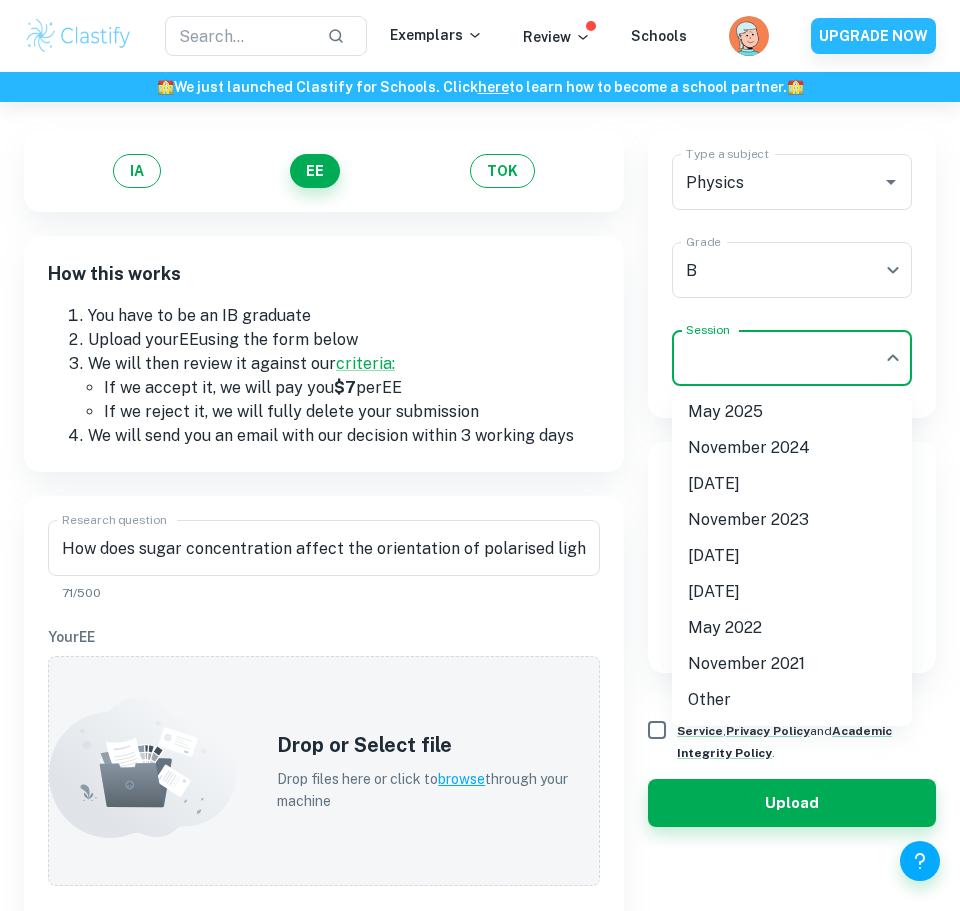 click on "May 2025" at bounding box center [792, 412] 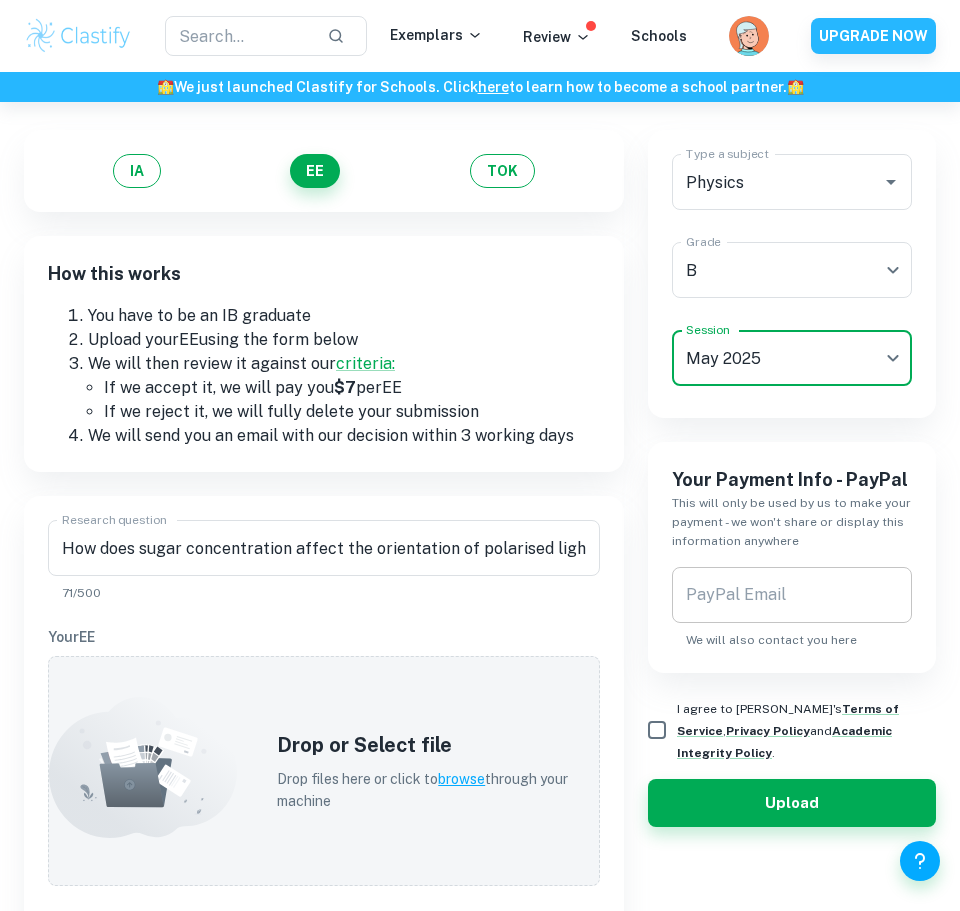 click on "PayPal Email PayPal Email We will also contact you here" at bounding box center (792, 608) 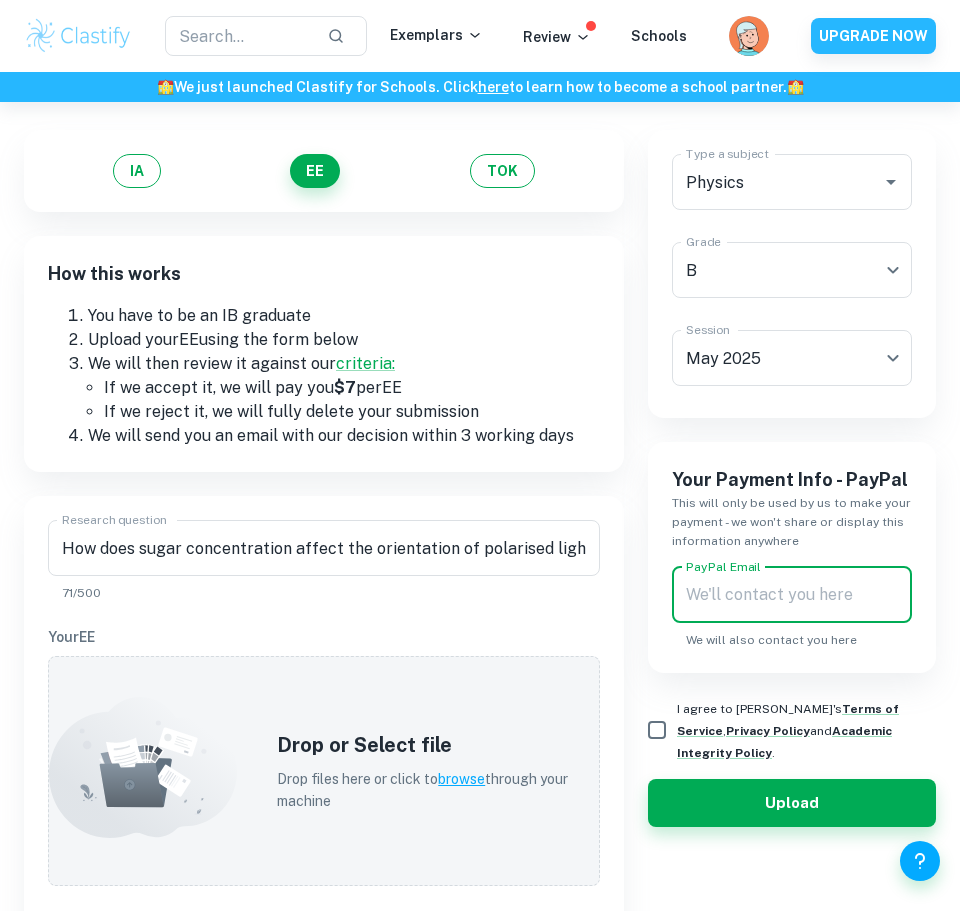 type on "[EMAIL_ADDRESS][DOMAIN_NAME]" 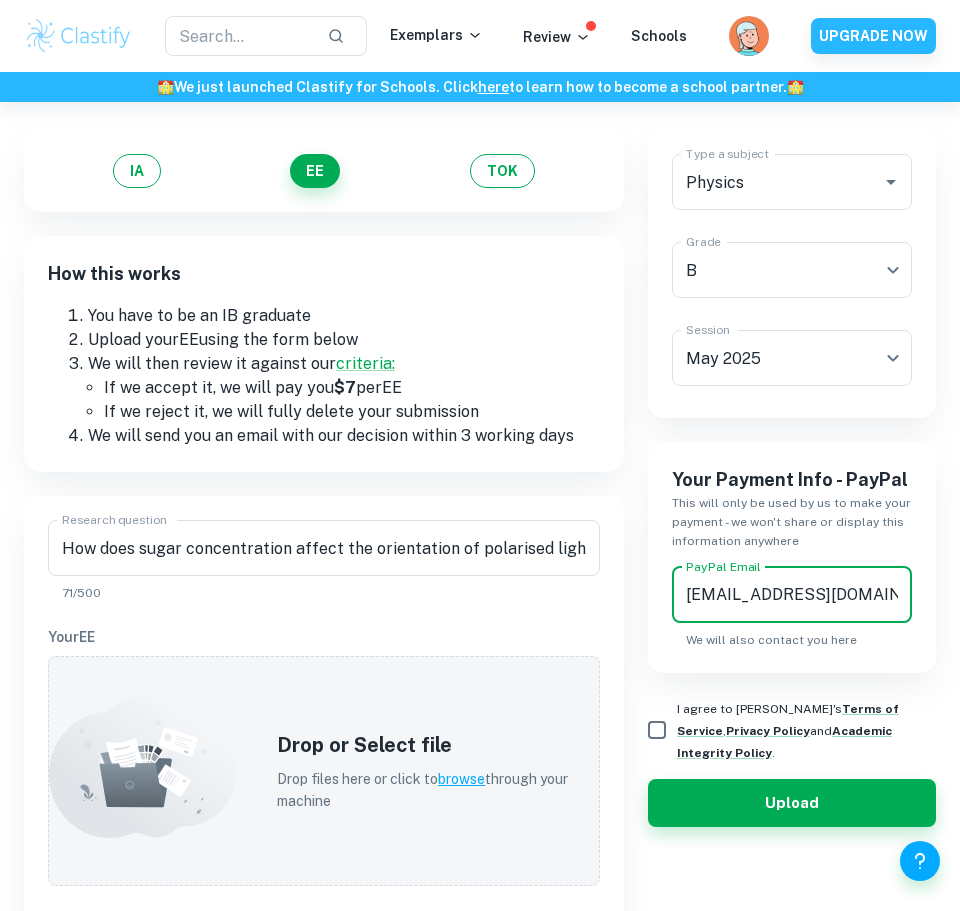 click on "I agree to [PERSON_NAME]'s  Terms of Service ,  Privacy Policy  and  Academic Integrity Policy ." at bounding box center [657, 730] 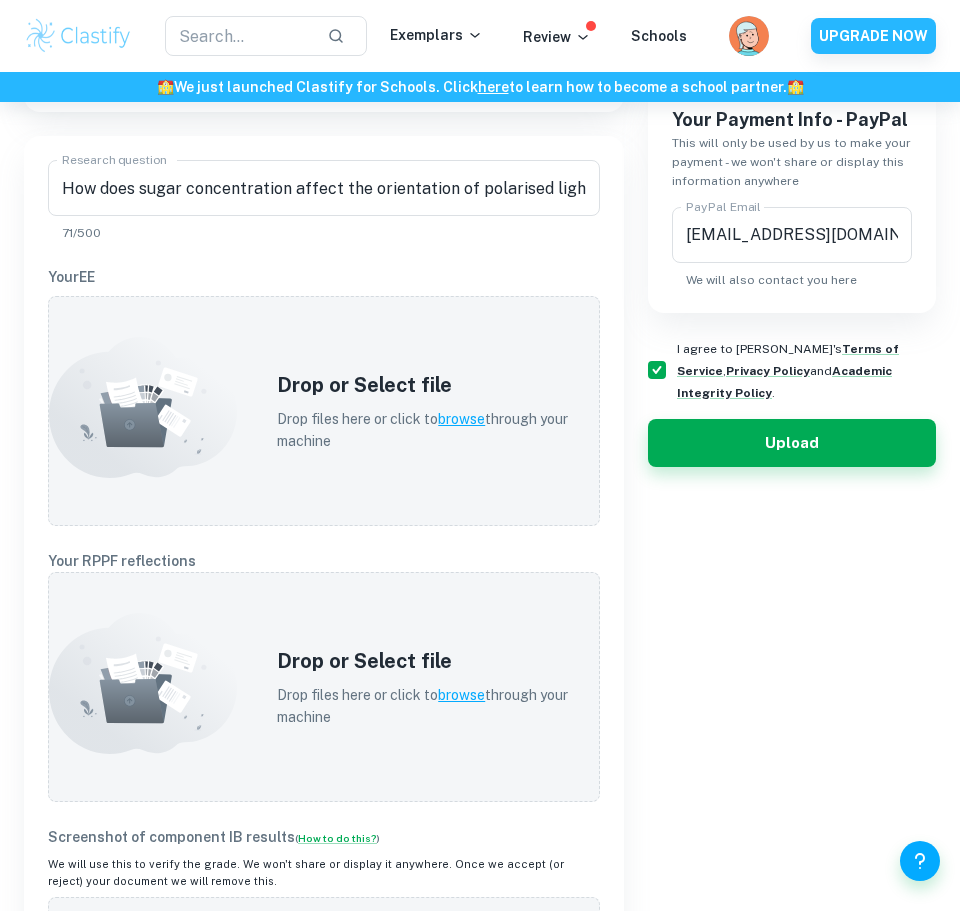 scroll, scrollTop: 560, scrollLeft: 0, axis: vertical 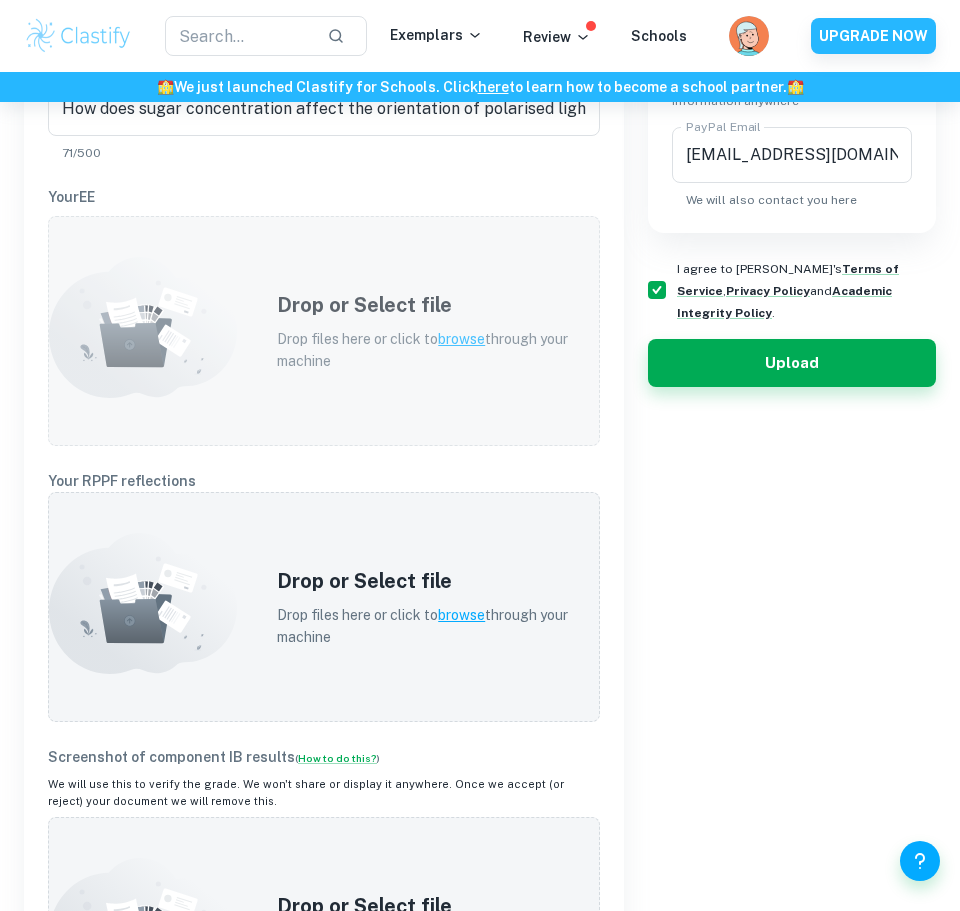 click on "Drop or Select file" at bounding box center (426, 305) 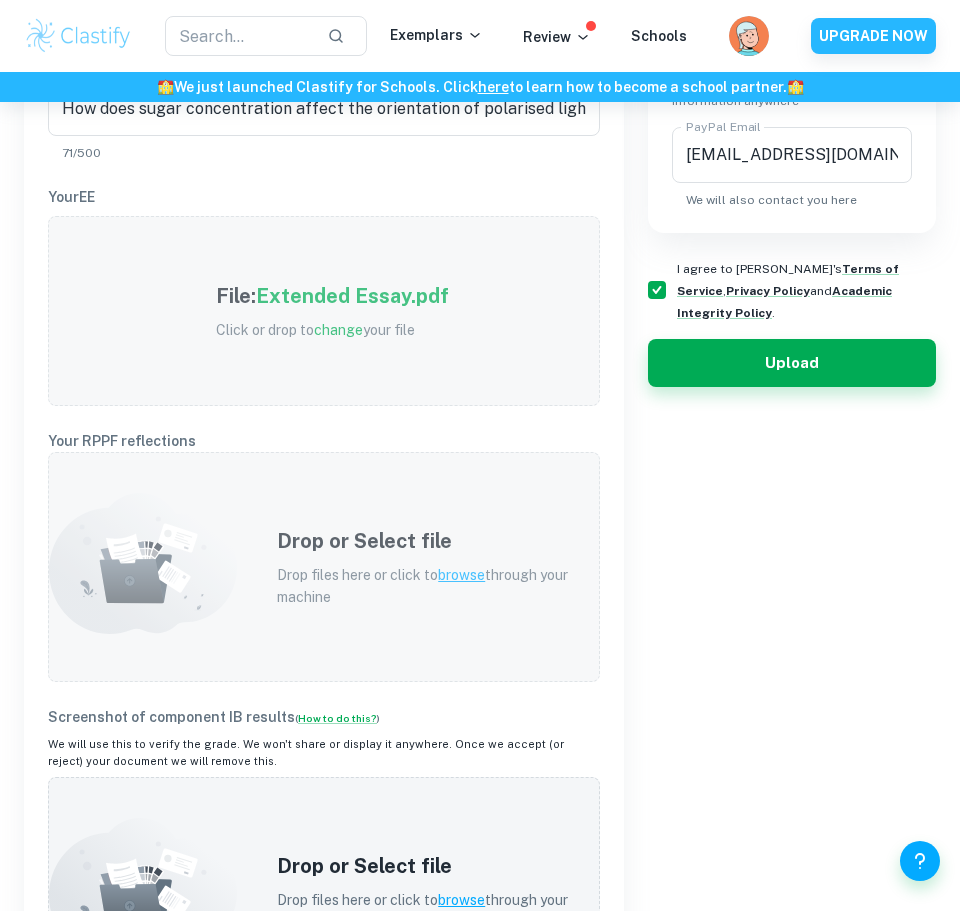 click on "Drop or Select file Drop files here or click to  browse  through your machine" at bounding box center (324, 567) 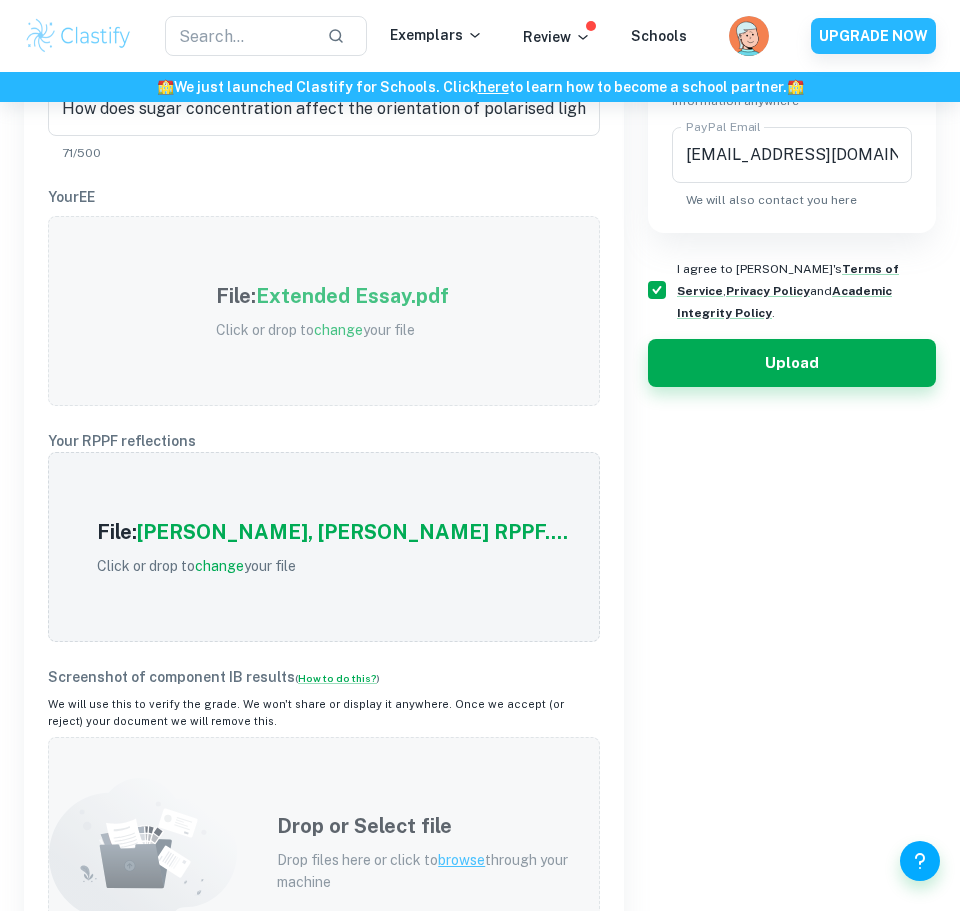 click on "Drop or Select file Drop files here or click to  browse  through your machine" at bounding box center [426, 852] 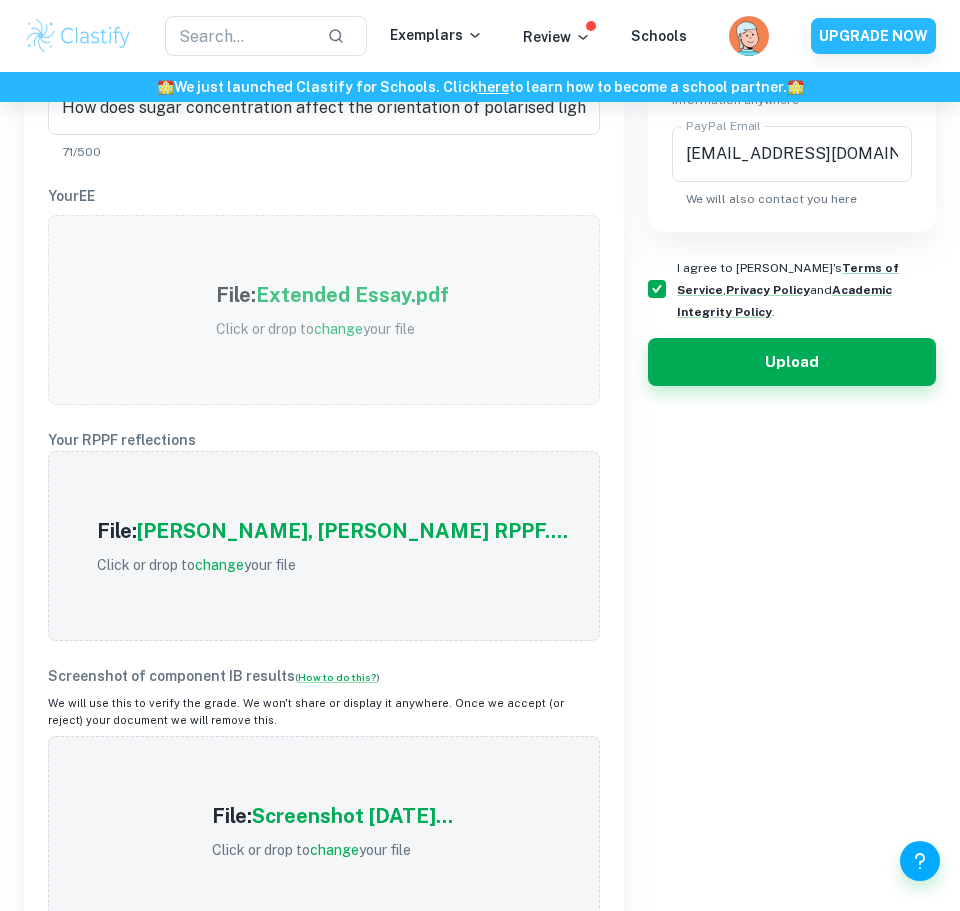 scroll, scrollTop: 560, scrollLeft: 0, axis: vertical 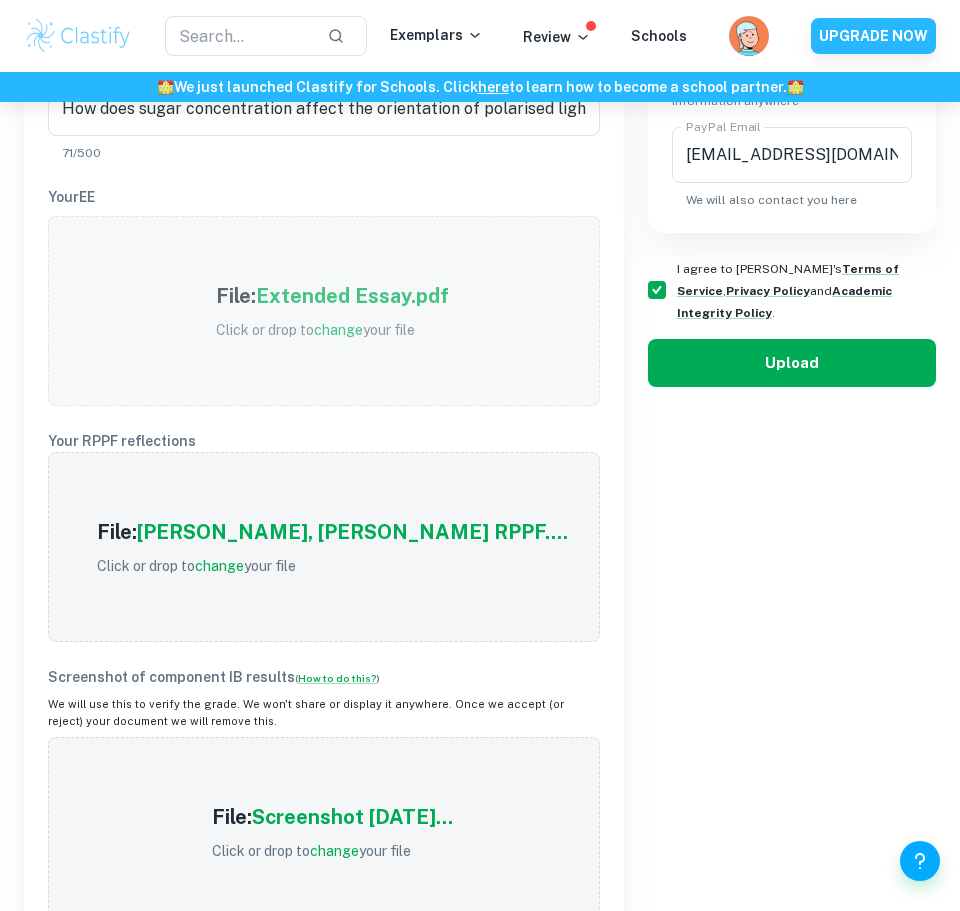 click on "Upload" at bounding box center (792, 363) 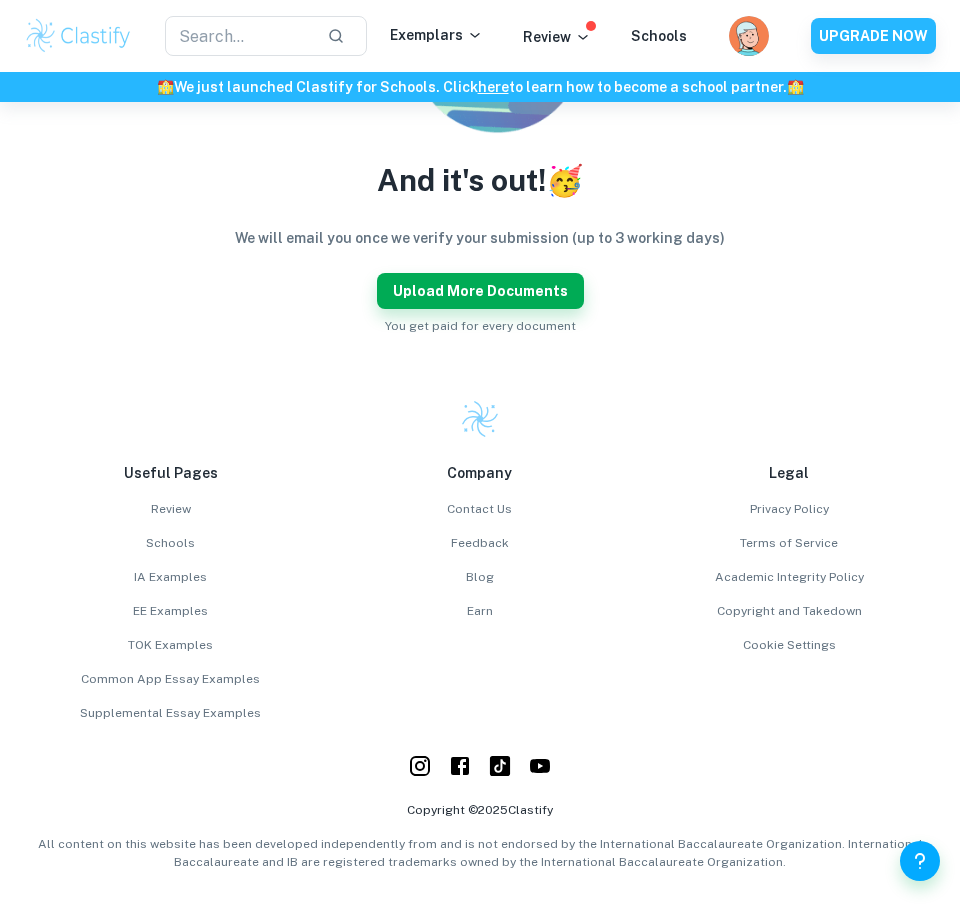 scroll, scrollTop: 443, scrollLeft: 0, axis: vertical 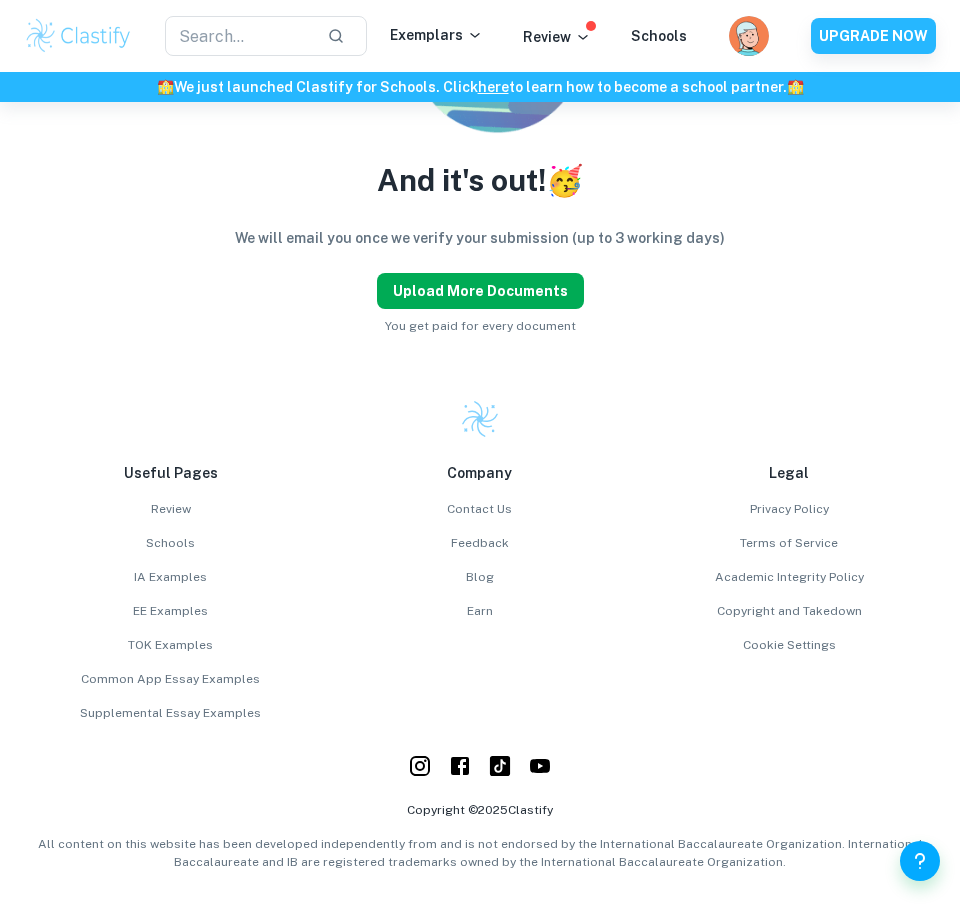 click on "Upload more documents" at bounding box center (480, 291) 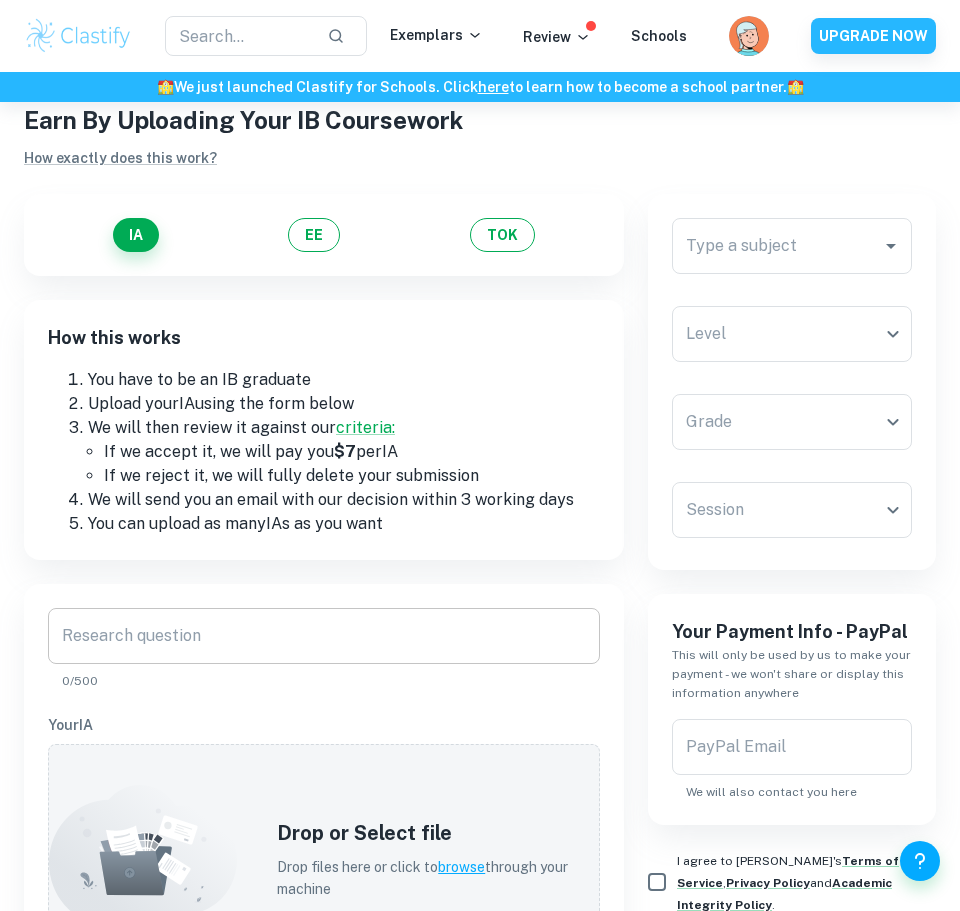scroll, scrollTop: 0, scrollLeft: 0, axis: both 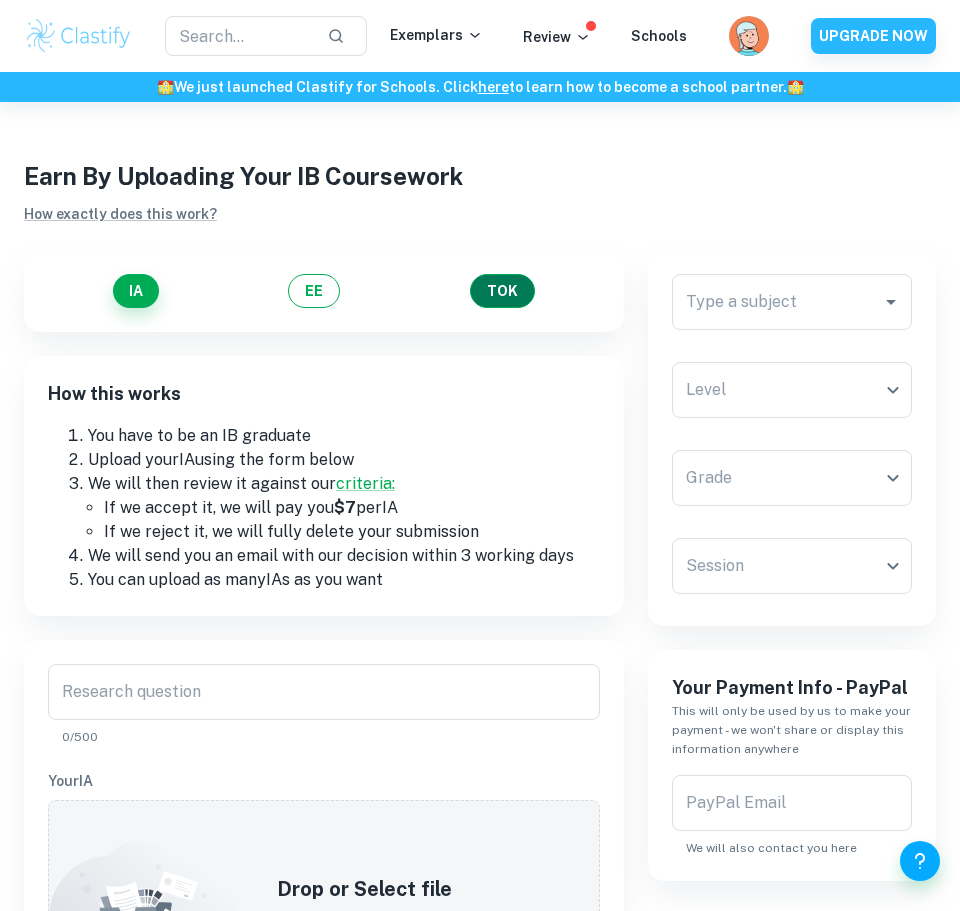 click on "TOK" at bounding box center (502, 291) 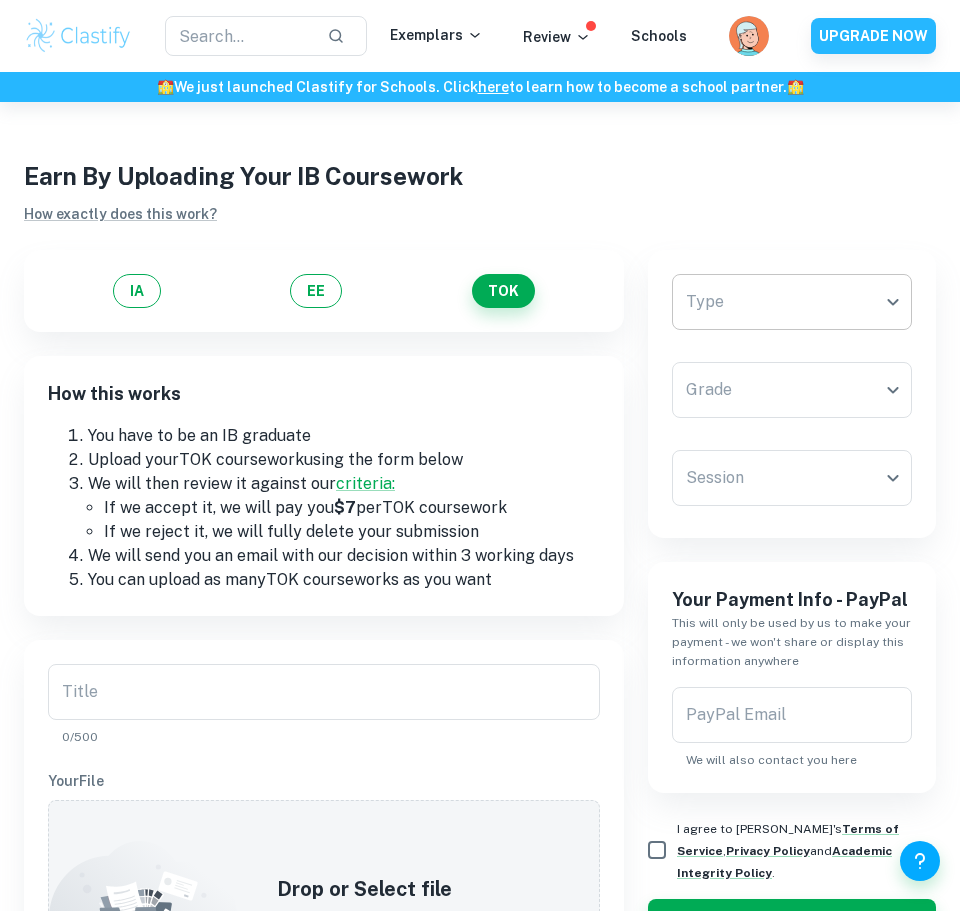 click on "We value your privacy We use cookies to enhance your browsing experience, serve personalised ads or content, and analyse our traffic. By clicking "Accept All", you consent to our use of cookies.   Cookie Policy Customise   Reject All   Accept All   Customise Consent Preferences   We use cookies to help you navigate efficiently and perform certain functions. You will find detailed information about all cookies under each consent category below. The cookies that are categorised as "Necessary" are stored on your browser as they are essential for enabling the basic functionalities of the site. ...  Show more For more information on how Google's third-party cookies operate and handle your data, see:   Google Privacy Policy Necessary Always Active Necessary cookies are required to enable the basic features of this site, such as providing secure log-in or adjusting your consent preferences. These cookies do not store any personally identifiable data. Functional Analytics Performance Advertisement Uncategorised" at bounding box center [480, 557] 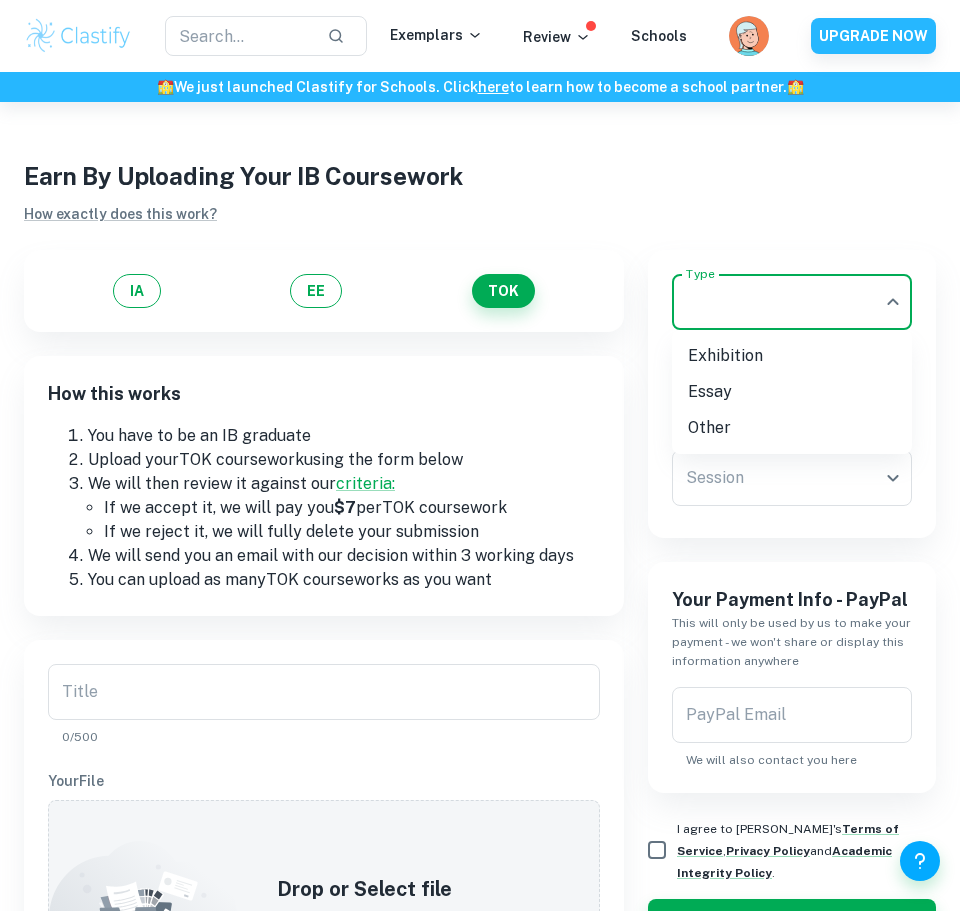 click on "Essay" at bounding box center [792, 392] 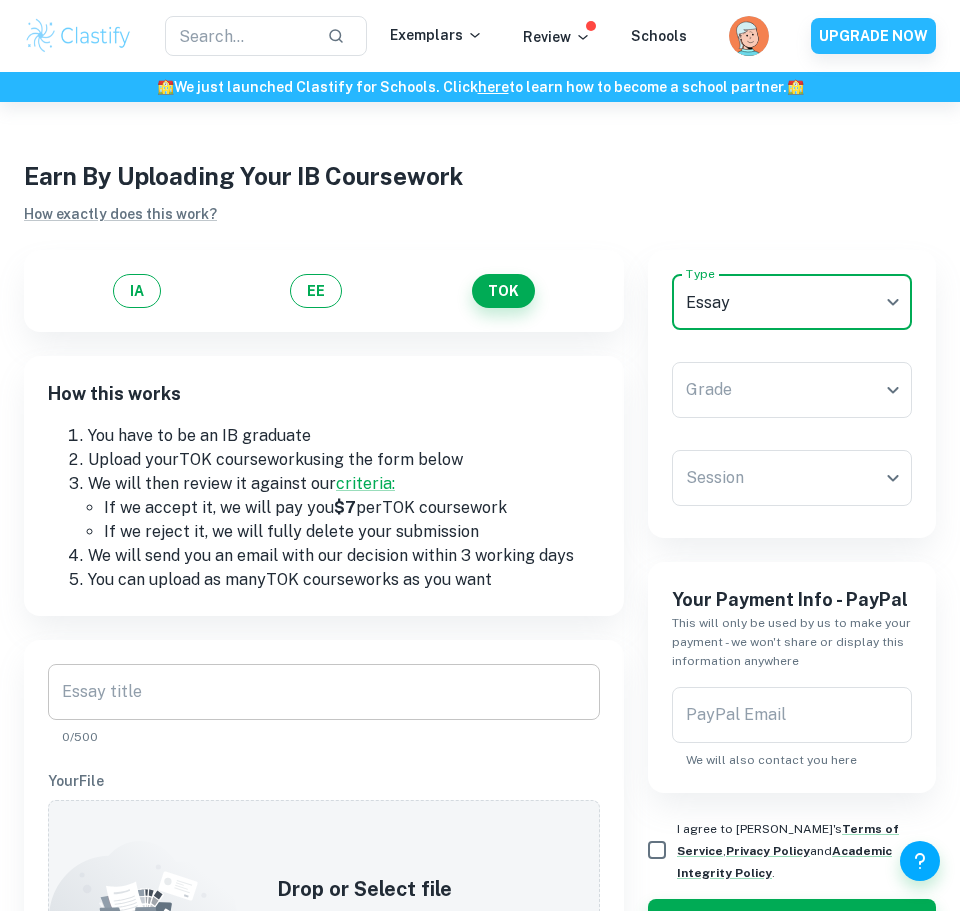 click on "Essay title" at bounding box center [324, 692] 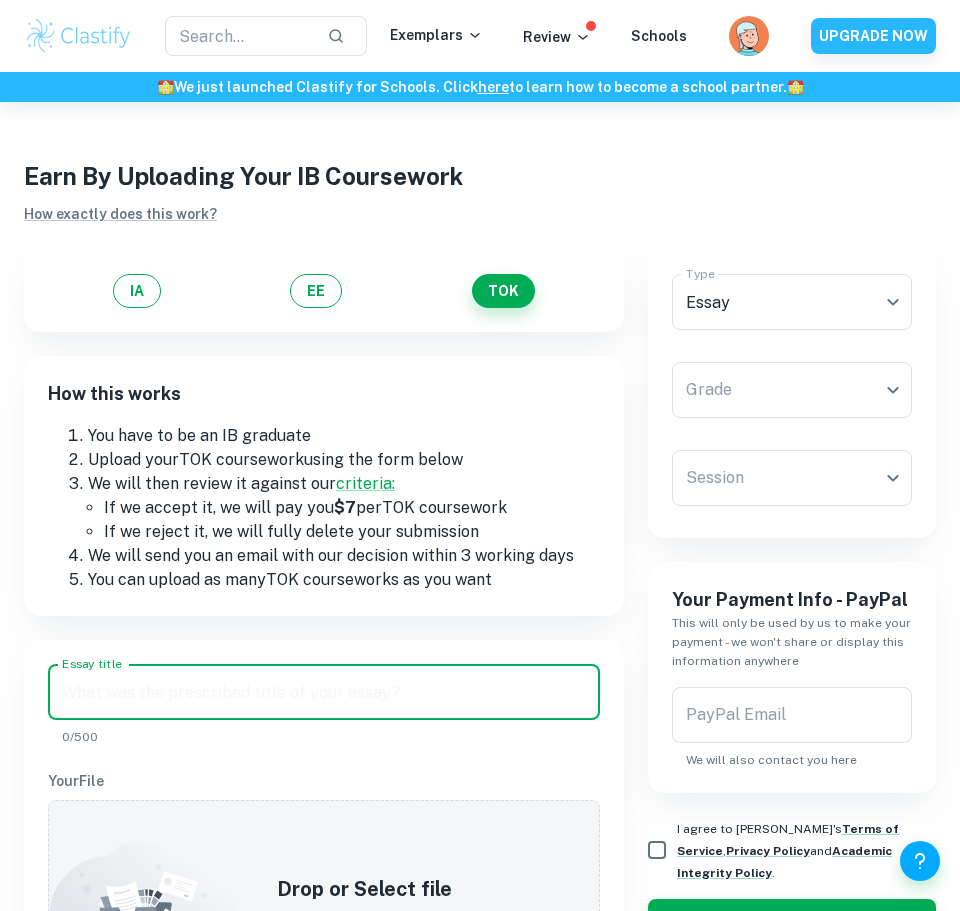 paste on "2. Is our most revered knowledge more fragile than we assume it to be? Discuss with reference to the arts and one other area of knowledge." 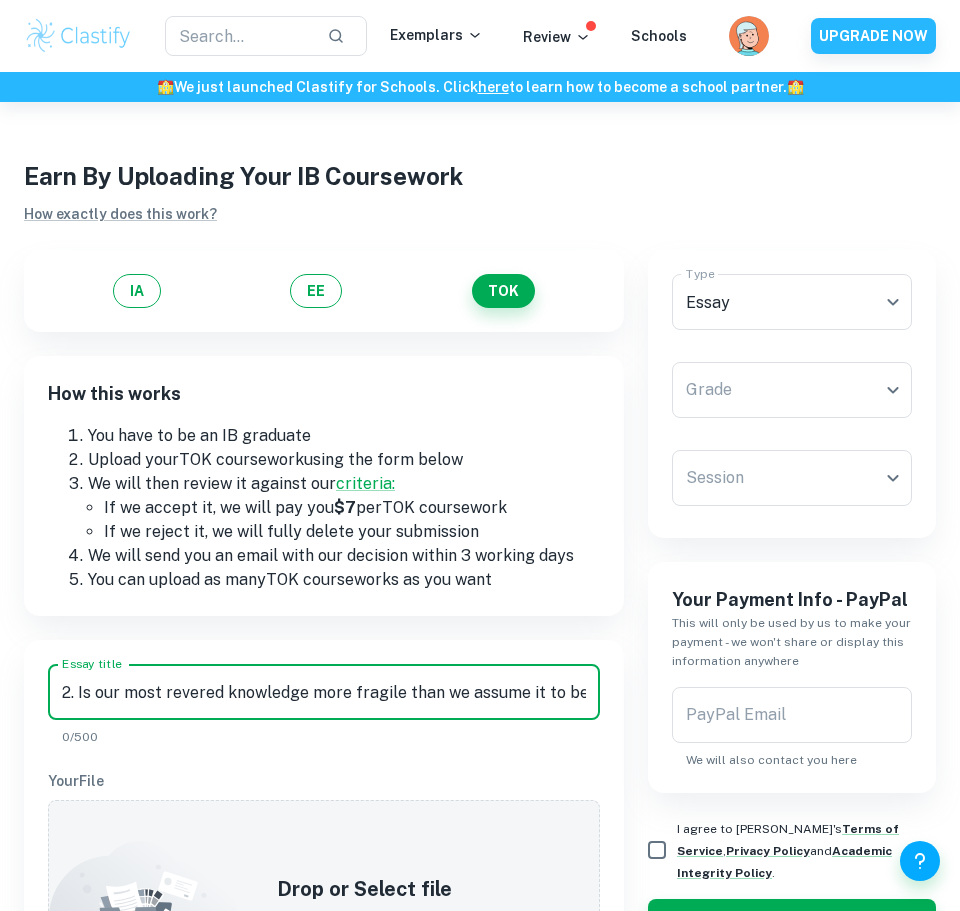 scroll, scrollTop: 0, scrollLeft: 504, axis: horizontal 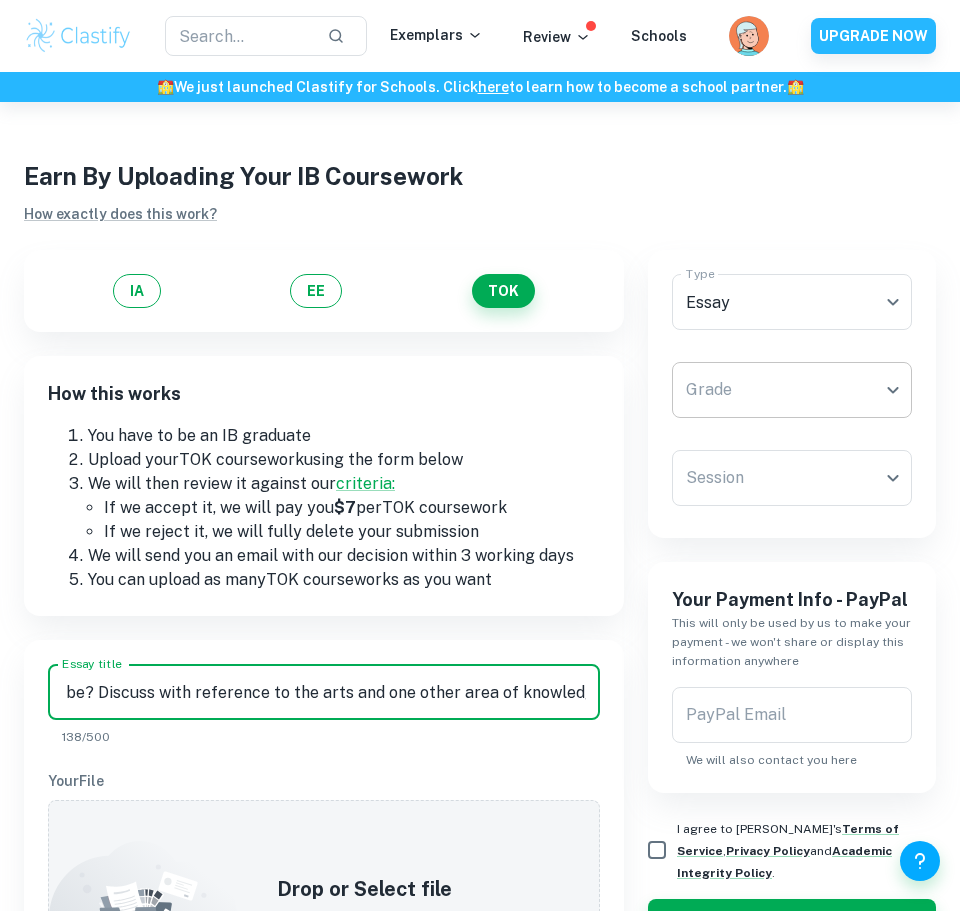 type on "2. Is our most revered knowledge more fragile than we assume it to be? Discuss with reference to the arts and one other area of knowledge." 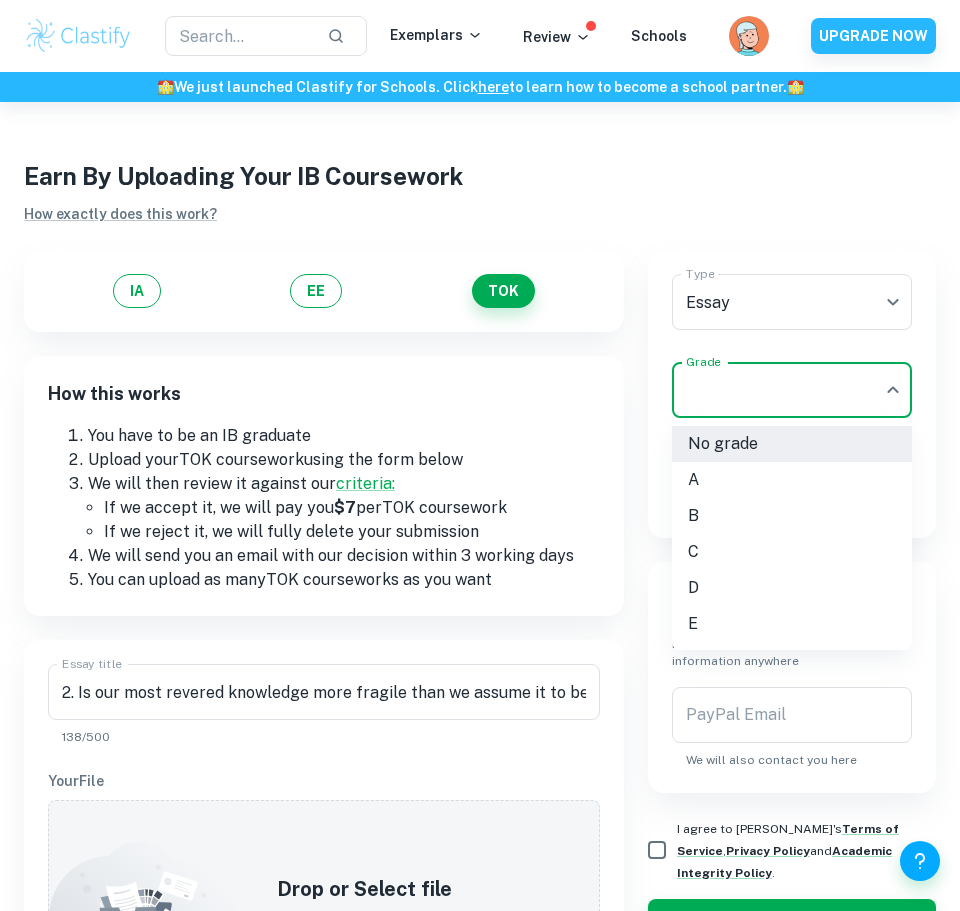 click on "A" at bounding box center (792, 480) 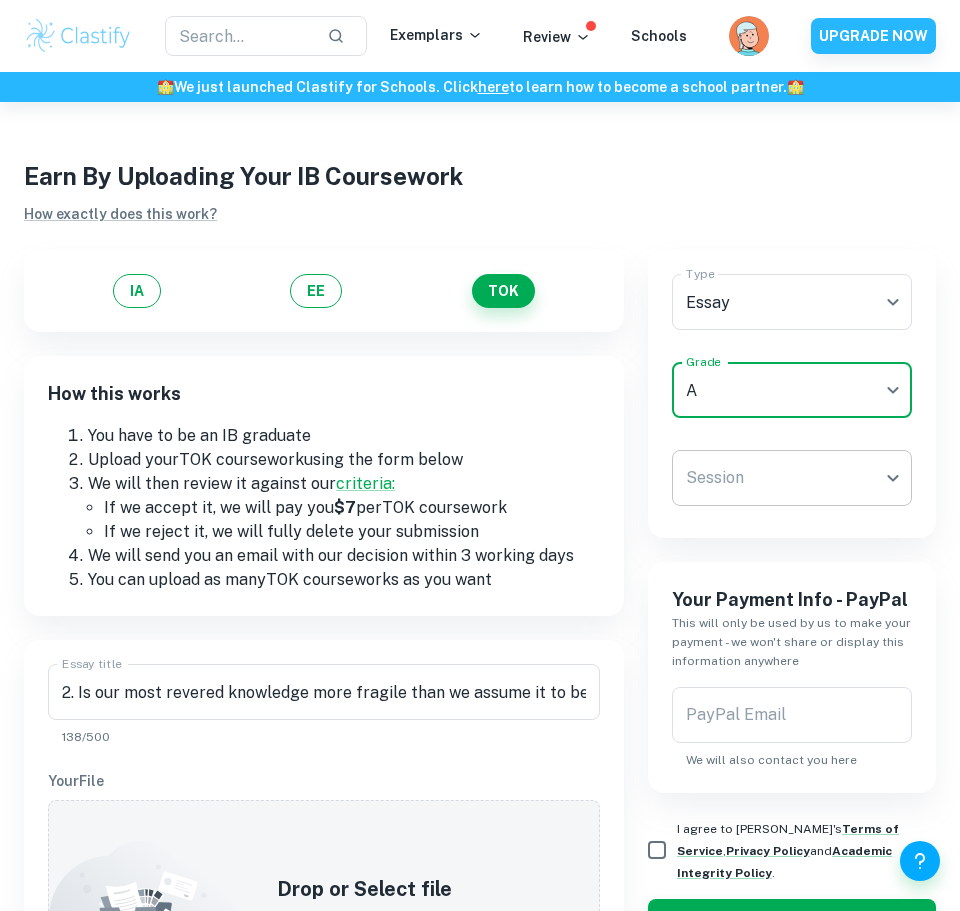 click on "We value your privacy We use cookies to enhance your browsing experience, serve personalised ads or content, and analyse our traffic. By clicking "Accept All", you consent to our use of cookies.   Cookie Policy Customise   Reject All   Accept All   Customise Consent Preferences   We use cookies to help you navigate efficiently and perform certain functions. You will find detailed information about all cookies under each consent category below. The cookies that are categorised as "Necessary" are stored on your browser as they are essential for enabling the basic functionalities of the site. ...  Show more For more information on how Google's third-party cookies operate and handle your data, see:   Google Privacy Policy Necessary Always Active Necessary cookies are required to enable the basic features of this site, such as providing secure log-in or adjusting your consent preferences. These cookies do not store any personally identifiable data. Functional Analytics Performance Advertisement Uncategorised" at bounding box center [480, 557] 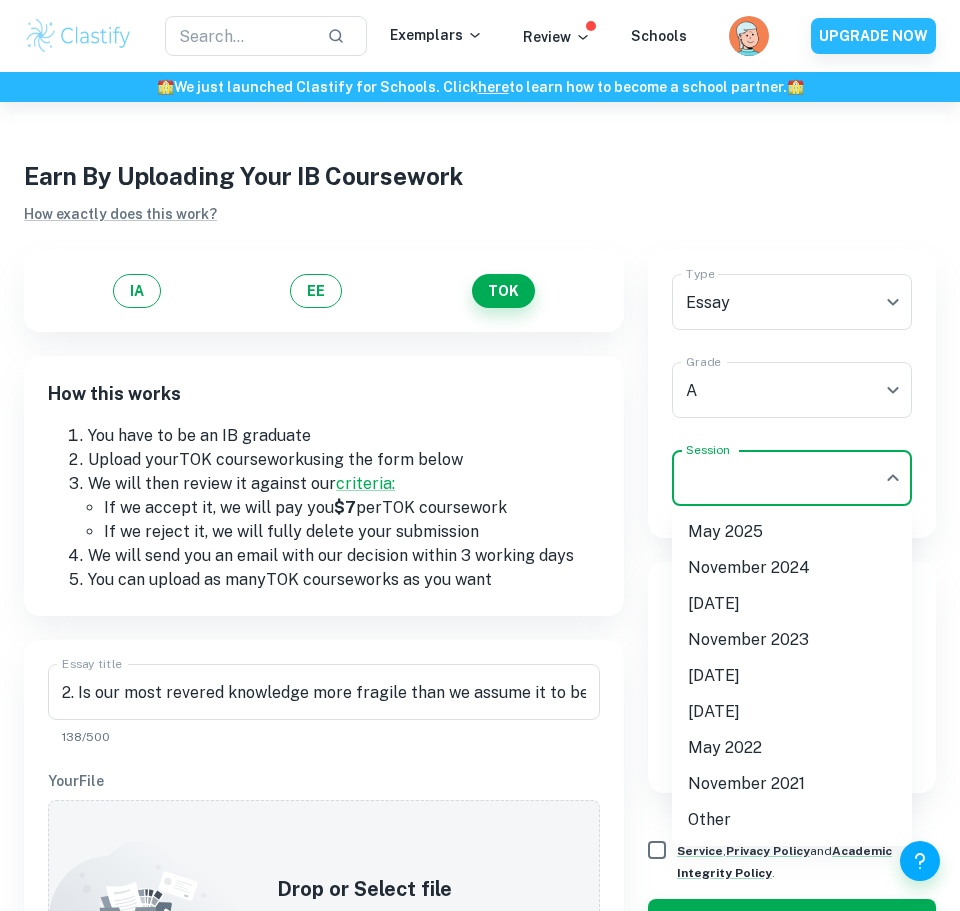 click on "May 2025" at bounding box center (792, 532) 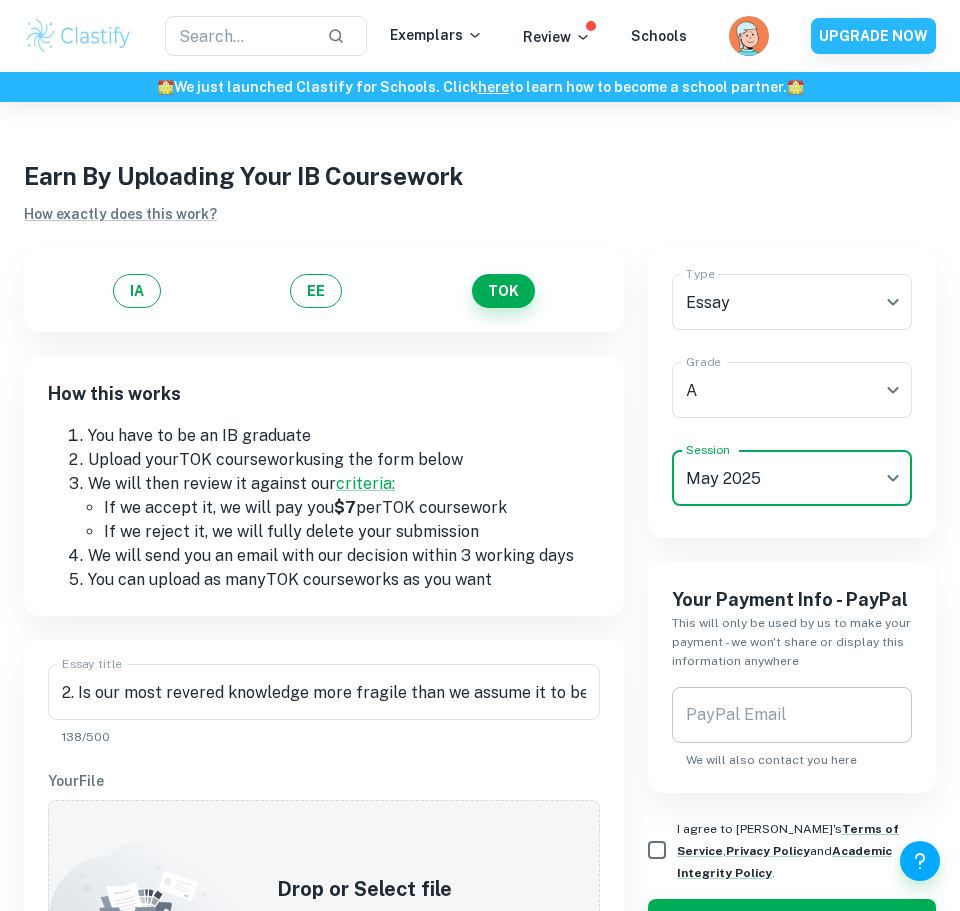 click on "PayPal Email" at bounding box center [792, 715] 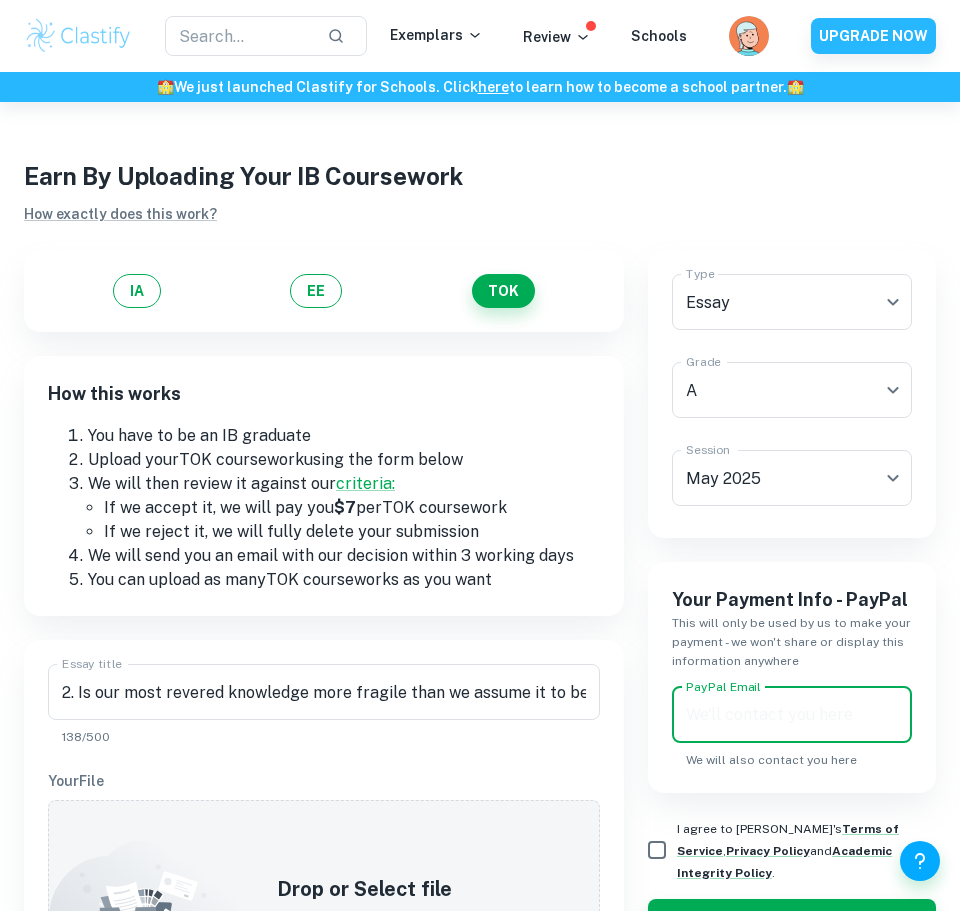 type on "[EMAIL_ADDRESS][DOMAIN_NAME]" 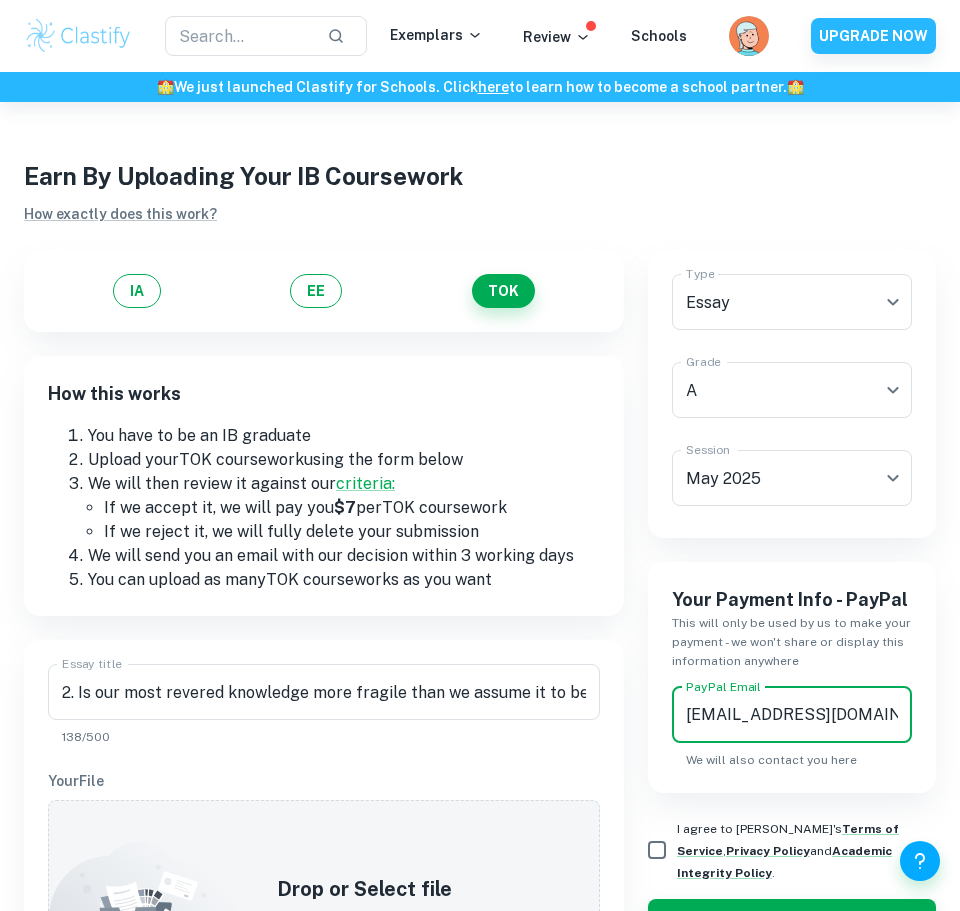click on "I agree to [PERSON_NAME]'s  Terms of Service ,  Privacy Policy  and  Academic Integrity Policy ." at bounding box center [657, 850] 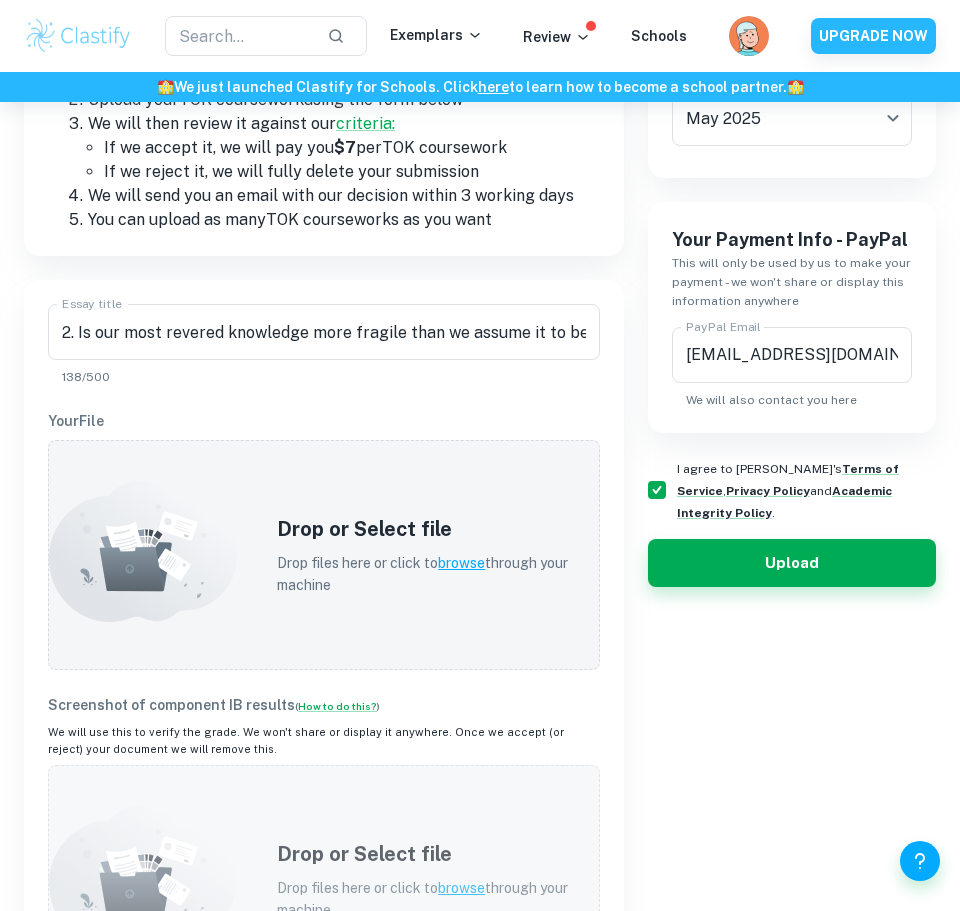 scroll, scrollTop: 400, scrollLeft: 0, axis: vertical 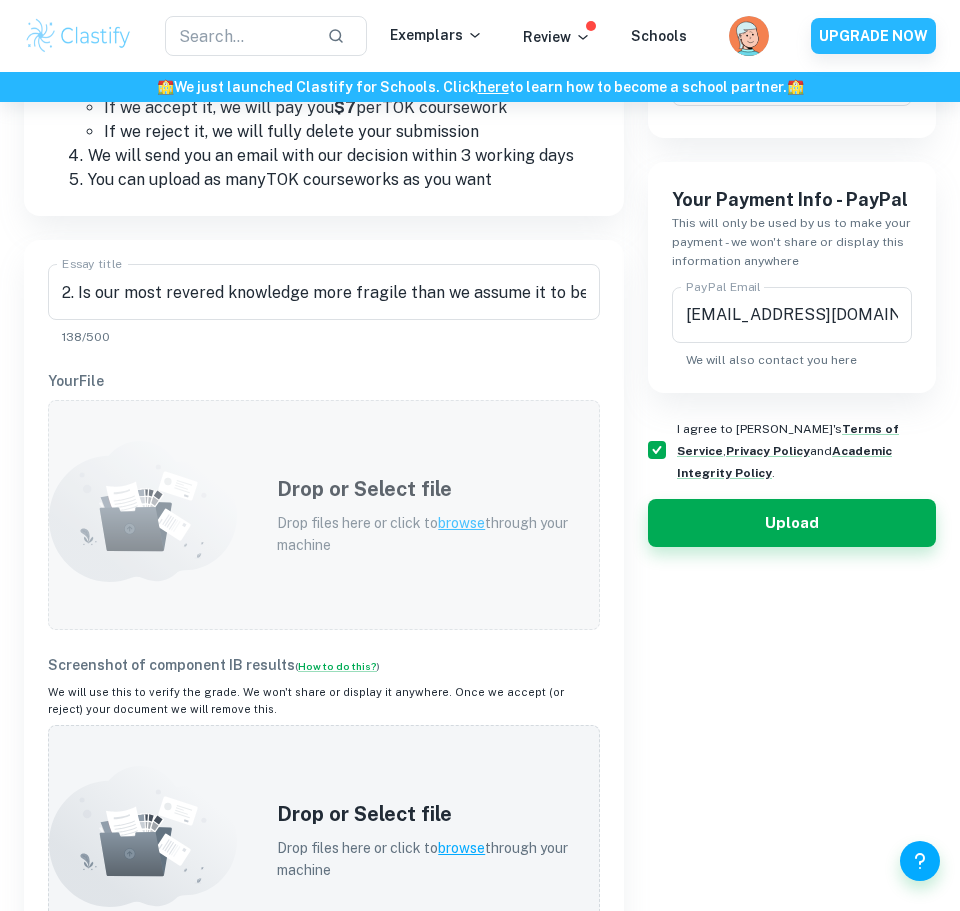 click on "Drop or Select file" at bounding box center [426, 489] 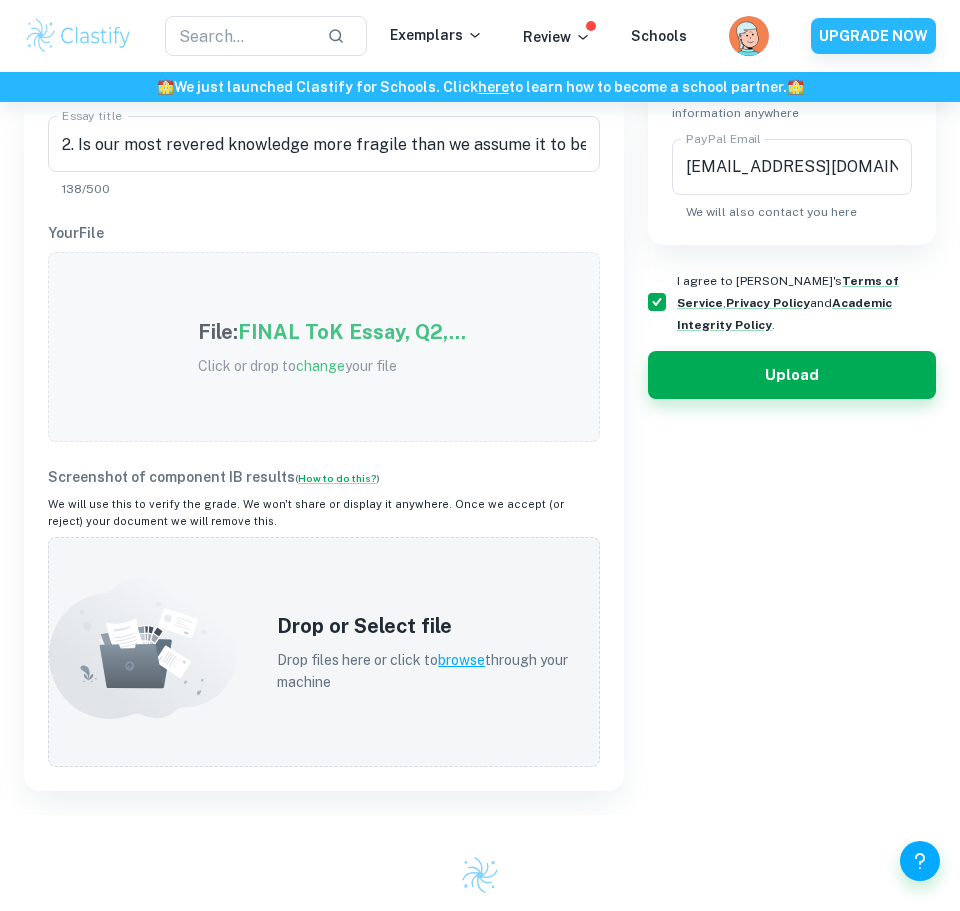scroll, scrollTop: 600, scrollLeft: 0, axis: vertical 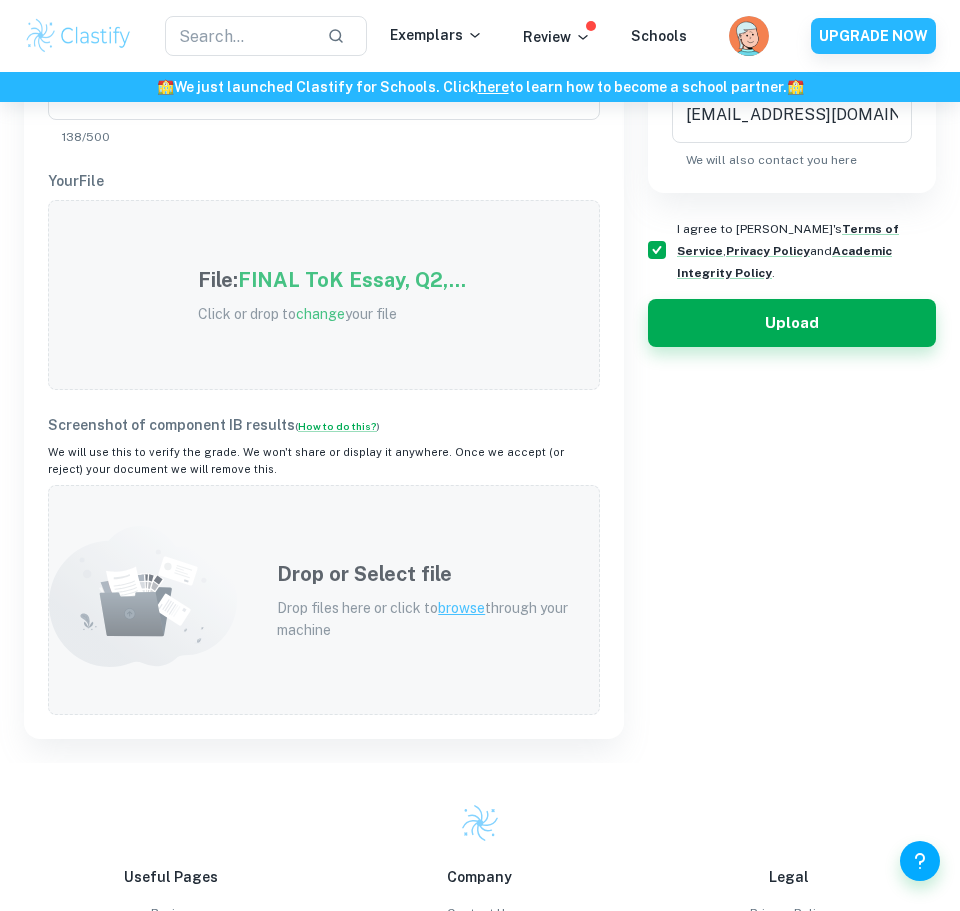click on "Drop or Select file Drop files here or click to  browse  through your machine" at bounding box center (324, 600) 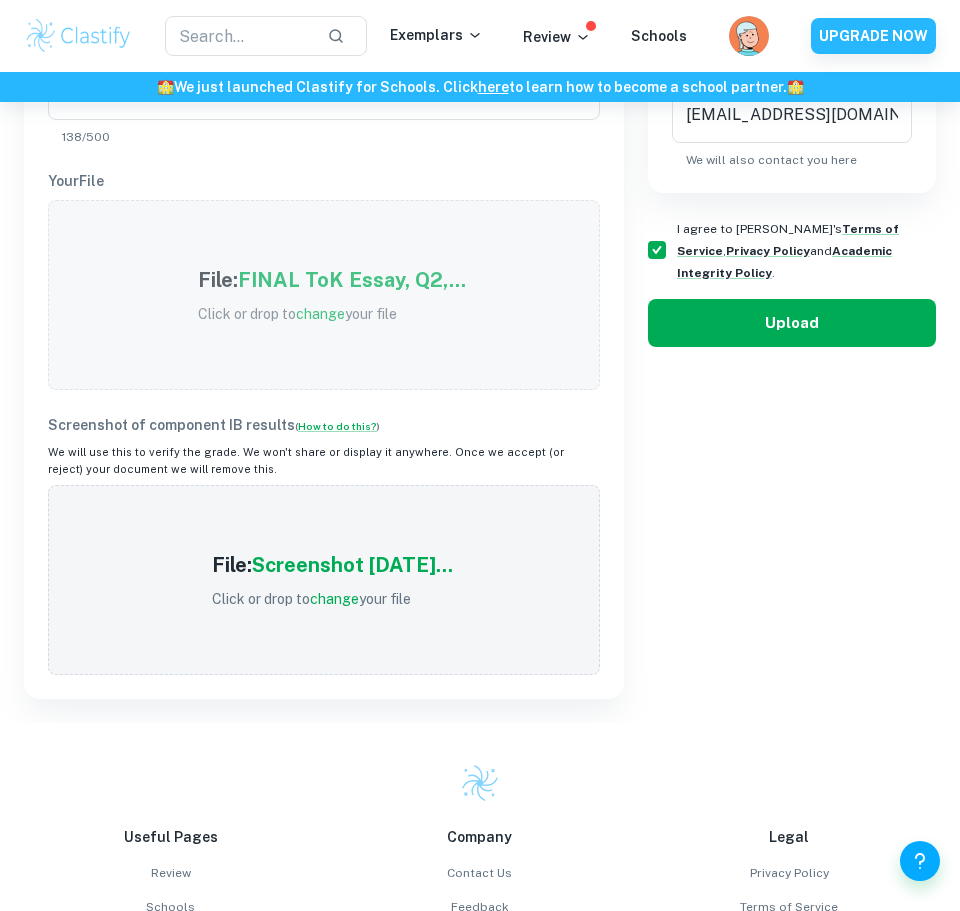 click on "Upload" at bounding box center [792, 323] 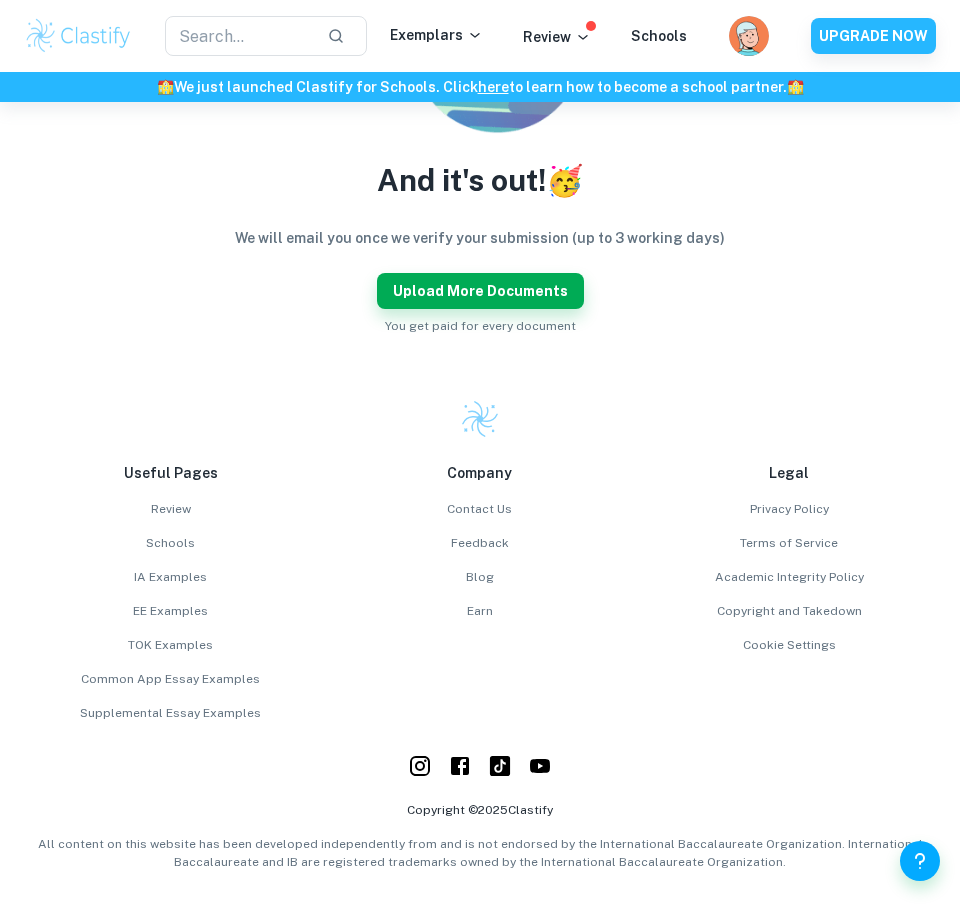 scroll, scrollTop: 443, scrollLeft: 0, axis: vertical 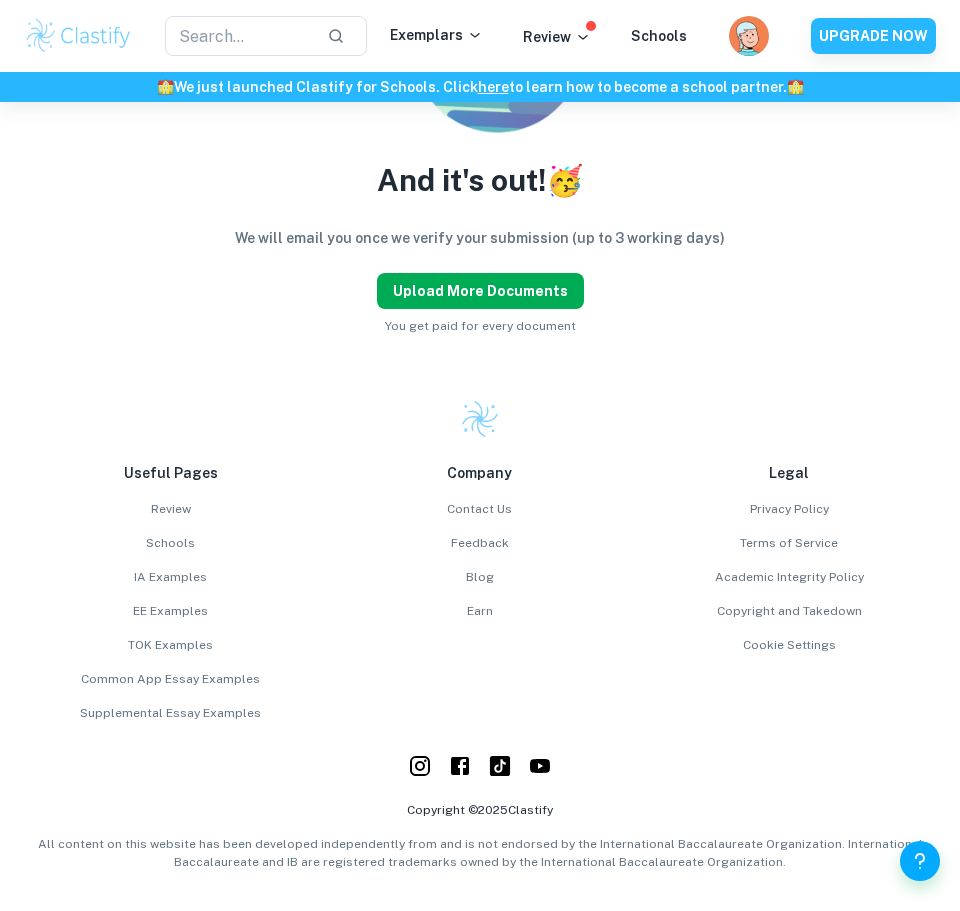 click on "Upload more documents" at bounding box center [480, 291] 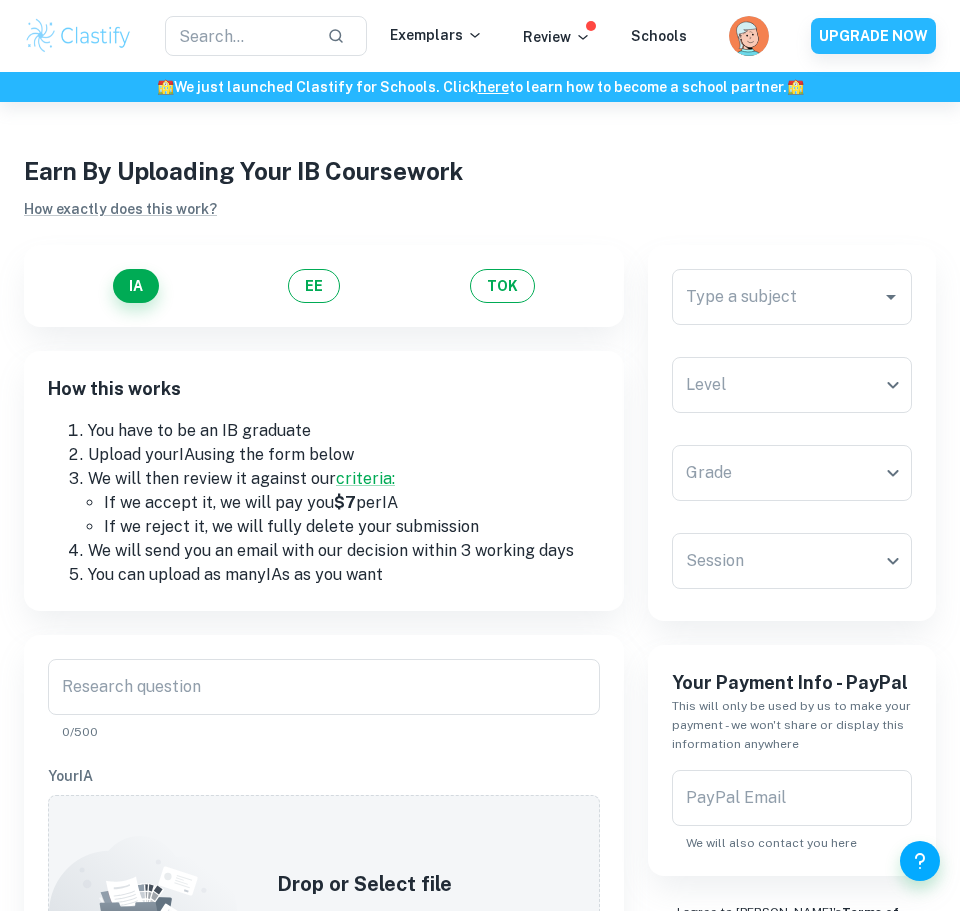 scroll, scrollTop: 0, scrollLeft: 0, axis: both 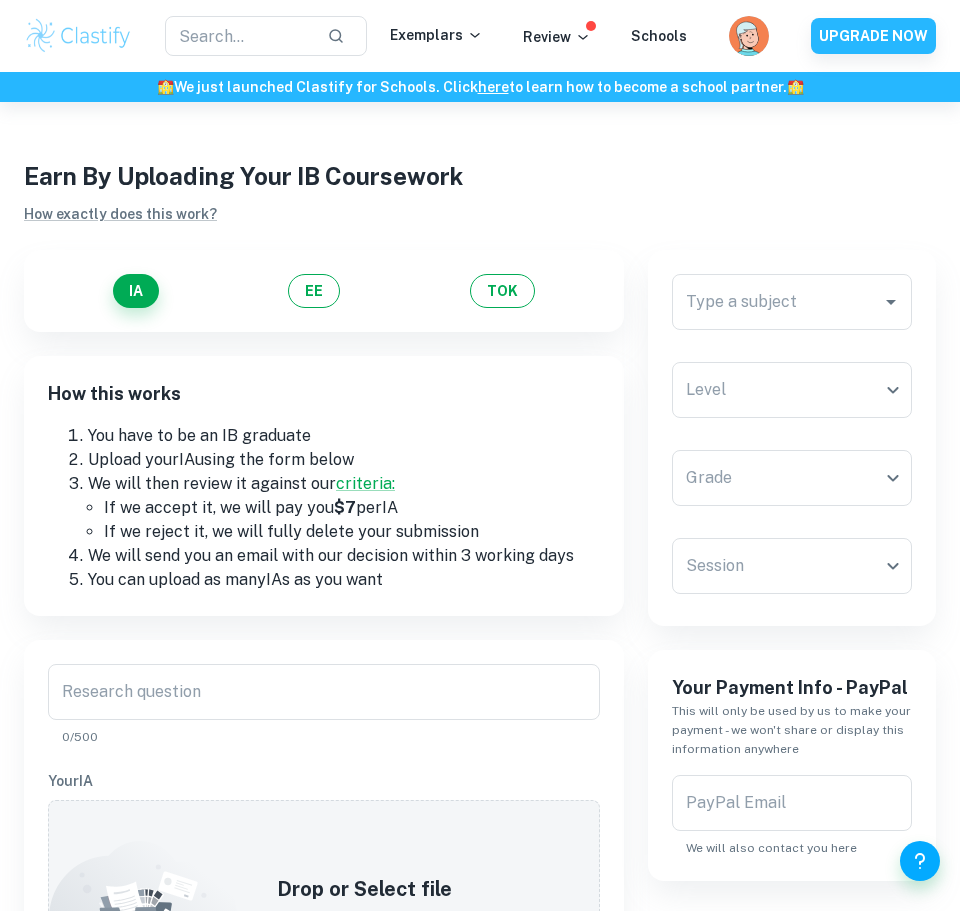 click on "IA EE TOK" at bounding box center [324, 291] 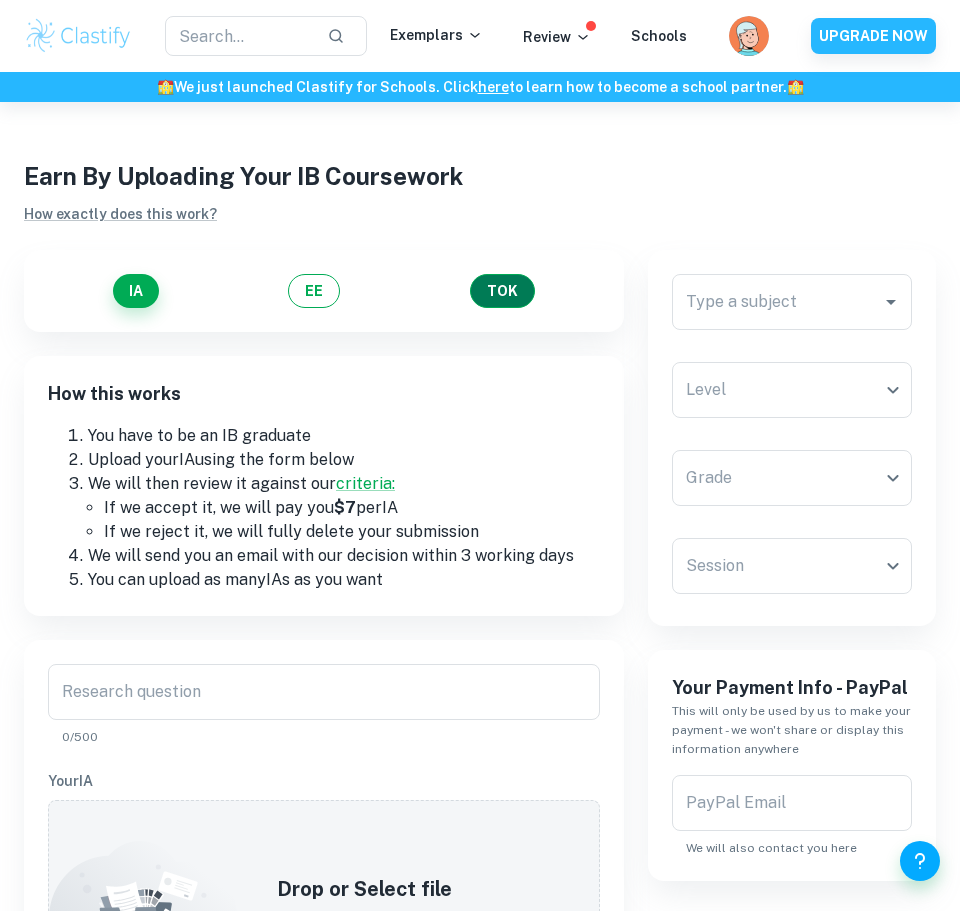 click on "TOK" at bounding box center [502, 291] 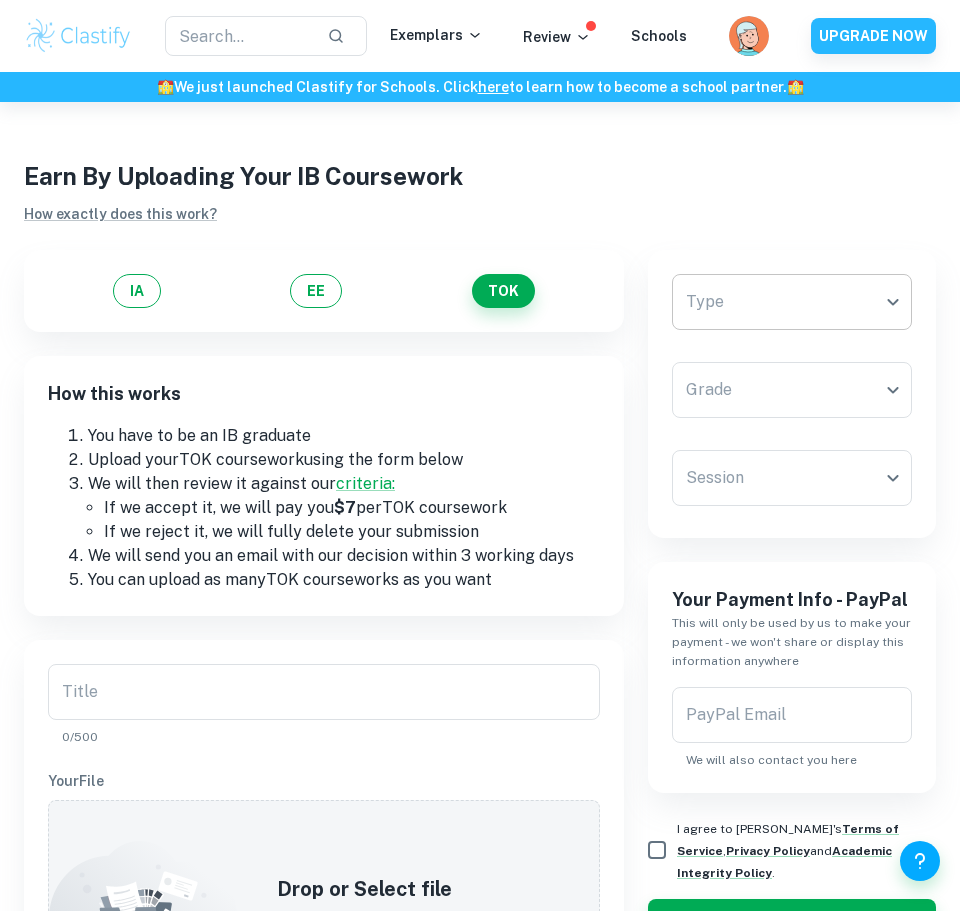 click on "We value your privacy We use cookies to enhance your browsing experience, serve personalised ads or content, and analyse our traffic. By clicking "Accept All", you consent to our use of cookies.   Cookie Policy Customise   Reject All   Accept All   Customise Consent Preferences   We use cookies to help you navigate efficiently and perform certain functions. You will find detailed information about all cookies under each consent category below. The cookies that are categorised as "Necessary" are stored on your browser as they are essential for enabling the basic functionalities of the site. ...  Show more For more information on how Google's third-party cookies operate and handle your data, see:   Google Privacy Policy Necessary Always Active Necessary cookies are required to enable the basic features of this site, such as providing secure log-in or adjusting your consent preferences. These cookies do not store any personally identifiable data. Functional Analytics Performance Advertisement Uncategorised" at bounding box center (480, 557) 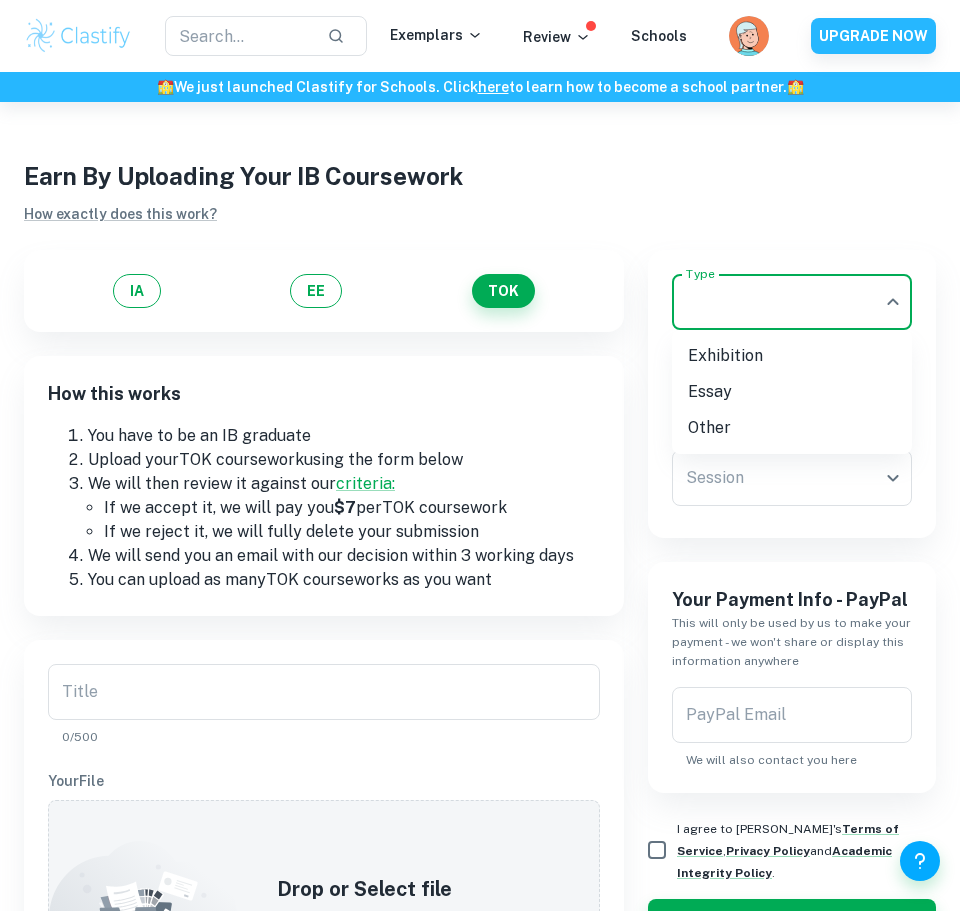 click on "Exhibition" at bounding box center [792, 356] 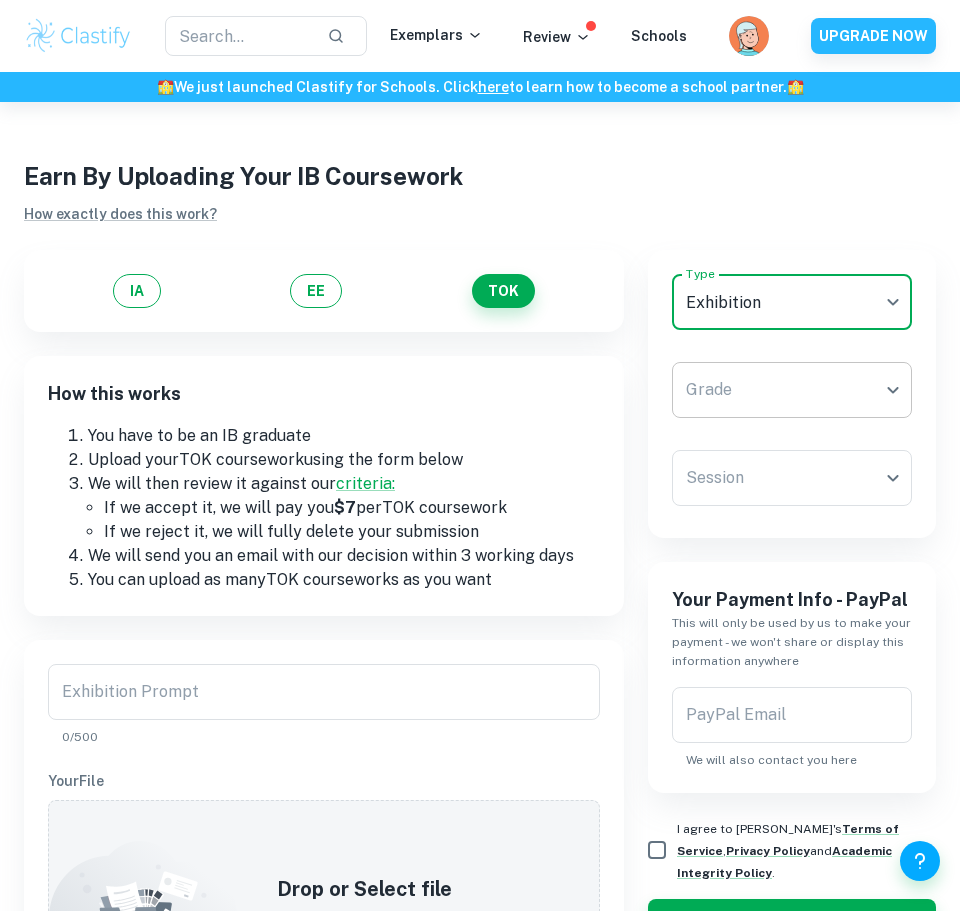 click on "We value your privacy We use cookies to enhance your browsing experience, serve personalised ads or content, and analyse our traffic. By clicking "Accept All", you consent to our use of cookies.   Cookie Policy Customise   Reject All   Accept All   Customise Consent Preferences   We use cookies to help you navigate efficiently and perform certain functions. You will find detailed information about all cookies under each consent category below. The cookies that are categorised as "Necessary" are stored on your browser as they are essential for enabling the basic functionalities of the site. ...  Show more For more information on how Google's third-party cookies operate and handle your data, see:   Google Privacy Policy Necessary Always Active Necessary cookies are required to enable the basic features of this site, such as providing secure log-in or adjusting your consent preferences. These cookies do not store any personally identifiable data. Functional Analytics Performance Advertisement Uncategorised" at bounding box center (480, 557) 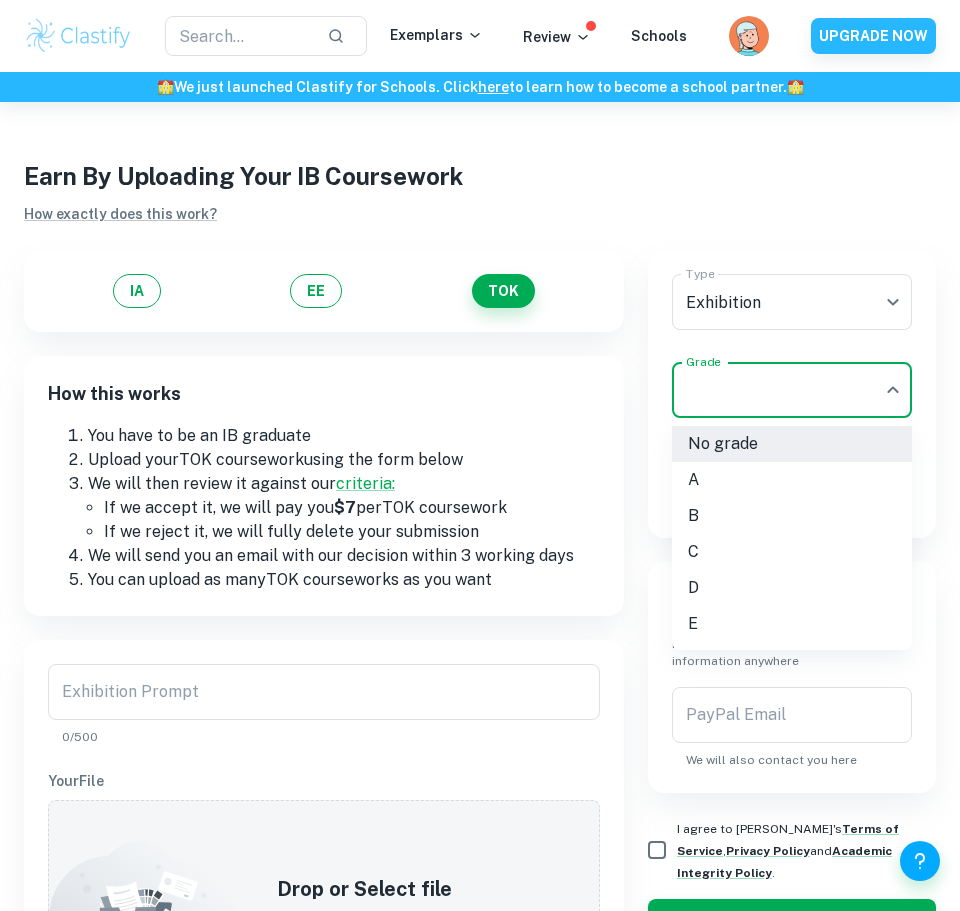 click on "B" at bounding box center (792, 516) 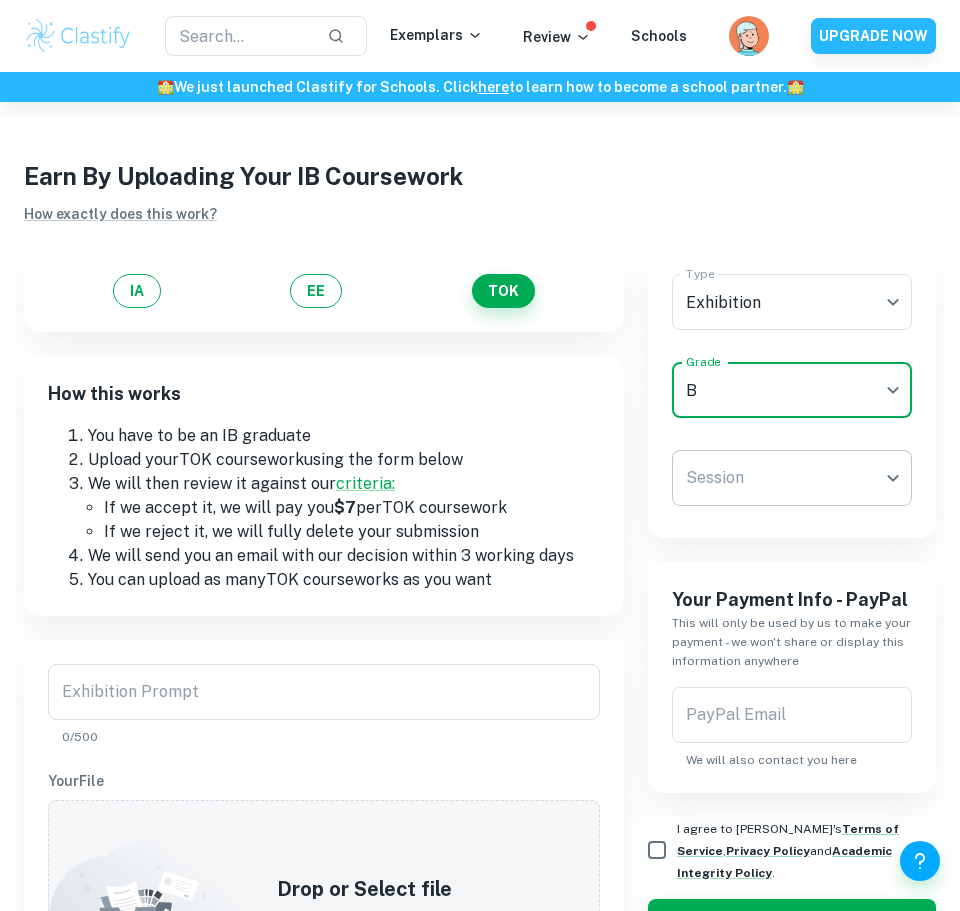 click on "We value your privacy We use cookies to enhance your browsing experience, serve personalised ads or content, and analyse our traffic. By clicking "Accept All", you consent to our use of cookies.   Cookie Policy Customise   Reject All   Accept All   Customise Consent Preferences   We use cookies to help you navigate efficiently and perform certain functions. You will find detailed information about all cookies under each consent category below. The cookies that are categorised as "Necessary" are stored on your browser as they are essential for enabling the basic functionalities of the site. ...  Show more For more information on how Google's third-party cookies operate and handle your data, see:   Google Privacy Policy Necessary Always Active Necessary cookies are required to enable the basic features of this site, such as providing secure log-in or adjusting your consent preferences. These cookies do not store any personally identifiable data. Functional Analytics Performance Advertisement Uncategorised" at bounding box center (480, 557) 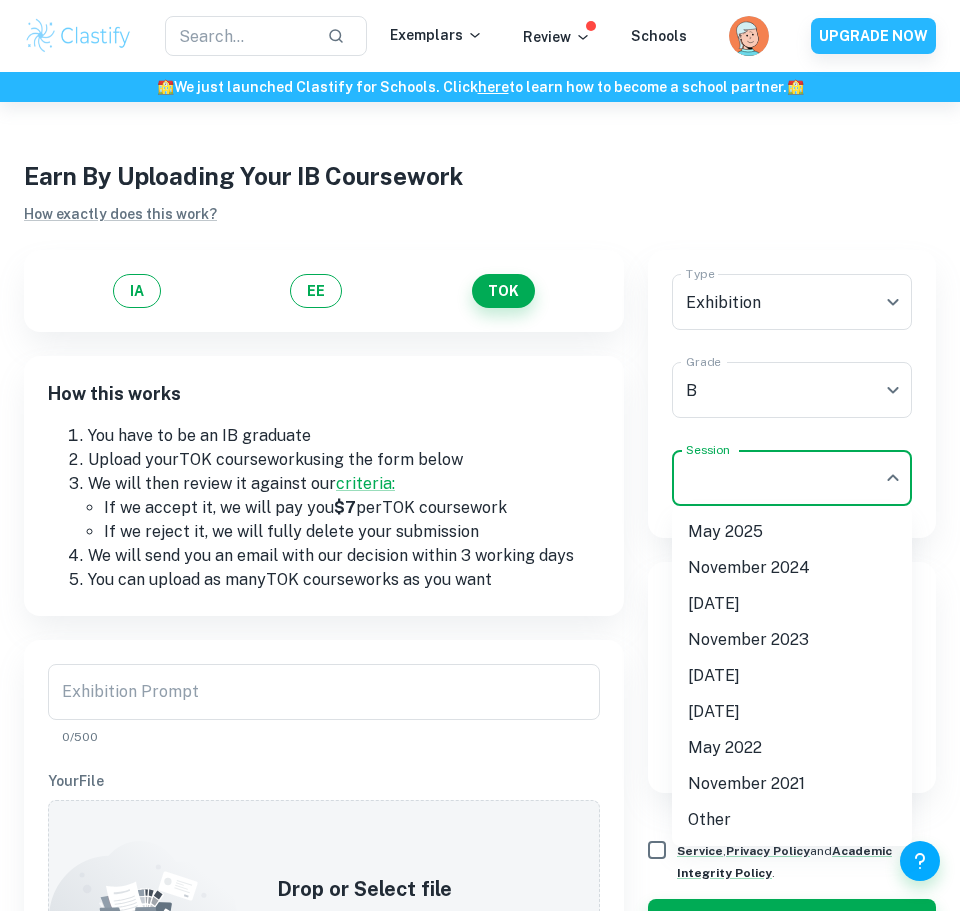 click on "May 2025" at bounding box center (792, 532) 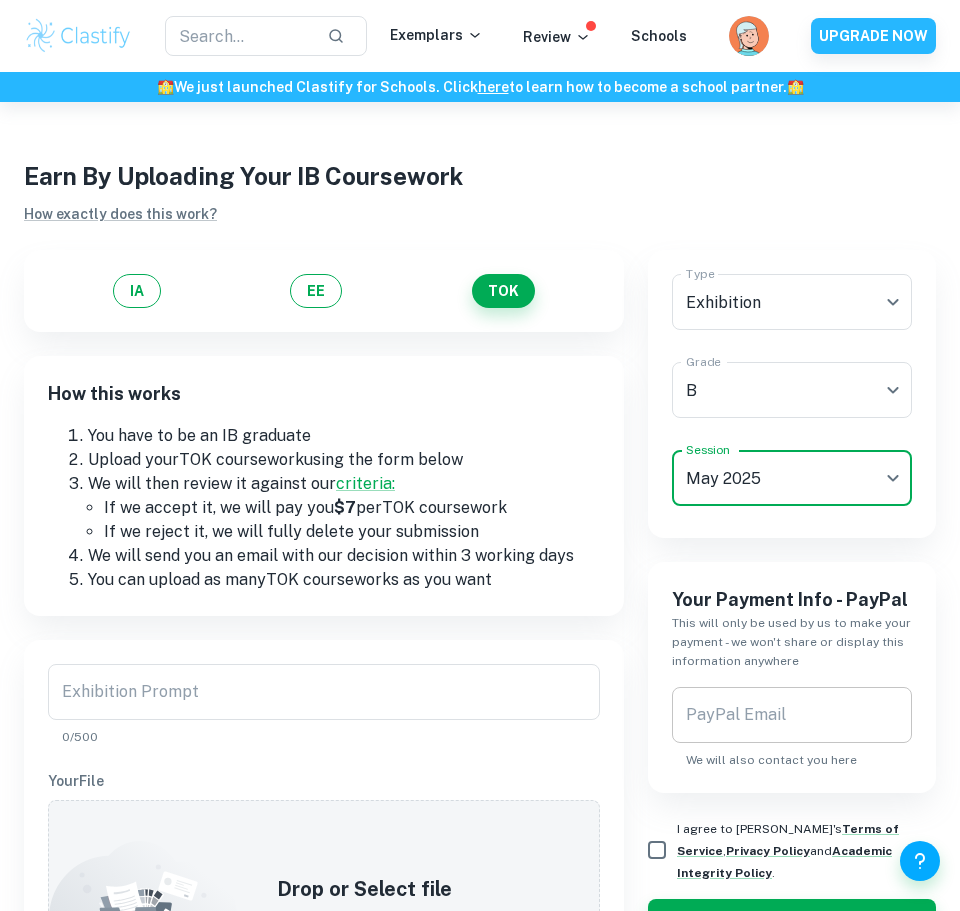 click on "PayPal Email PayPal Email We will also contact you here" at bounding box center (792, 728) 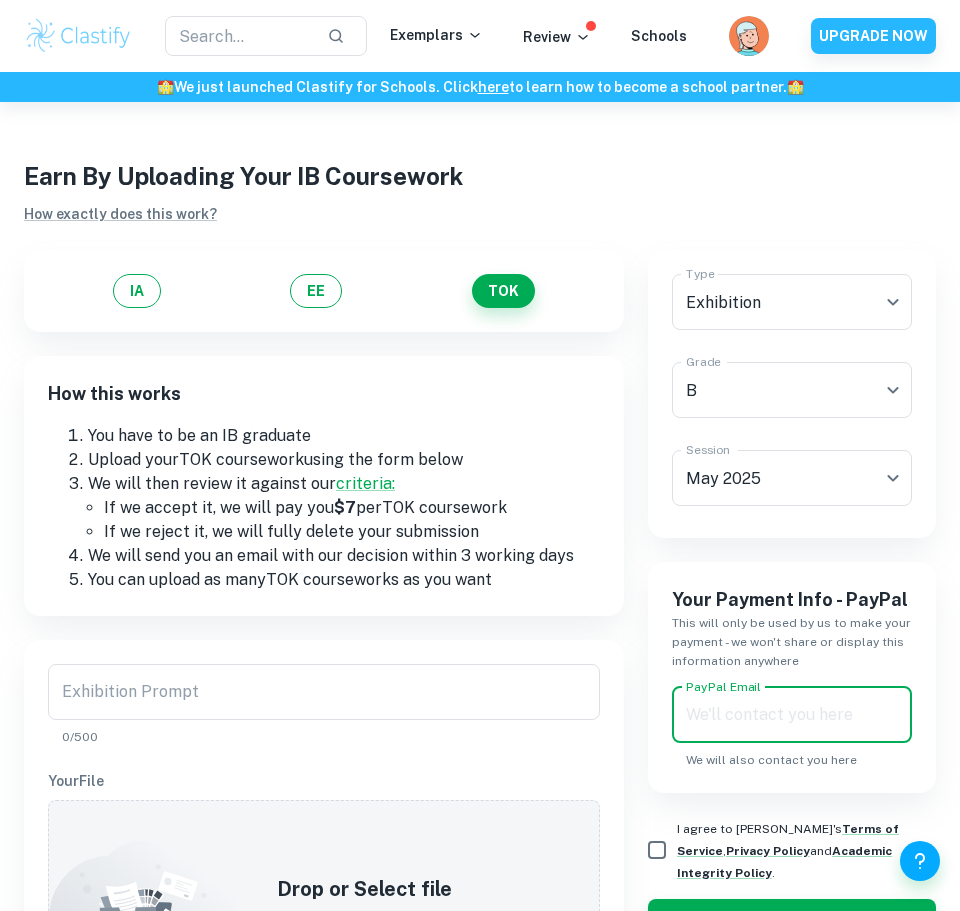 type on "[EMAIL_ADDRESS][DOMAIN_NAME]" 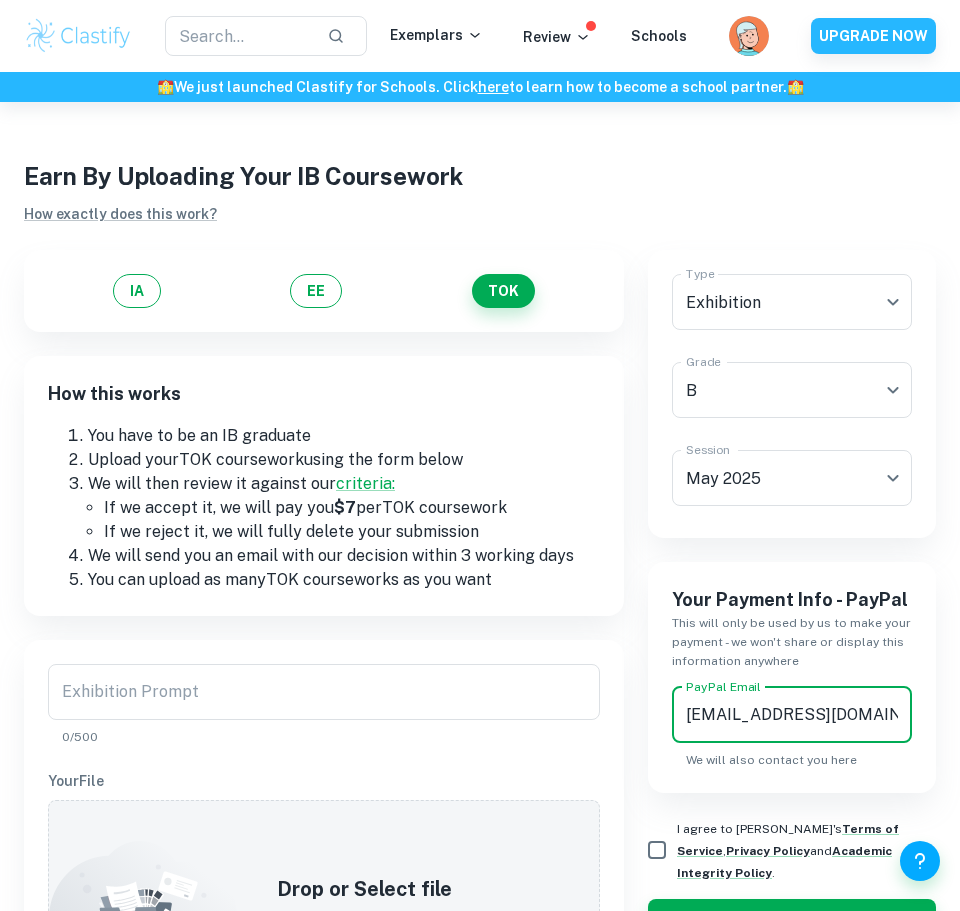 click on "I agree to [PERSON_NAME]'s  Terms of Service ,  Privacy Policy  and  Academic Integrity Policy ." at bounding box center (657, 850) 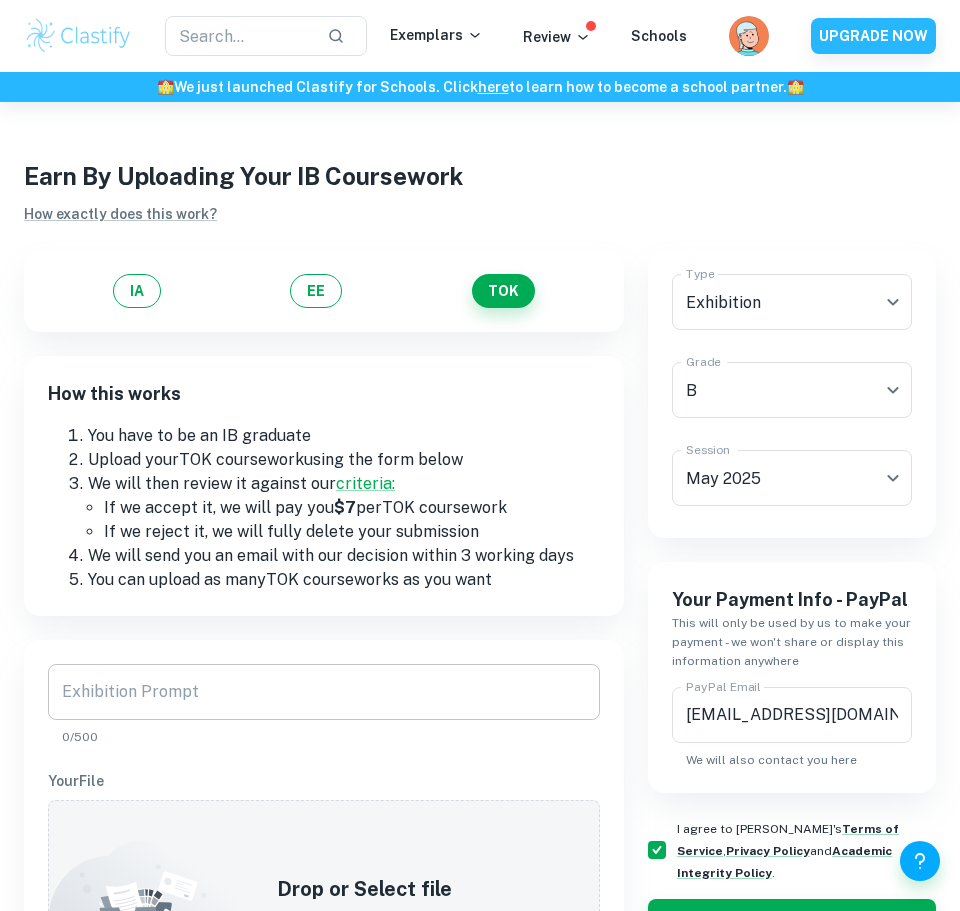 click on "Exhibition Prompt" at bounding box center (324, 692) 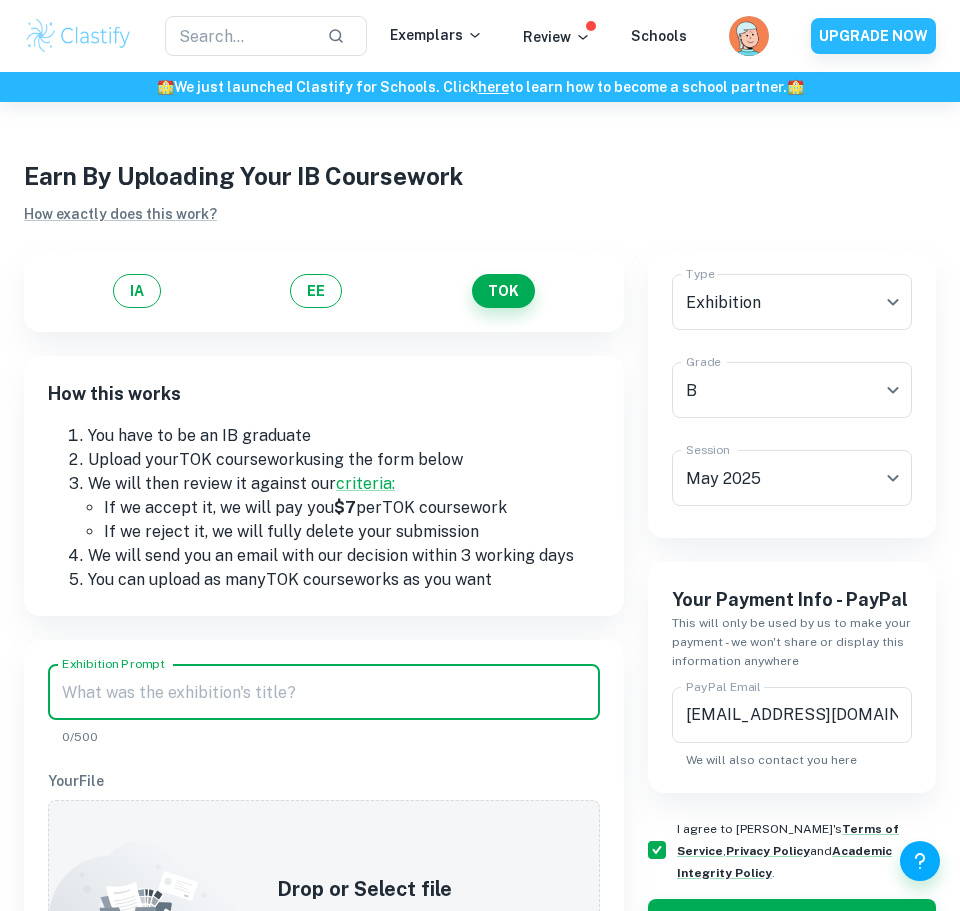 paste on "10. What challenges are raised by the dissemination and/or communication of knowledge?" 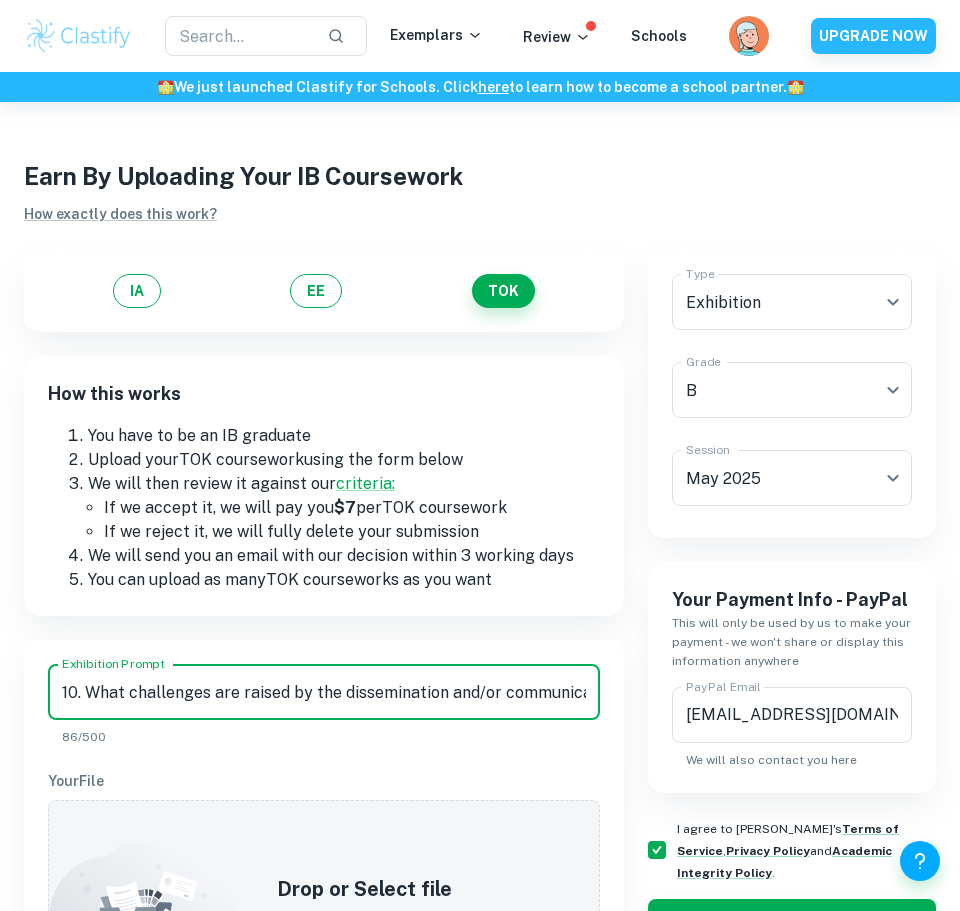 scroll, scrollTop: 0, scrollLeft: 138, axis: horizontal 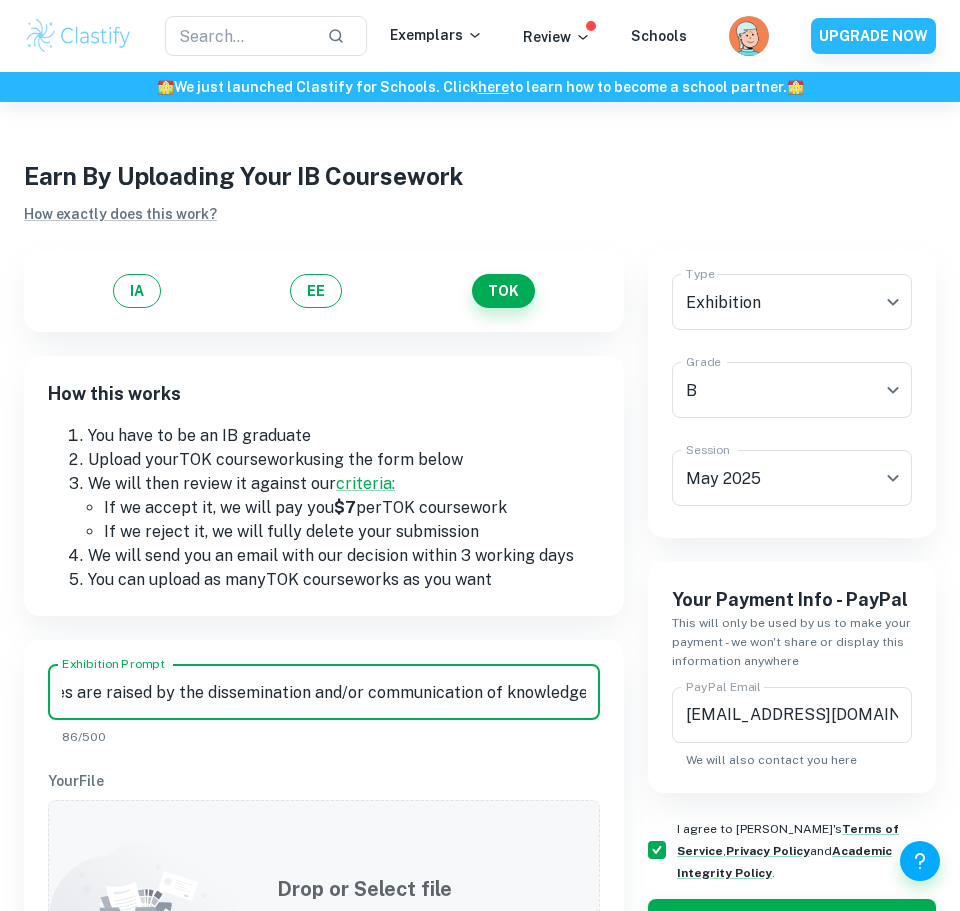 type on "10. What challenges are raised by the dissemination and/or communication of knowledge?" 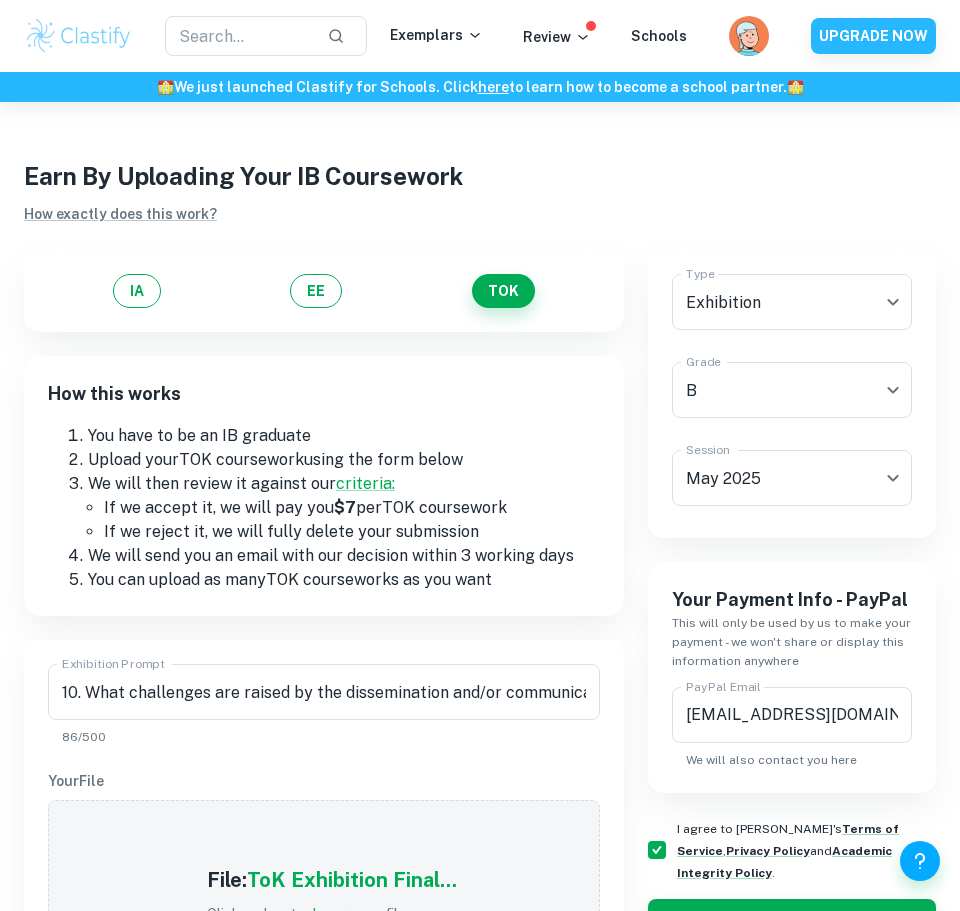 click on "Exhibition Prompt 10. What challenges are raised by the dissemination and/or communication of knowledge? Exhibition Prompt 86/500 Your  File File:  ToK Exhibition Final... Click or drop to  change  your file Screenshot of component IB results  ( How to do this? ) We will use this to verify the grade. We won't share or display it anywhere. Once we accept (or reject) your document we will remove this. Drop or Select file Drop files here or click to  browse  through your machine" at bounding box center (324, 989) 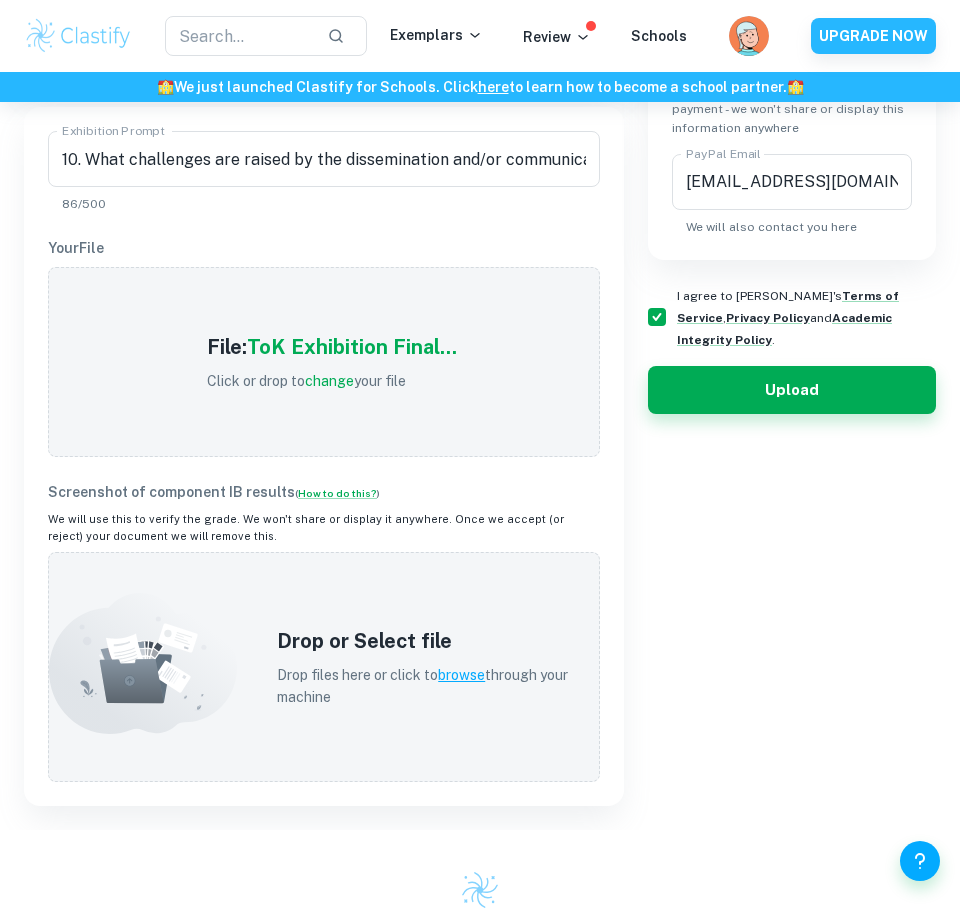 scroll, scrollTop: 680, scrollLeft: 0, axis: vertical 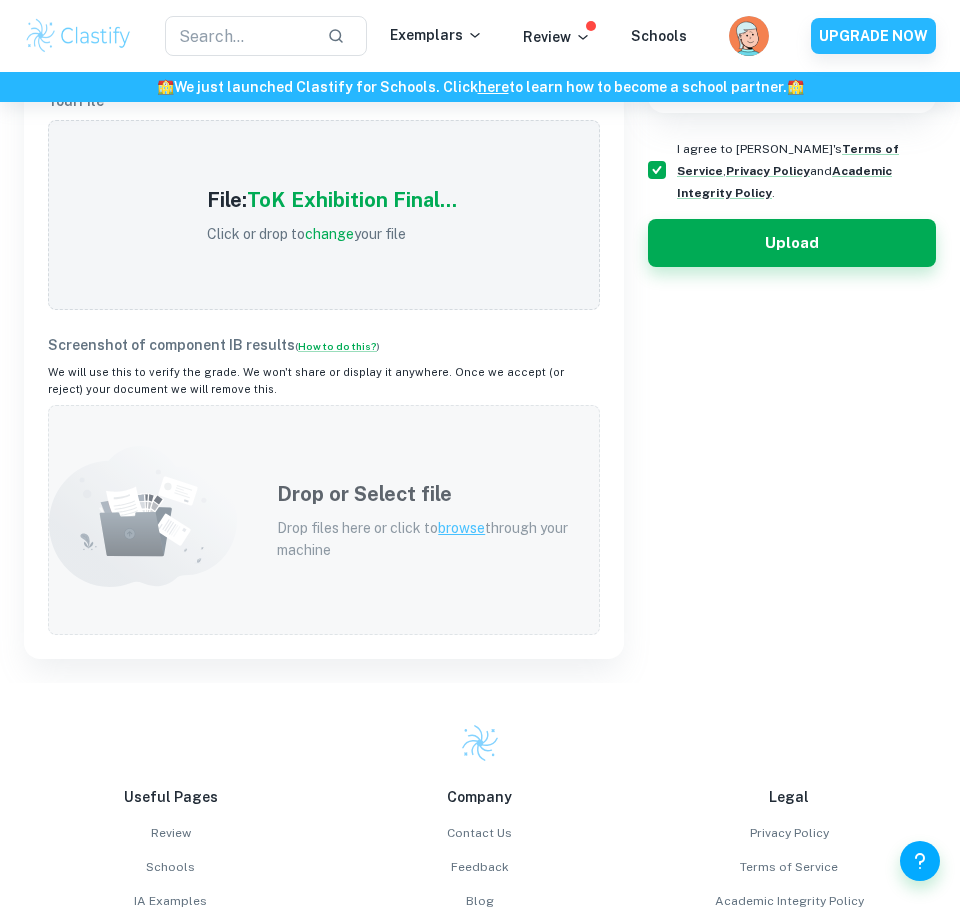 click on "Drop or Select file" at bounding box center (426, 494) 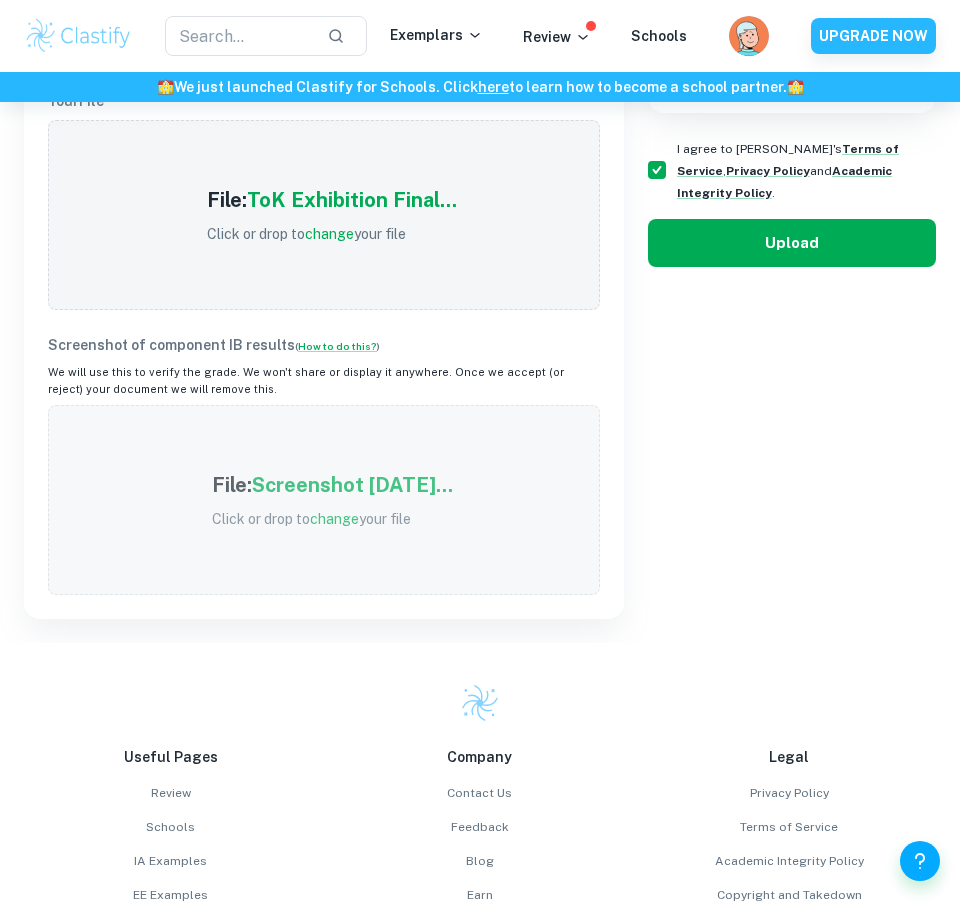 click on "Upload" at bounding box center (792, 243) 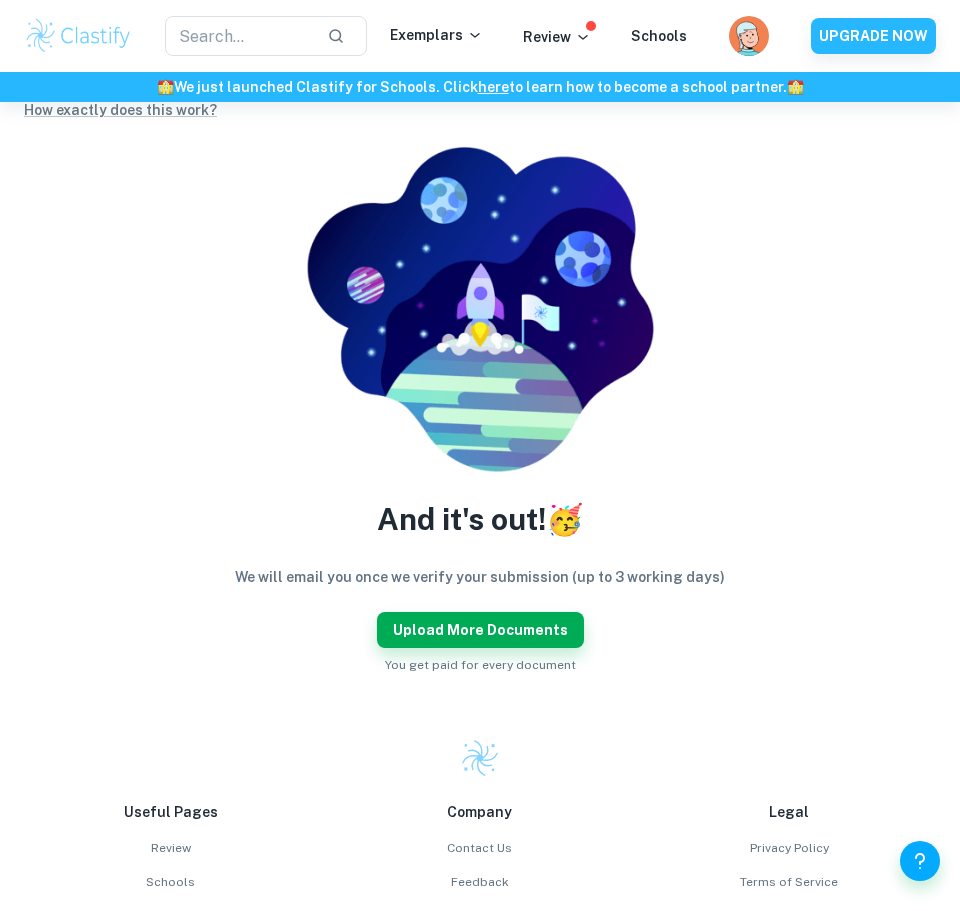 scroll, scrollTop: 0, scrollLeft: 0, axis: both 